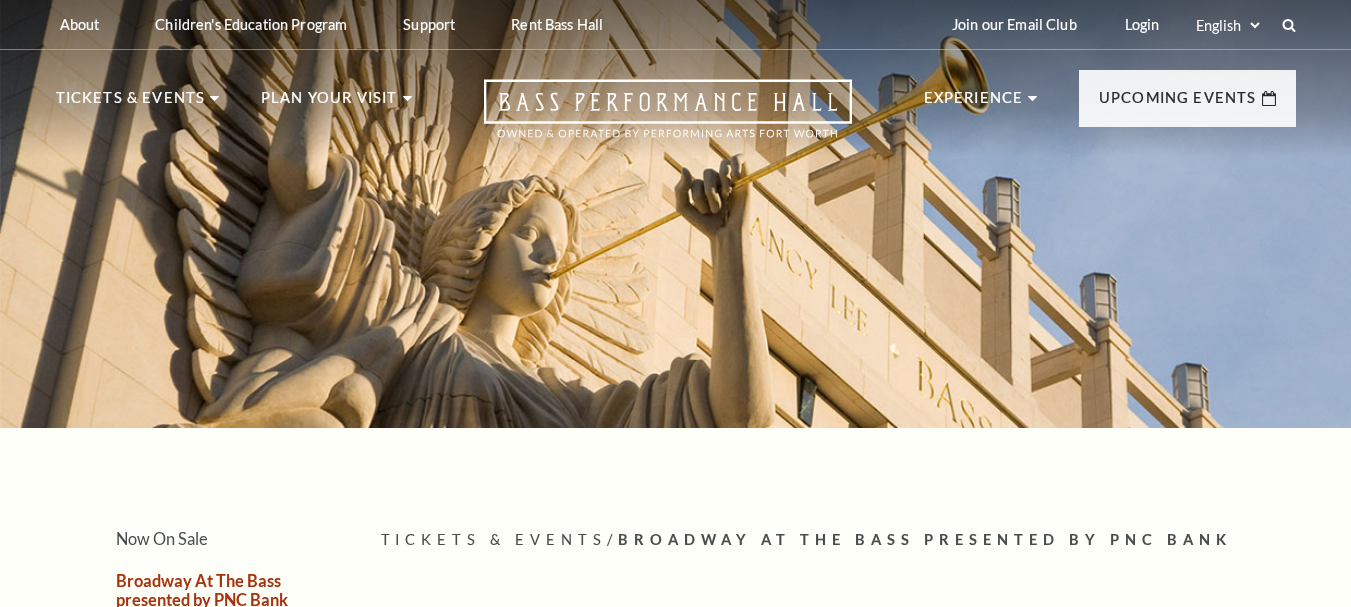 scroll, scrollTop: 0, scrollLeft: 0, axis: both 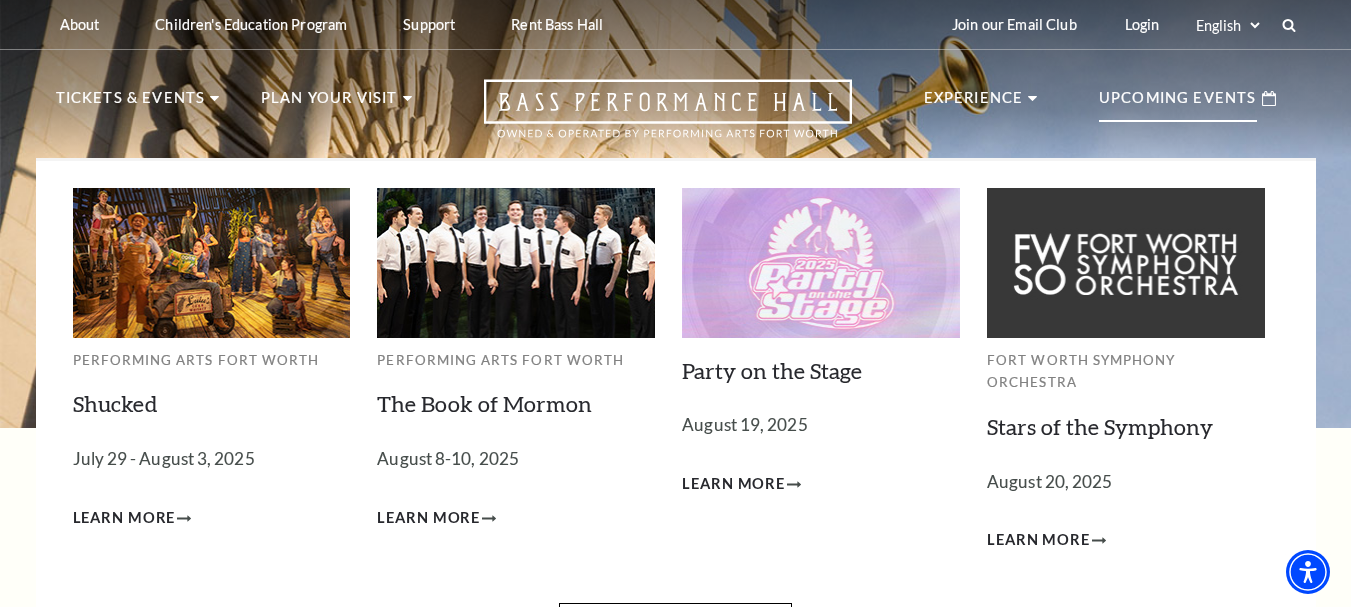 click on "Upcoming Events" at bounding box center (1178, 104) 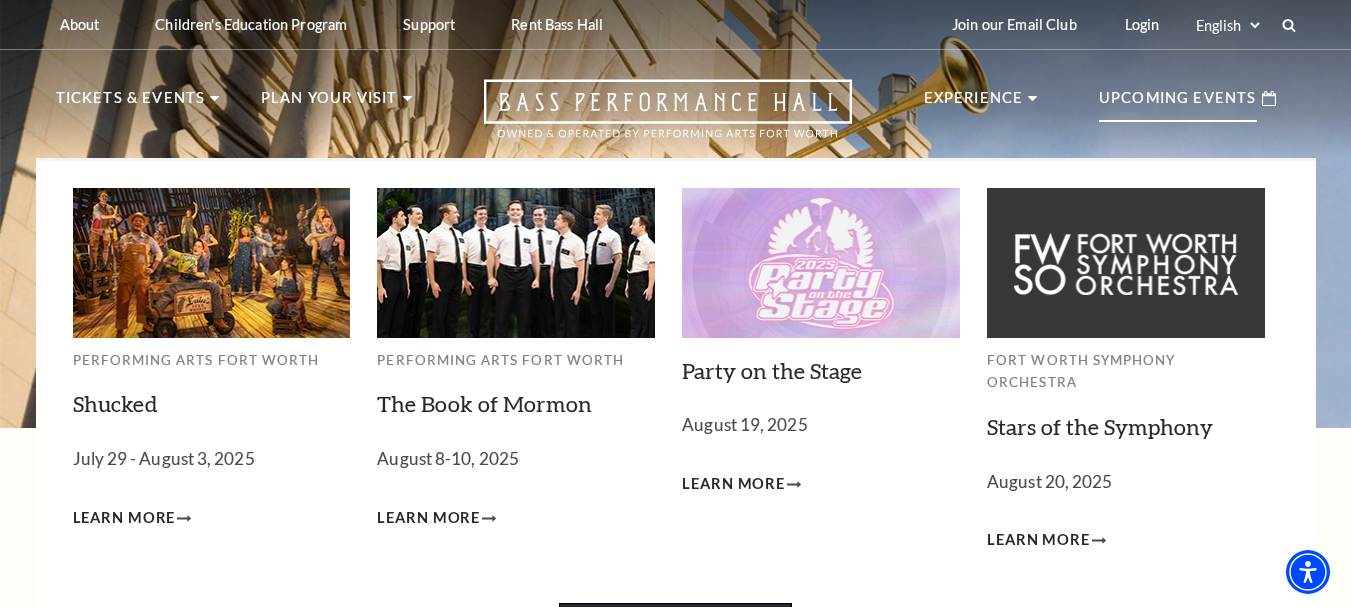 click on "View Full Calendar" at bounding box center (675, 631) 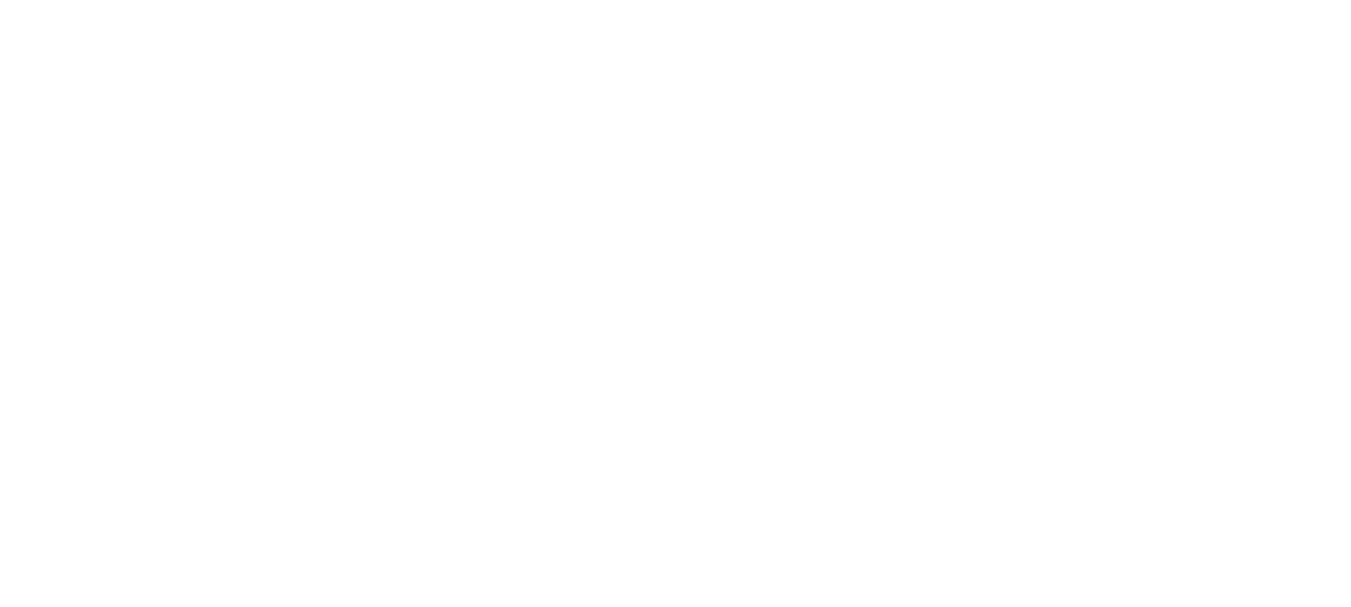 scroll, scrollTop: 0, scrollLeft: 0, axis: both 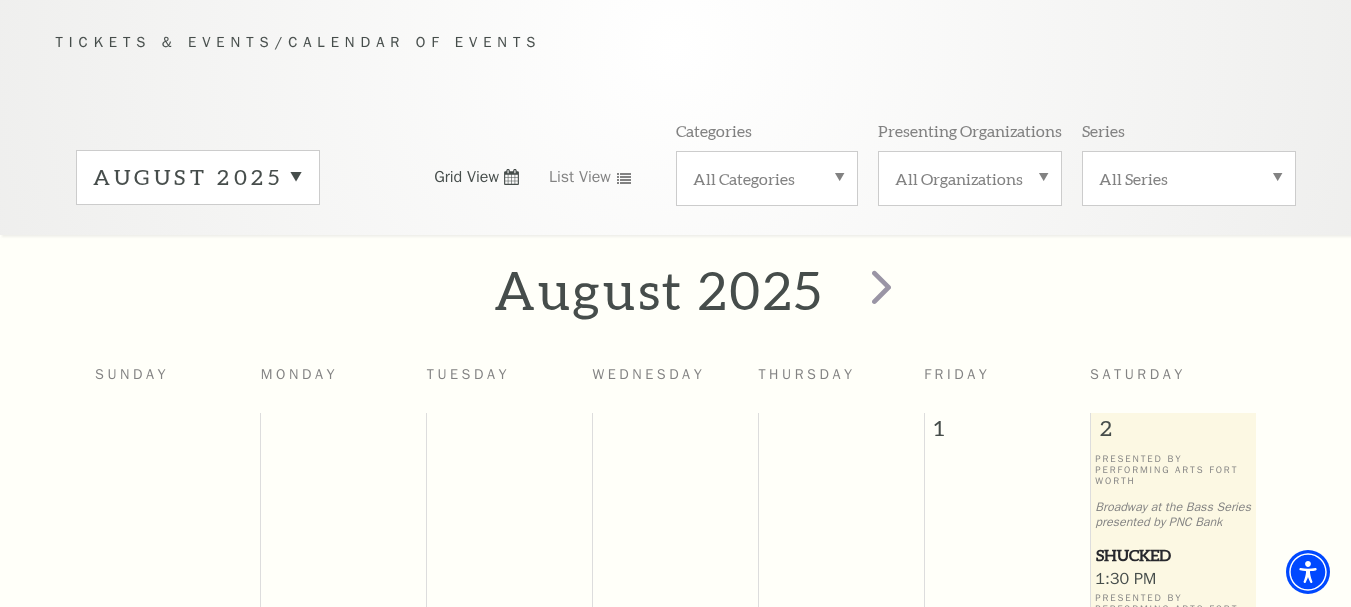 click on "August 2025" at bounding box center [198, 177] 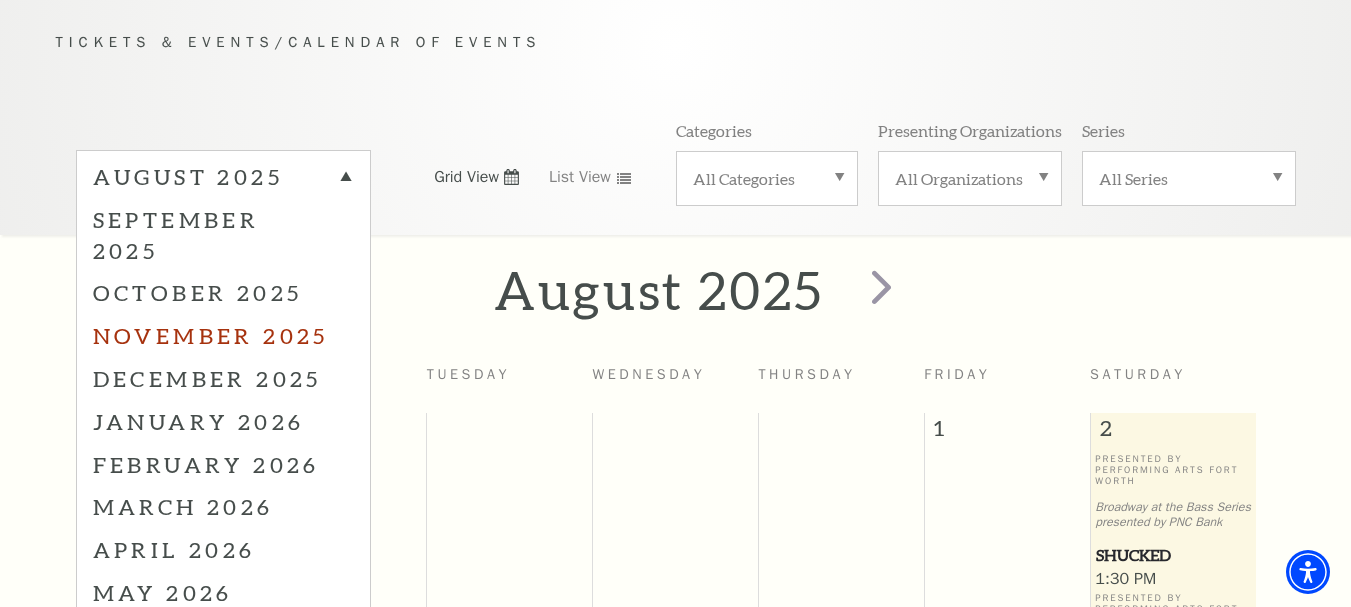 click on "November 2025" at bounding box center (223, 335) 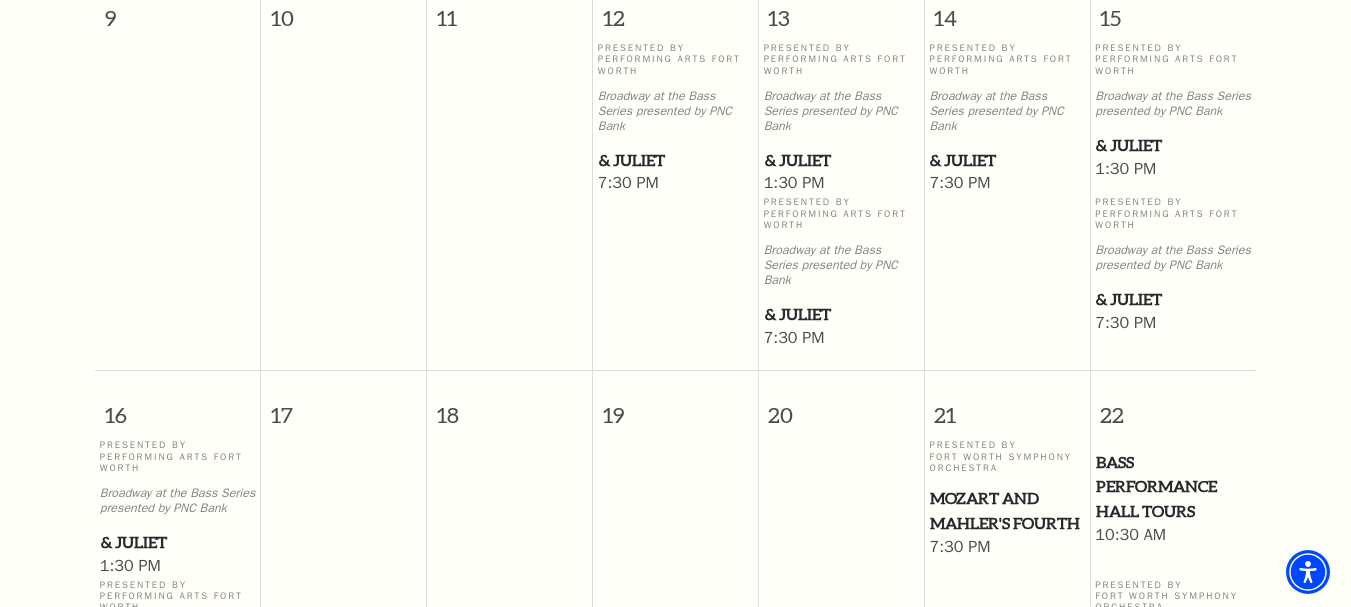 scroll, scrollTop: 1378, scrollLeft: 0, axis: vertical 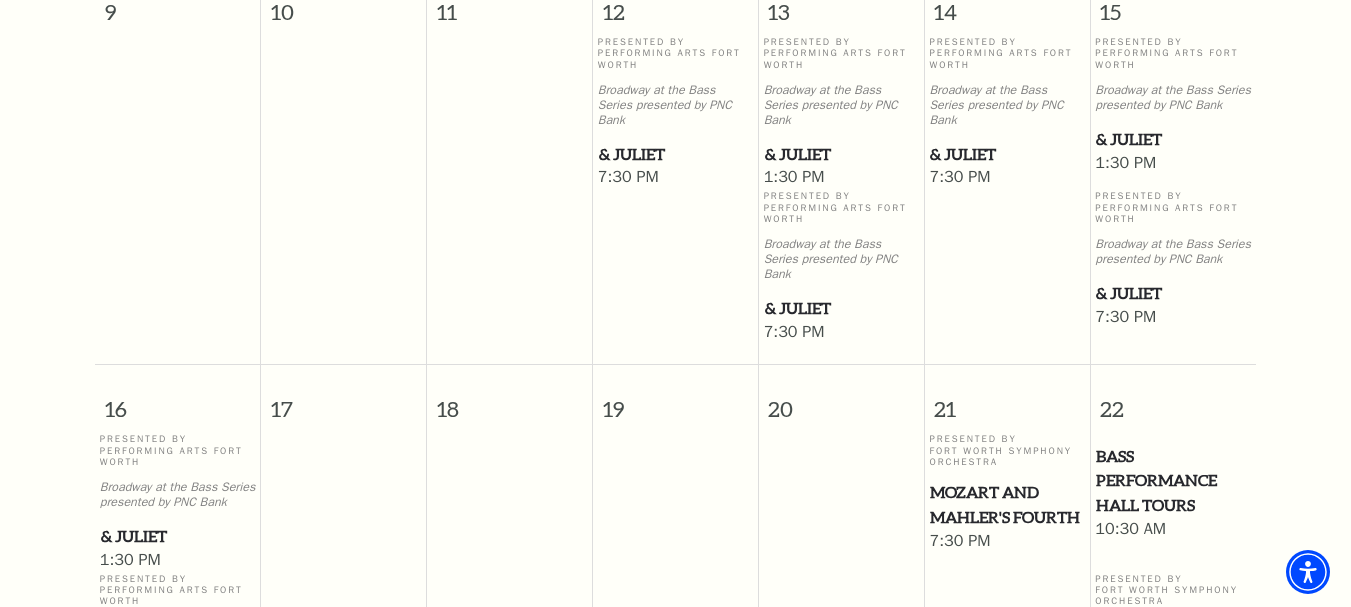 click on "Presented By Performing Arts Fort Worth
Broadway at the Bass Series presented by PNC Bank
& Juliet" at bounding box center (675, 101) 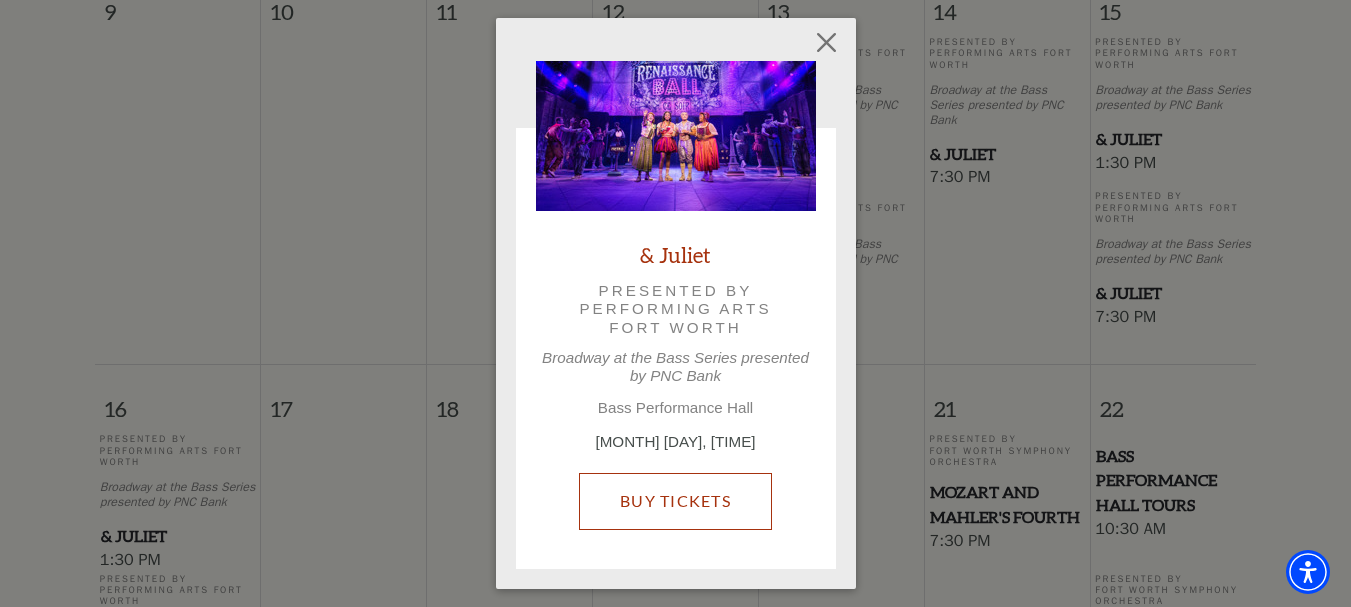 click on "Buy Tickets" at bounding box center (675, 501) 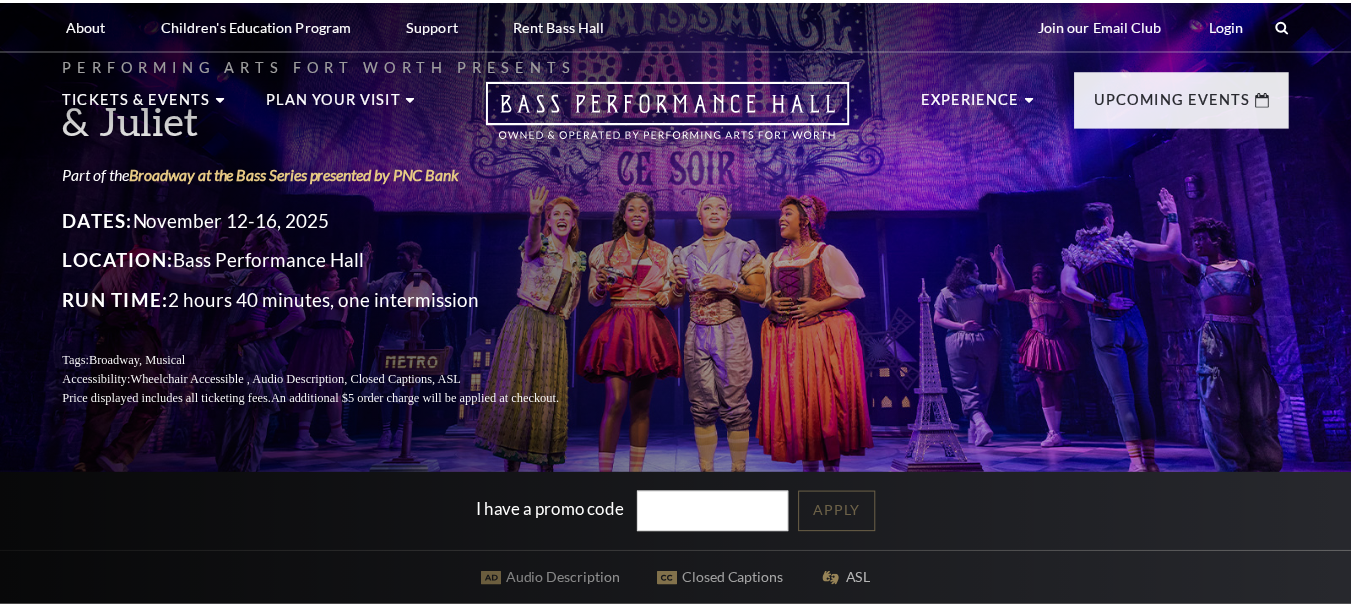 scroll, scrollTop: 0, scrollLeft: 0, axis: both 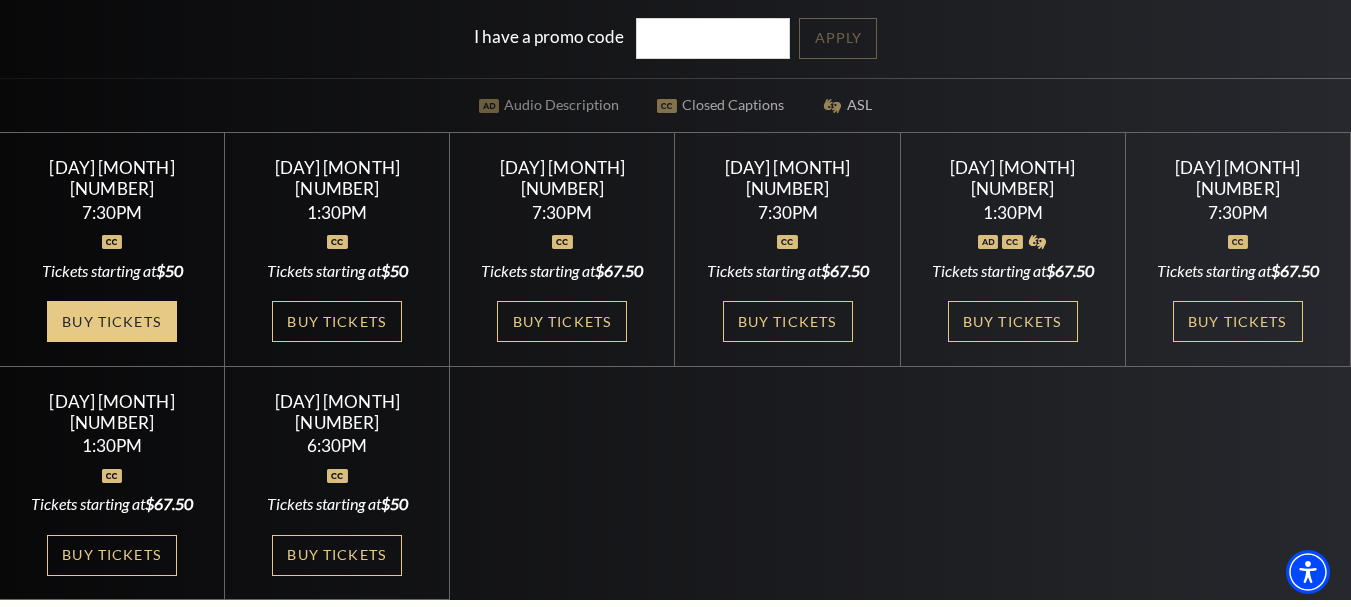 click on "Buy Tickets" at bounding box center (112, 321) 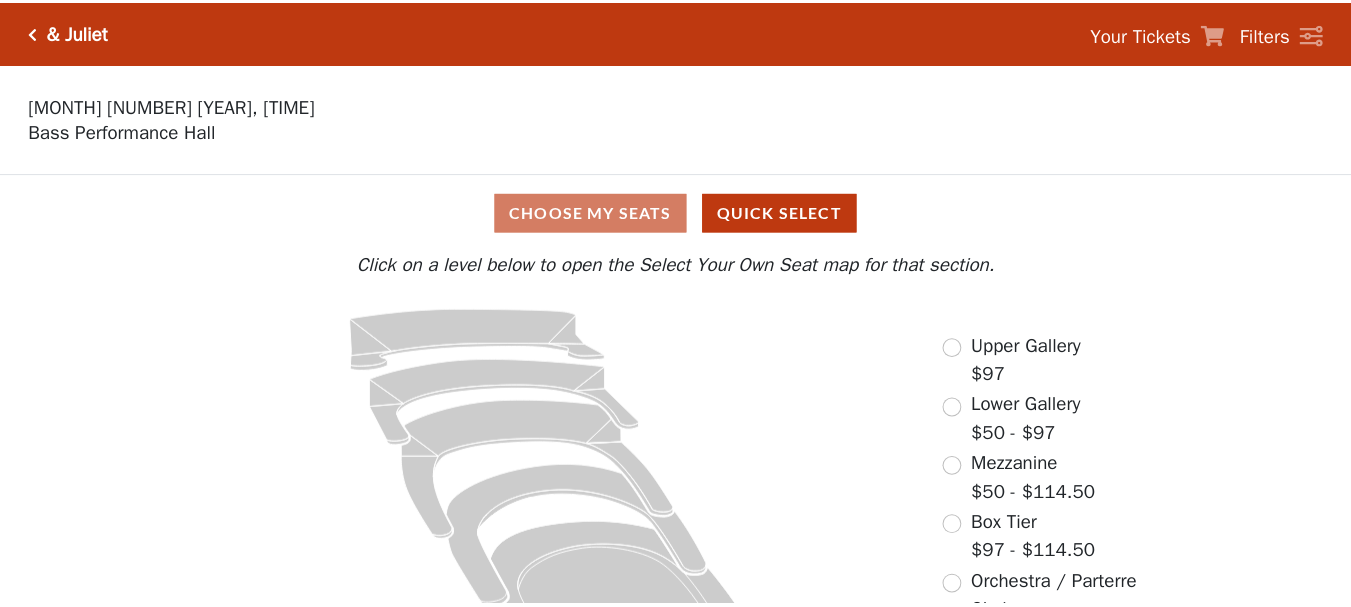 scroll, scrollTop: 0, scrollLeft: 0, axis: both 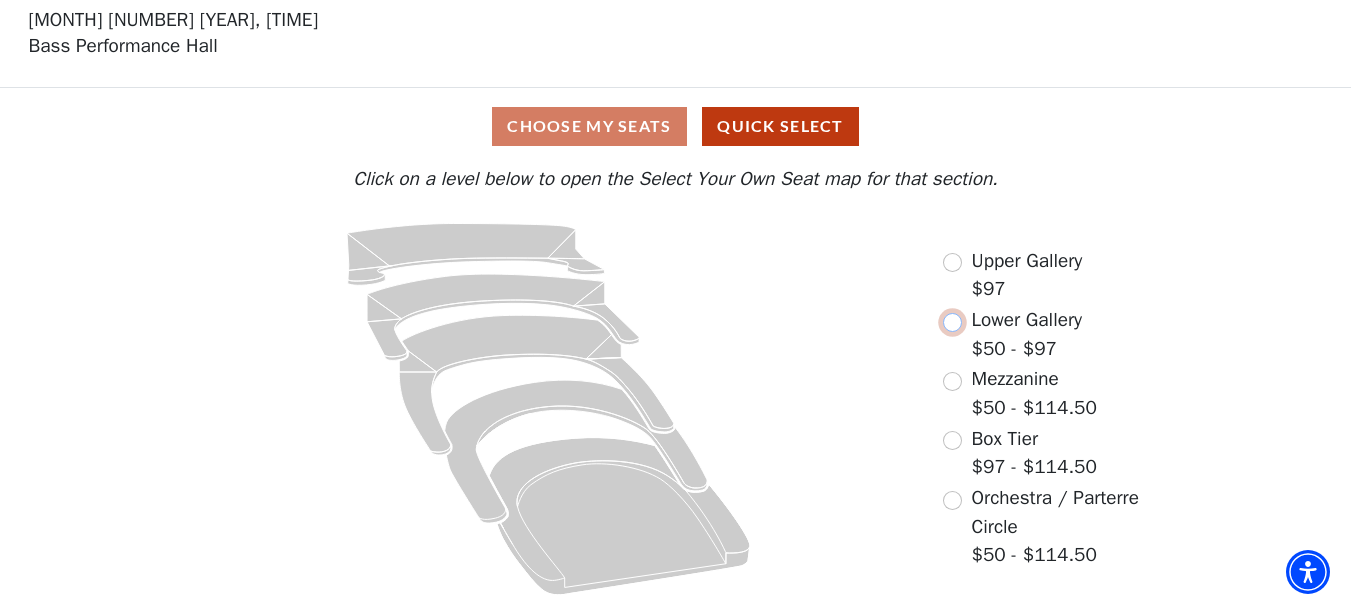 click at bounding box center [952, 322] 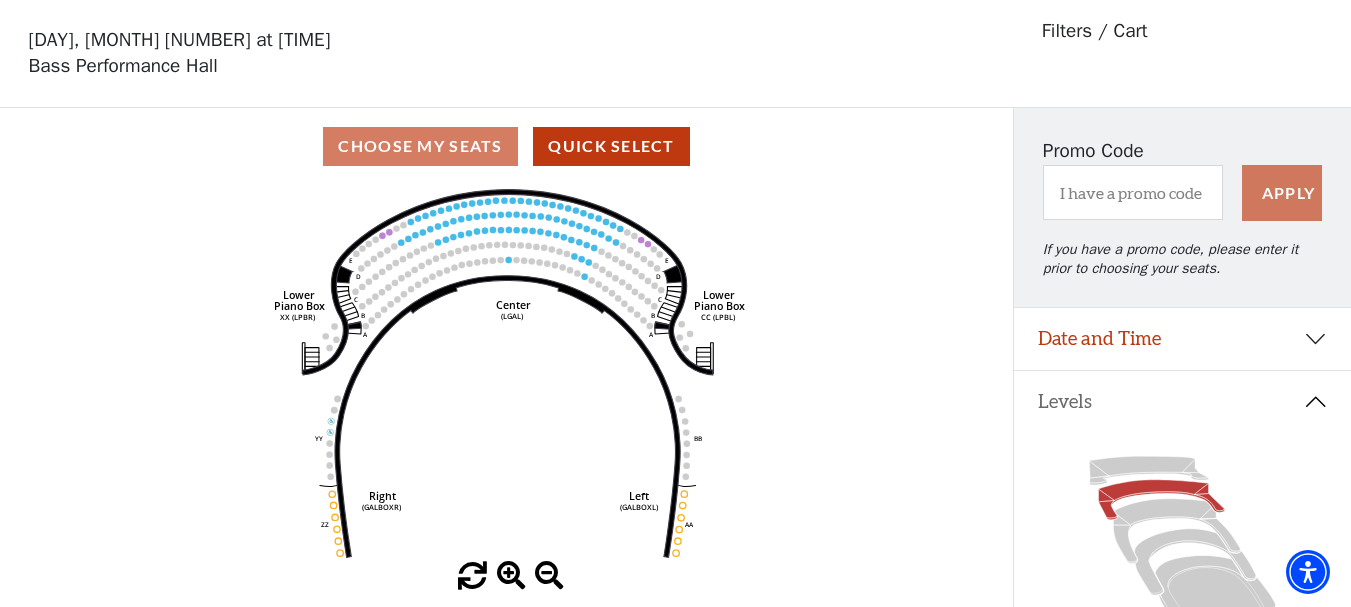 scroll, scrollTop: 93, scrollLeft: 0, axis: vertical 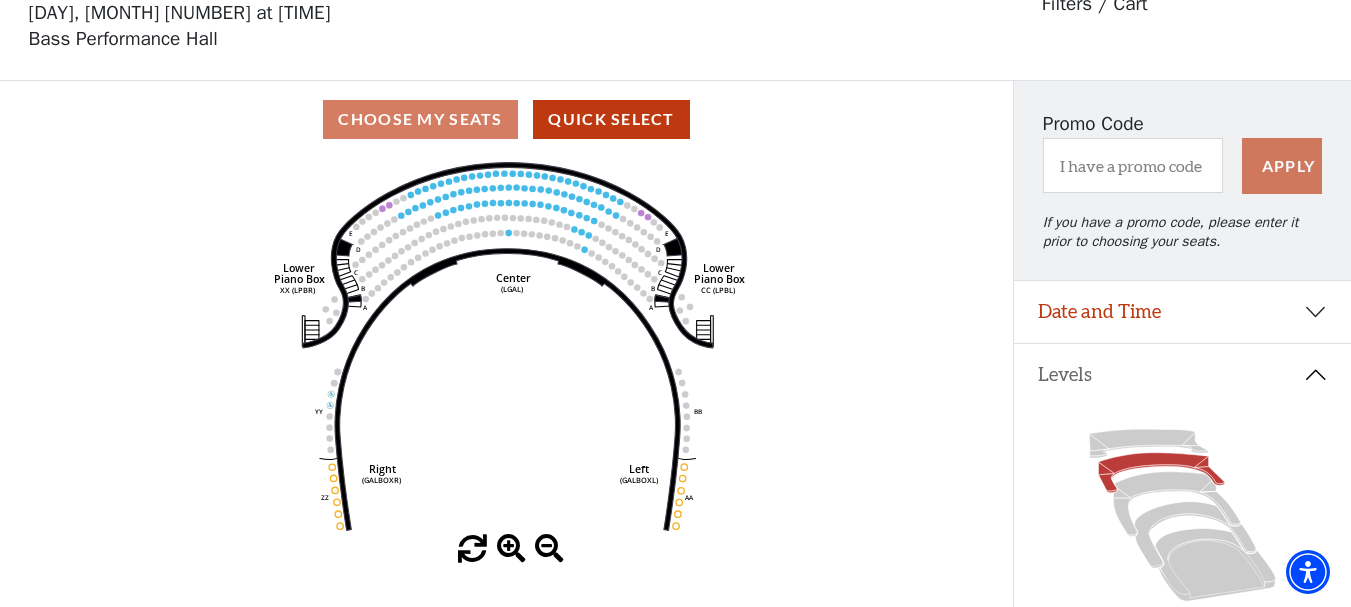 click on "Right   (GALBOXR)   E   D   C   B   A   E   D   C   B   A   YY   ZZ   Left   (GALBOXL)   BB   AA   Center   Lower   Piano Box   (LGAL)   CC (LPBL)   Lower   Piano Box   XX (LPBR)" 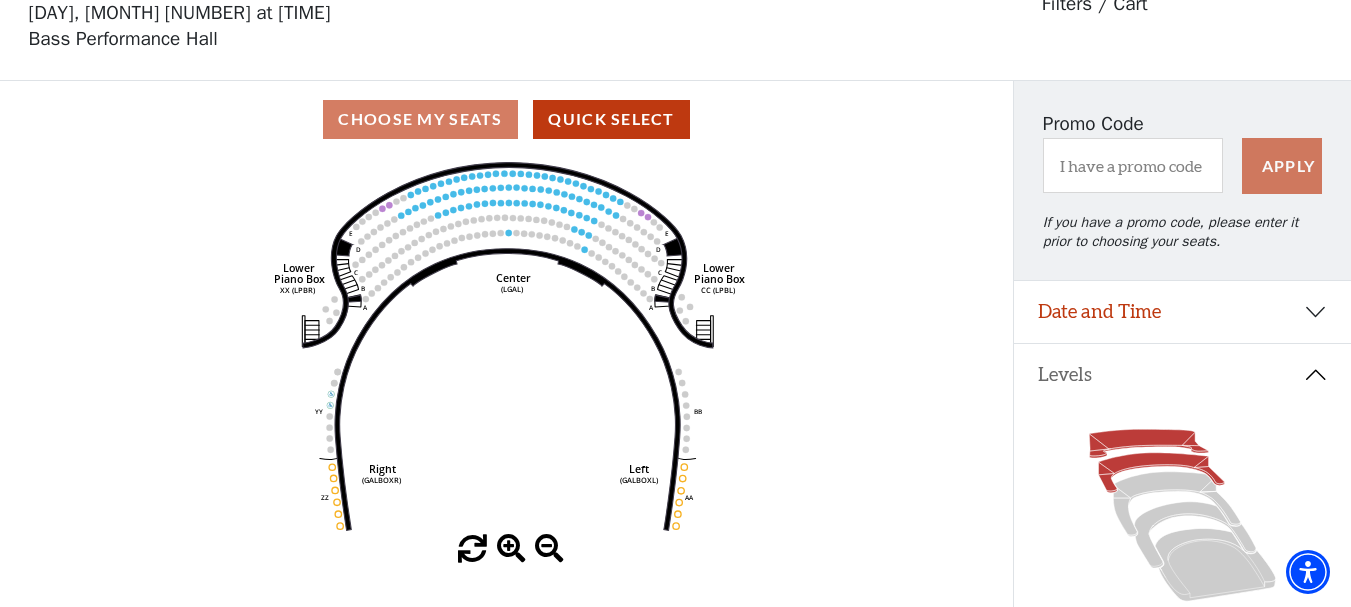 click 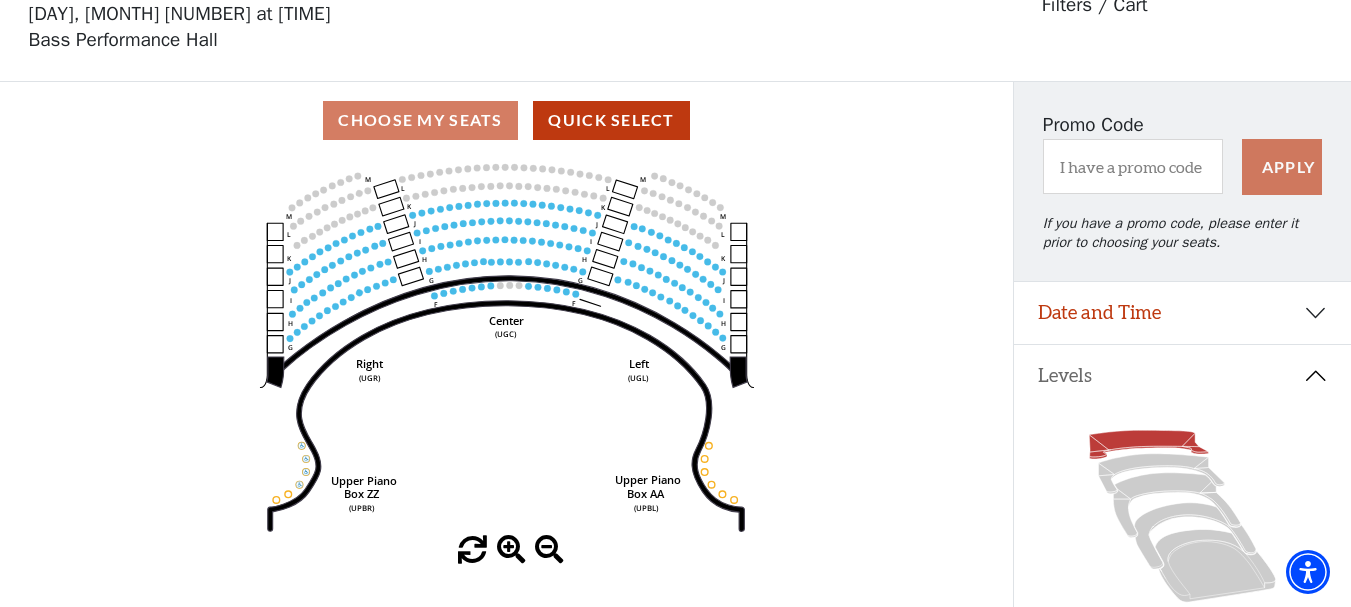 scroll, scrollTop: 93, scrollLeft: 0, axis: vertical 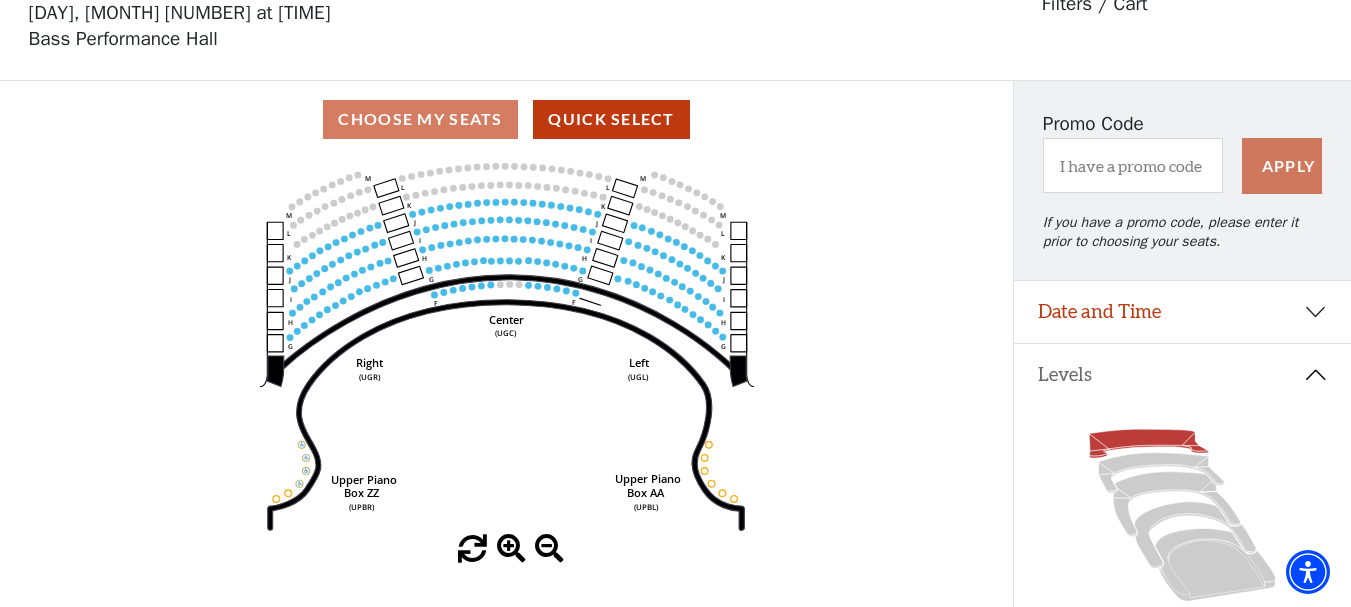 click 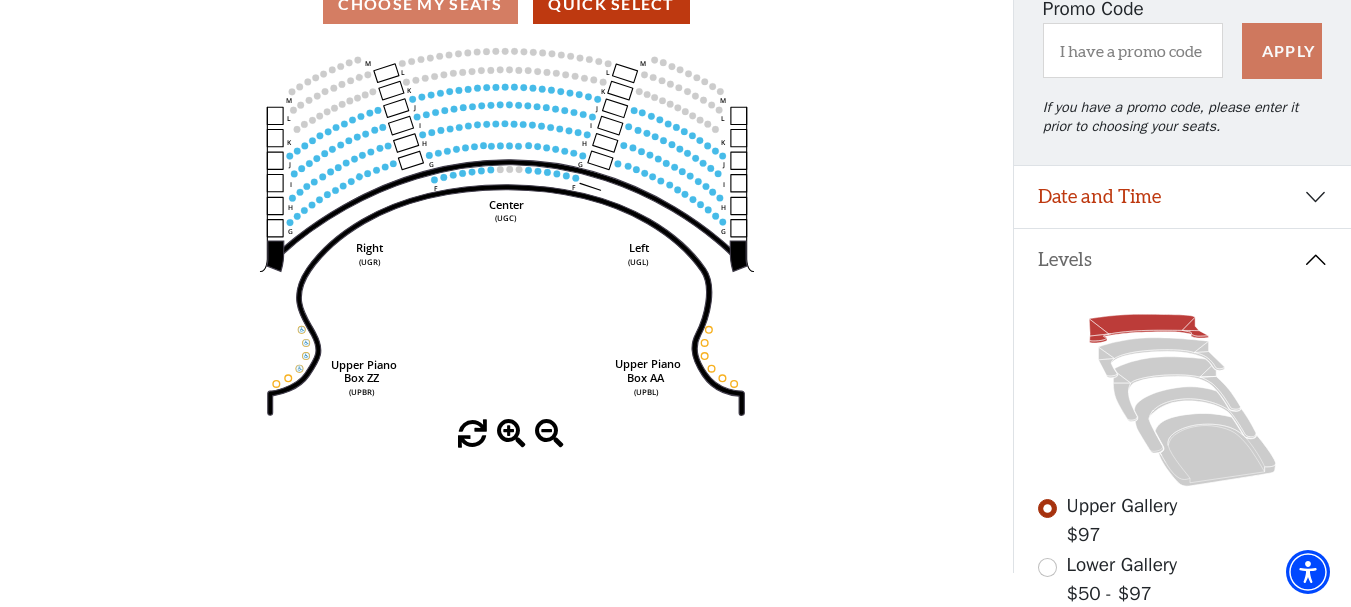 scroll, scrollTop: 210, scrollLeft: 0, axis: vertical 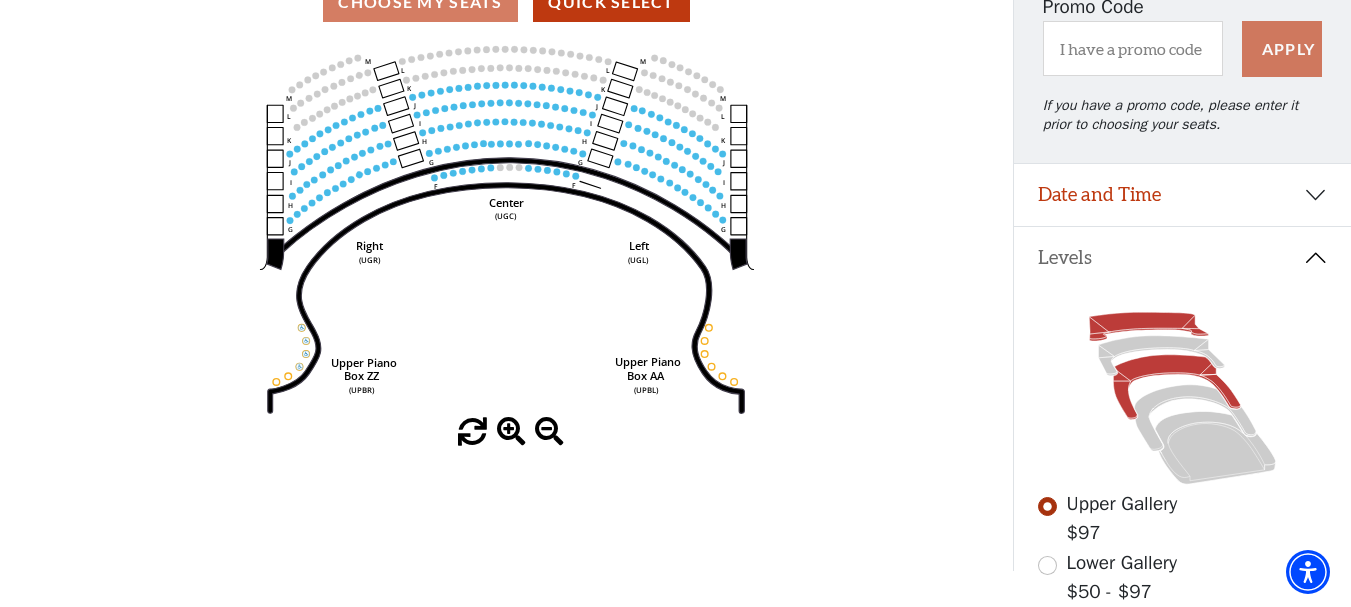 click 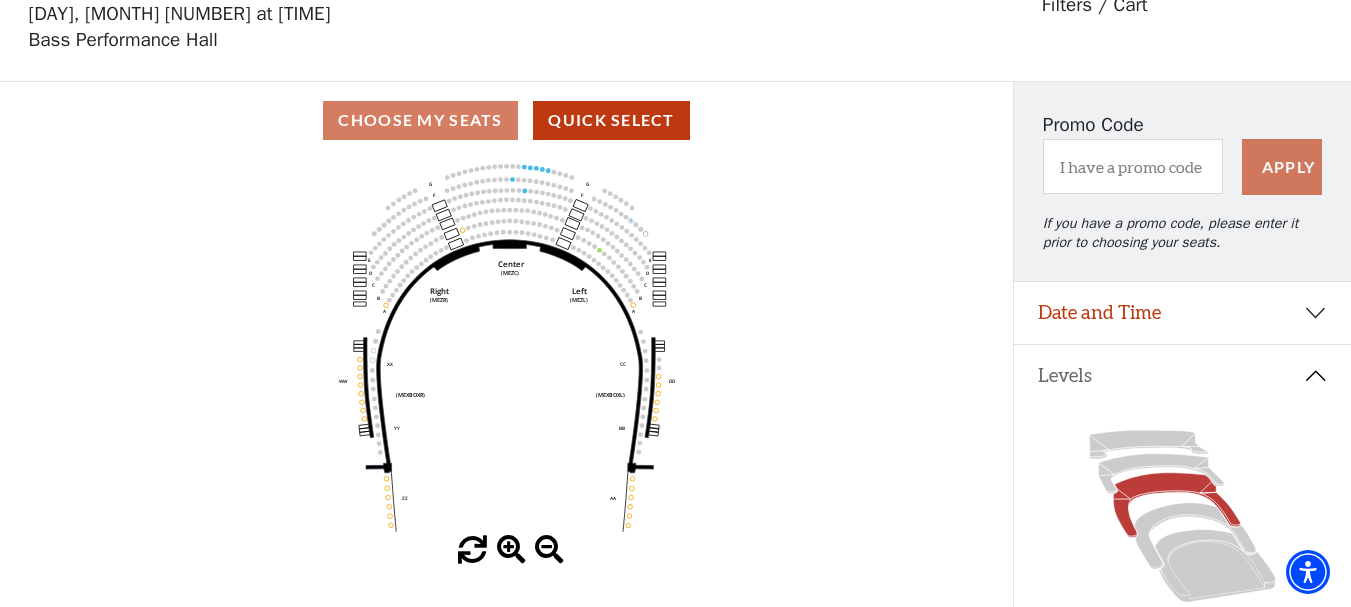 scroll, scrollTop: 93, scrollLeft: 0, axis: vertical 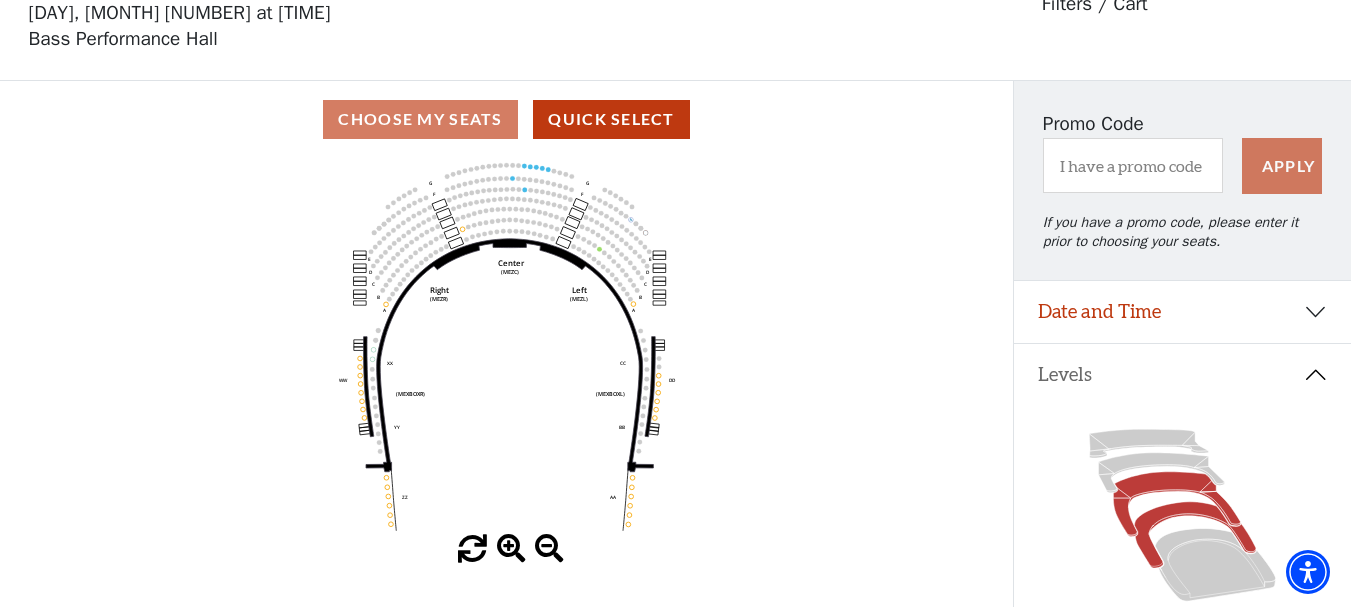 click 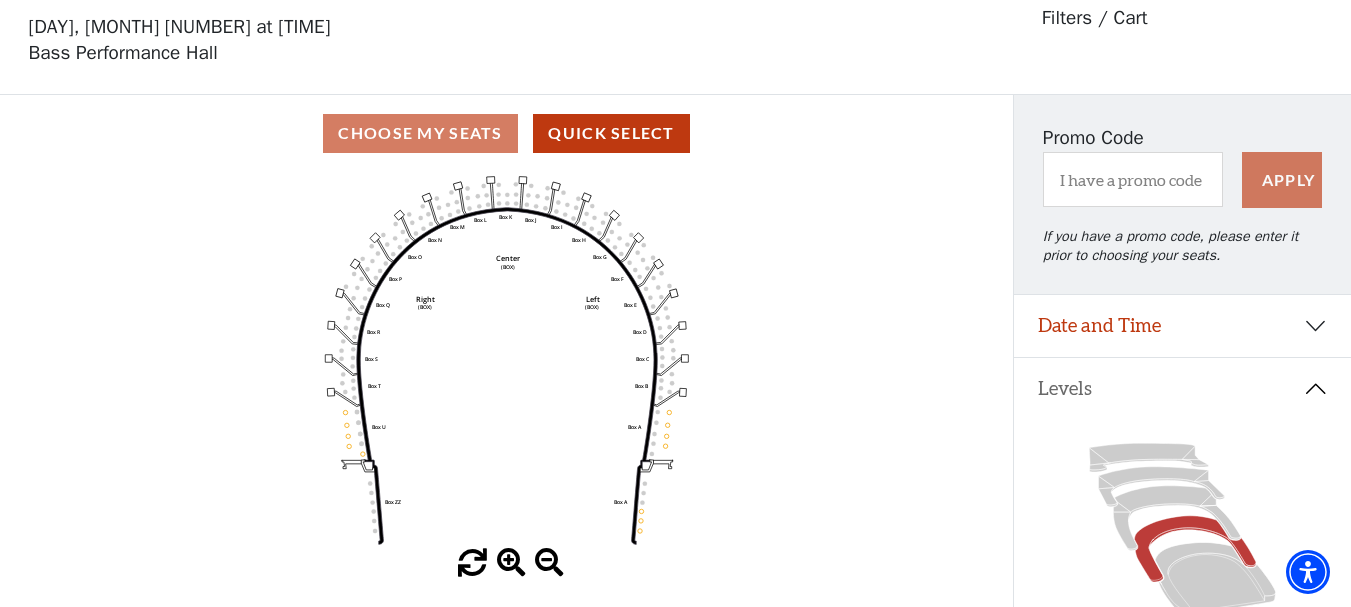 scroll, scrollTop: 93, scrollLeft: 0, axis: vertical 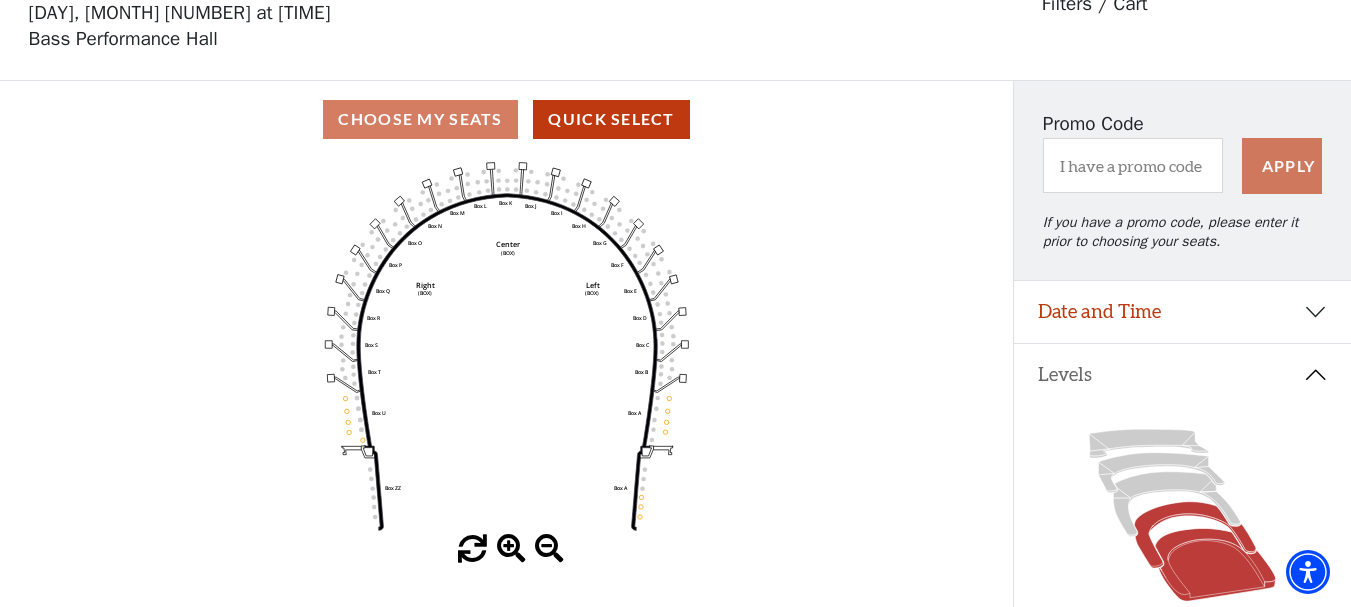 click 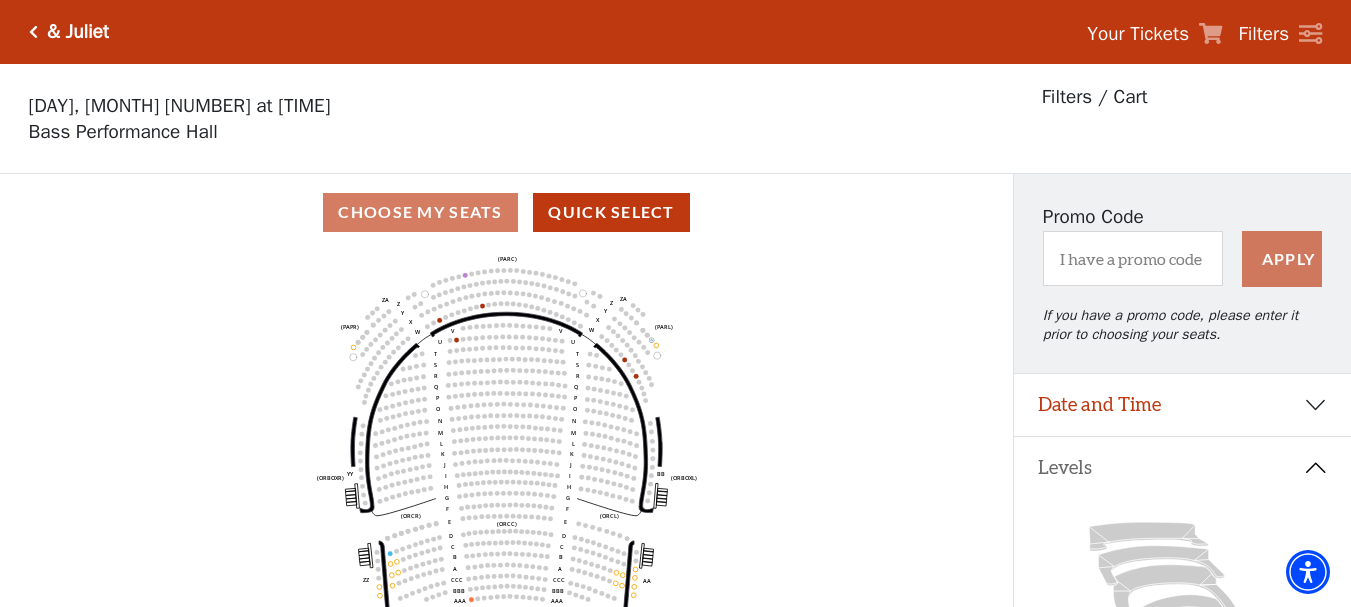 scroll, scrollTop: 93, scrollLeft: 0, axis: vertical 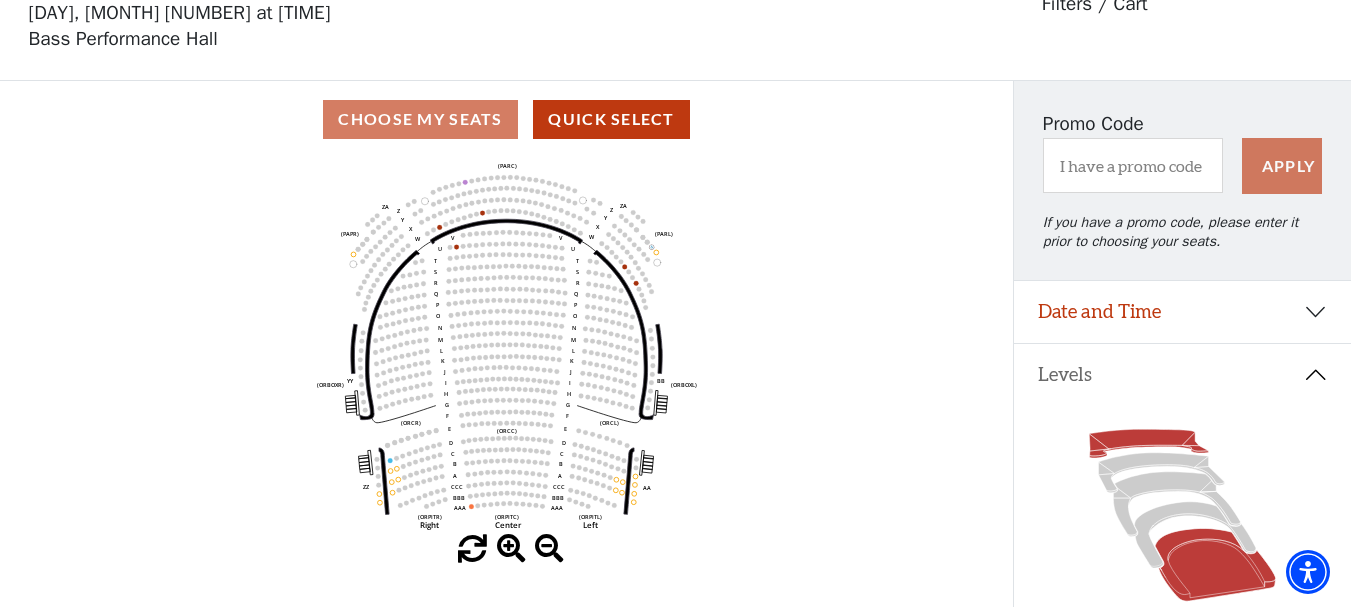 click 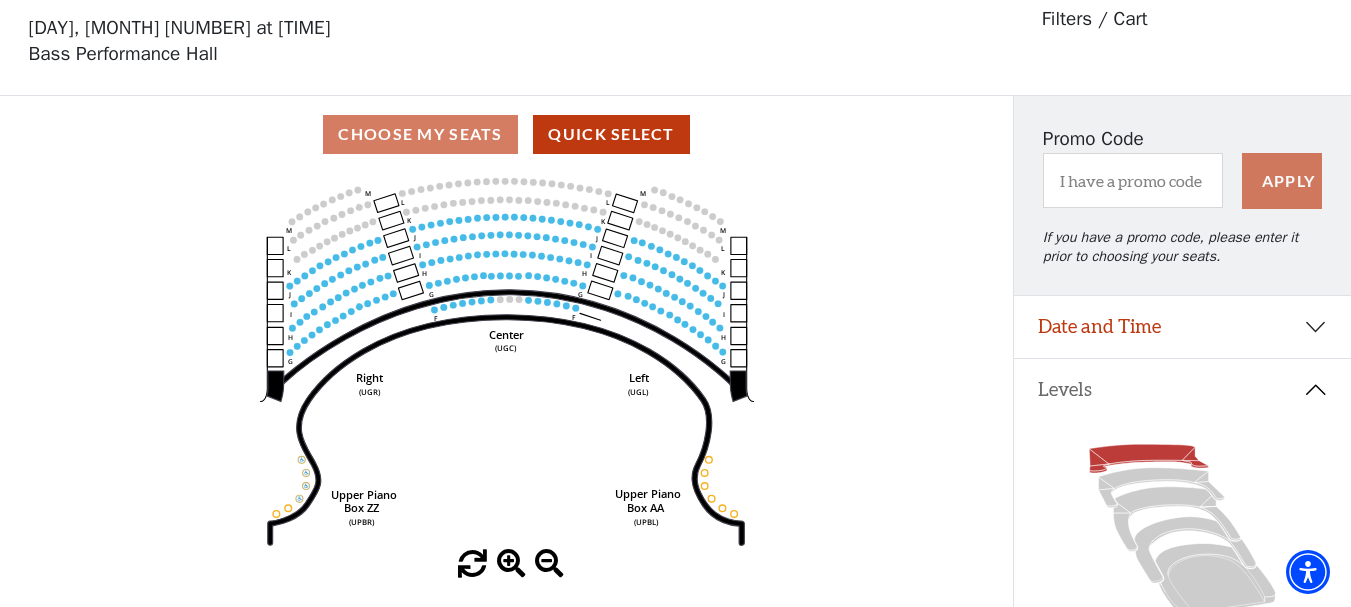scroll, scrollTop: 93, scrollLeft: 0, axis: vertical 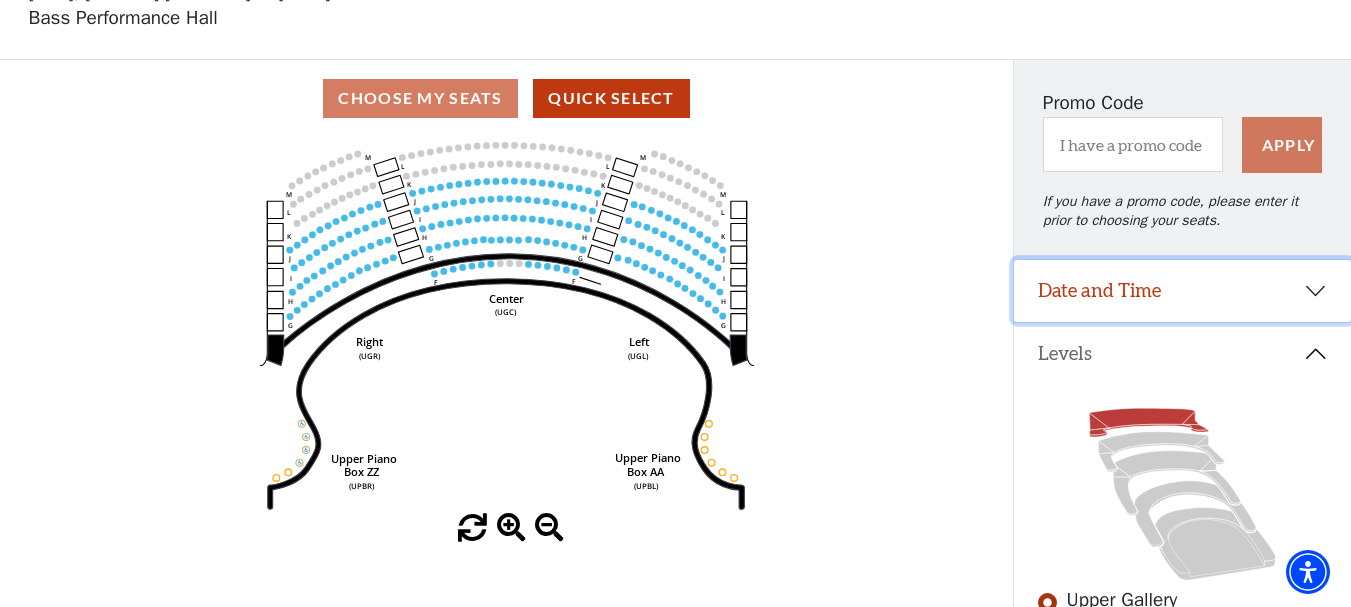 click on "Date and Time" at bounding box center [1182, 291] 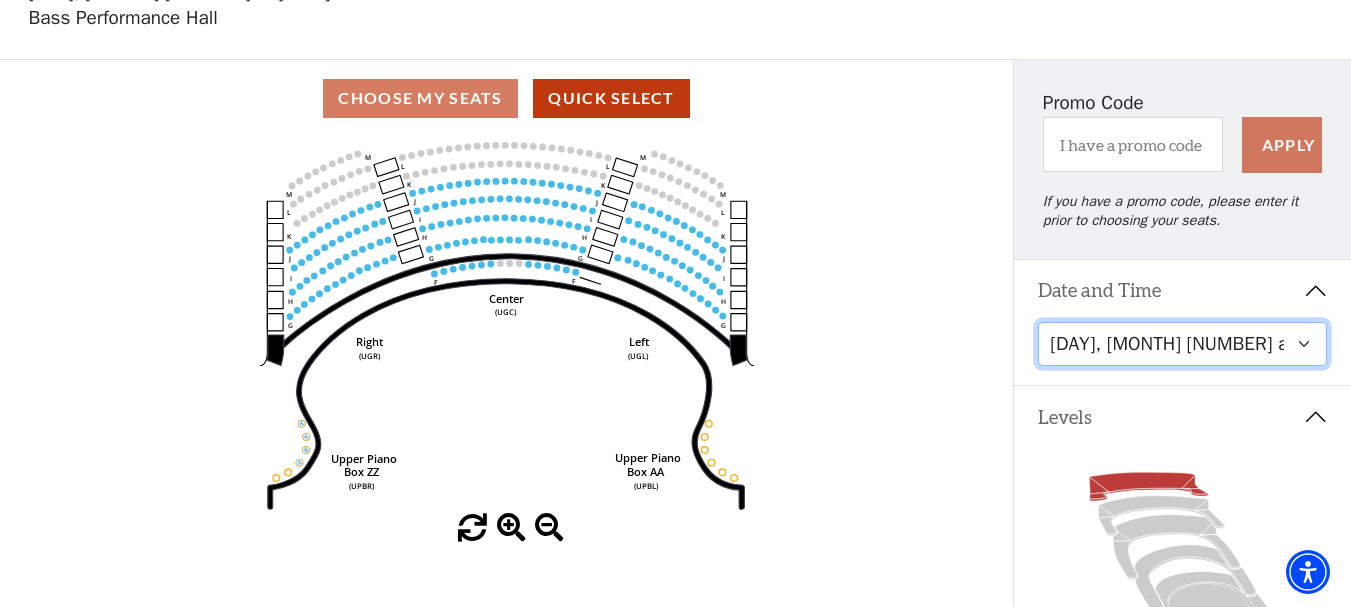 click on "Thursday, November 13 at 1:30 PM Wednesday, November 12 at 7:30 PM Thursday, November 13 at 7:30 PM Friday, November 14 at 7:30 PM Saturday, November 15 at 1:30 PM Saturday, November 15 at 7:30 PM Sunday, November 16 at 1:30 PM Sunday, November 16 at 6:30 PM" at bounding box center (1182, 344) 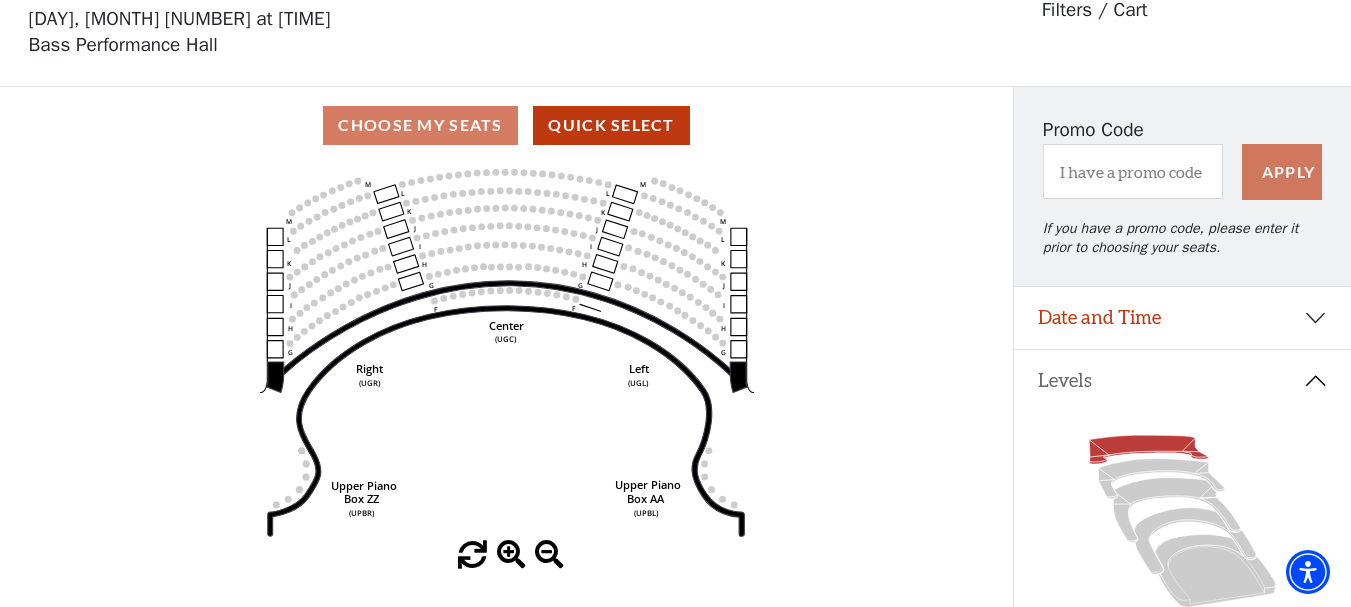 scroll, scrollTop: 93, scrollLeft: 0, axis: vertical 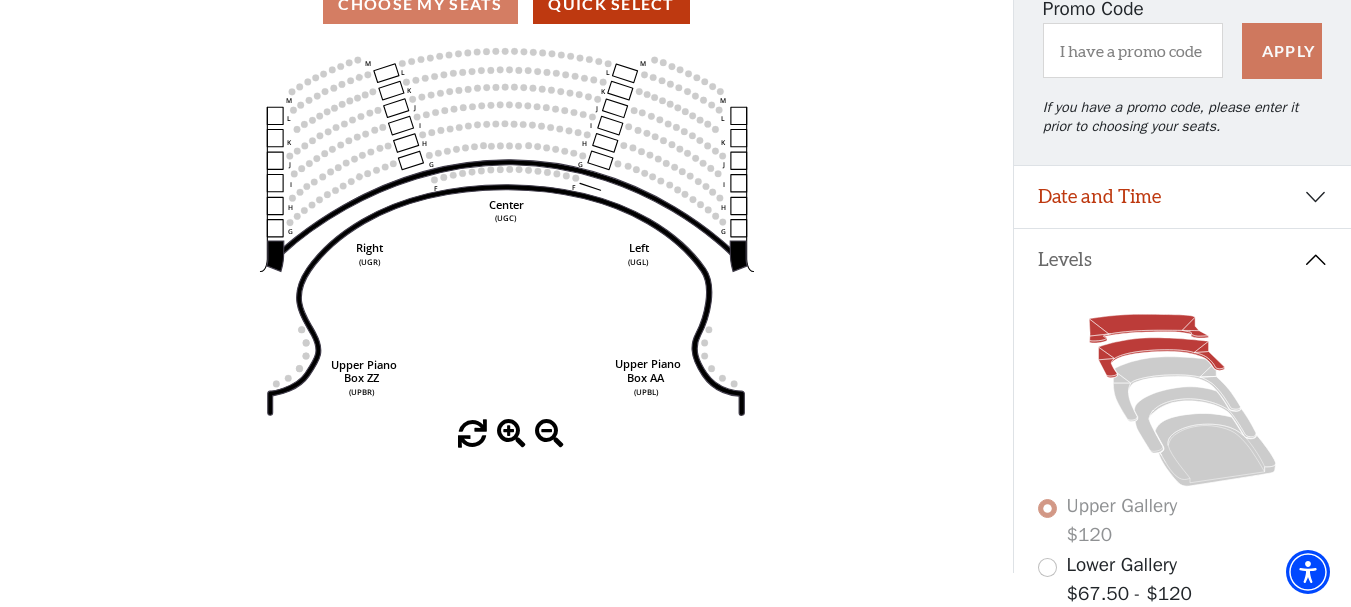 click 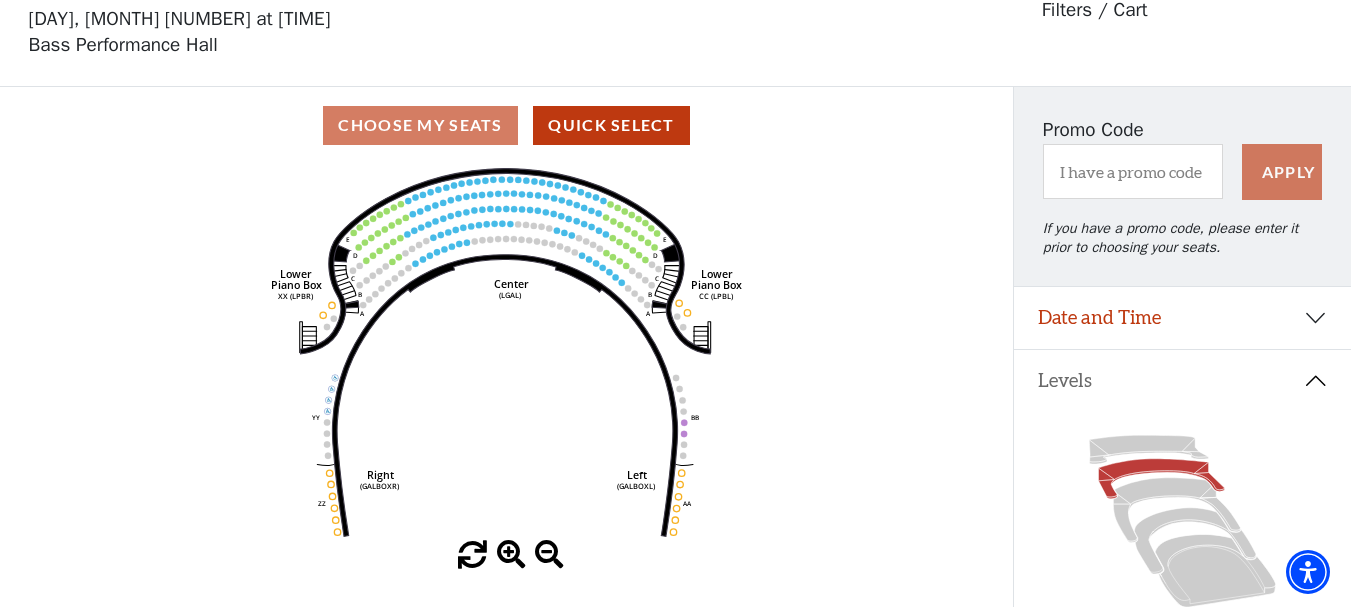 scroll, scrollTop: 93, scrollLeft: 0, axis: vertical 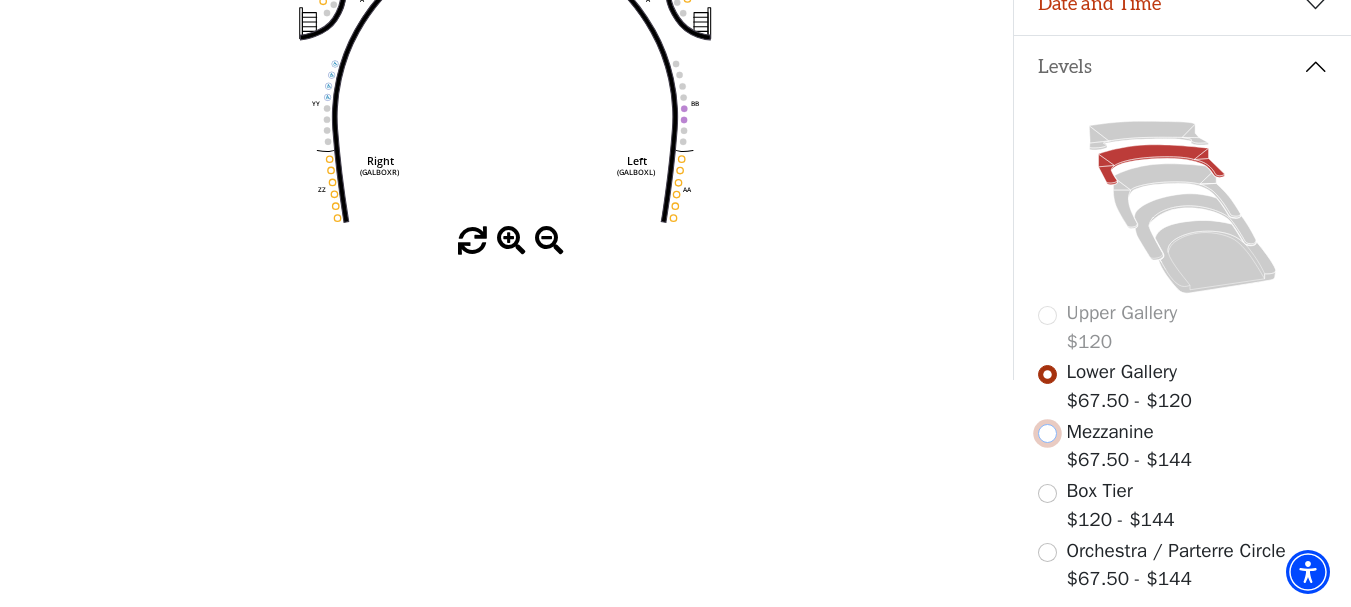 click at bounding box center [1047, 433] 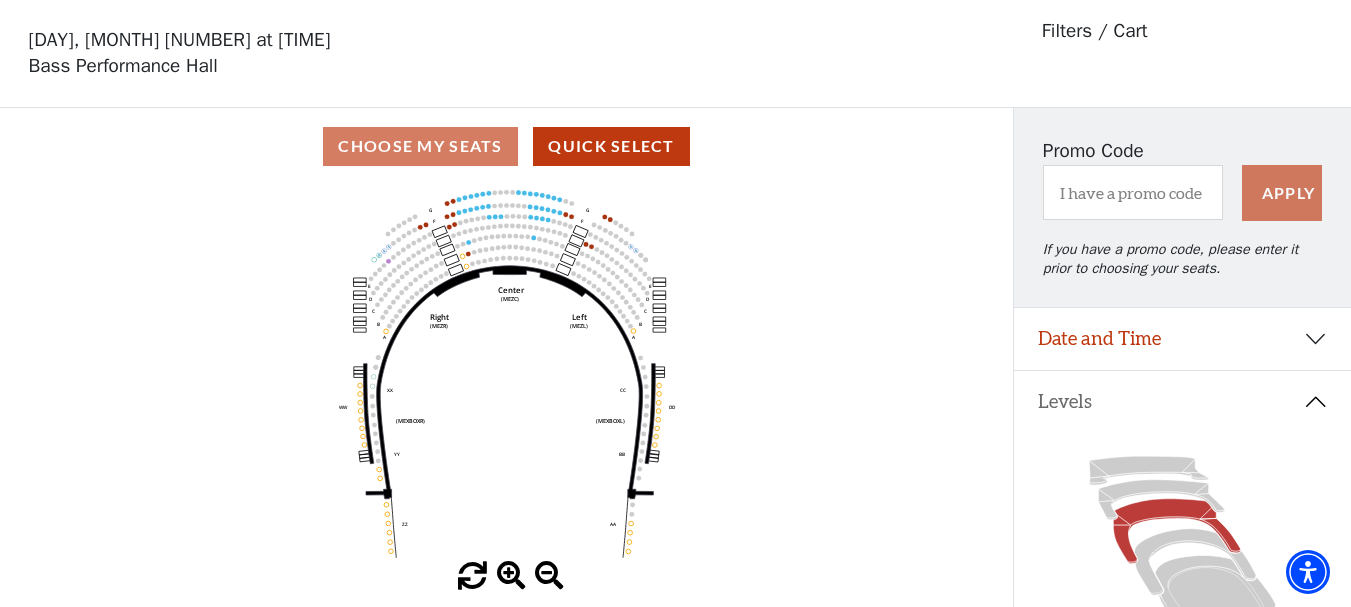 scroll, scrollTop: 93, scrollLeft: 0, axis: vertical 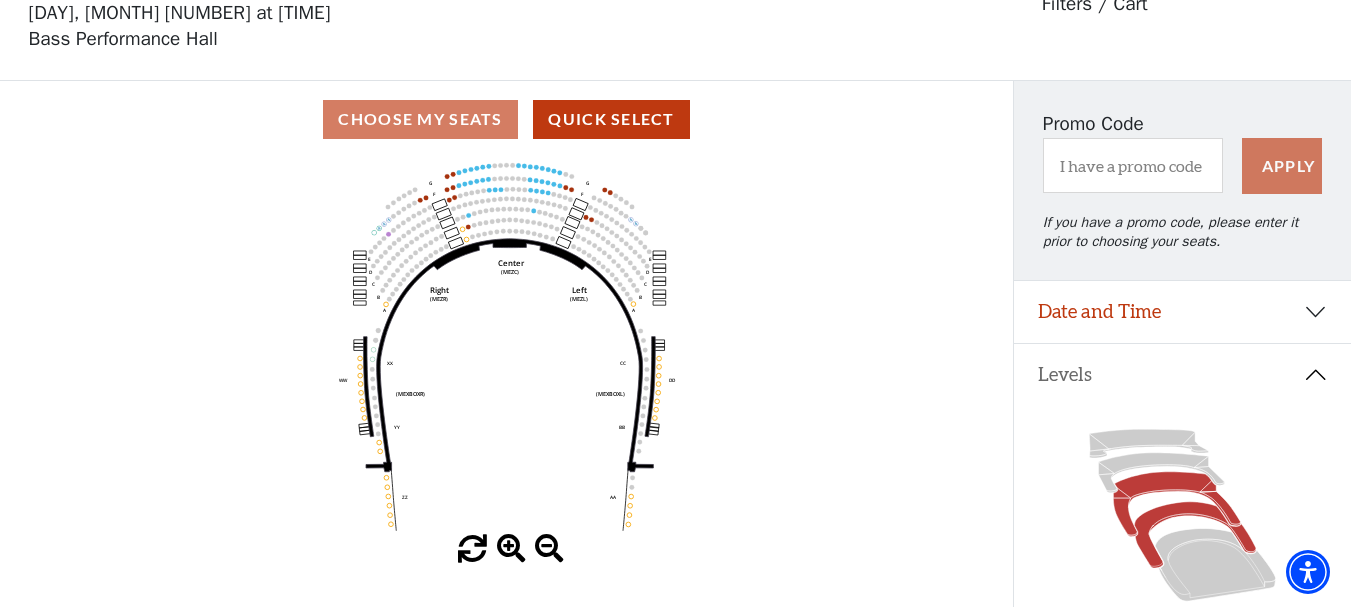 click 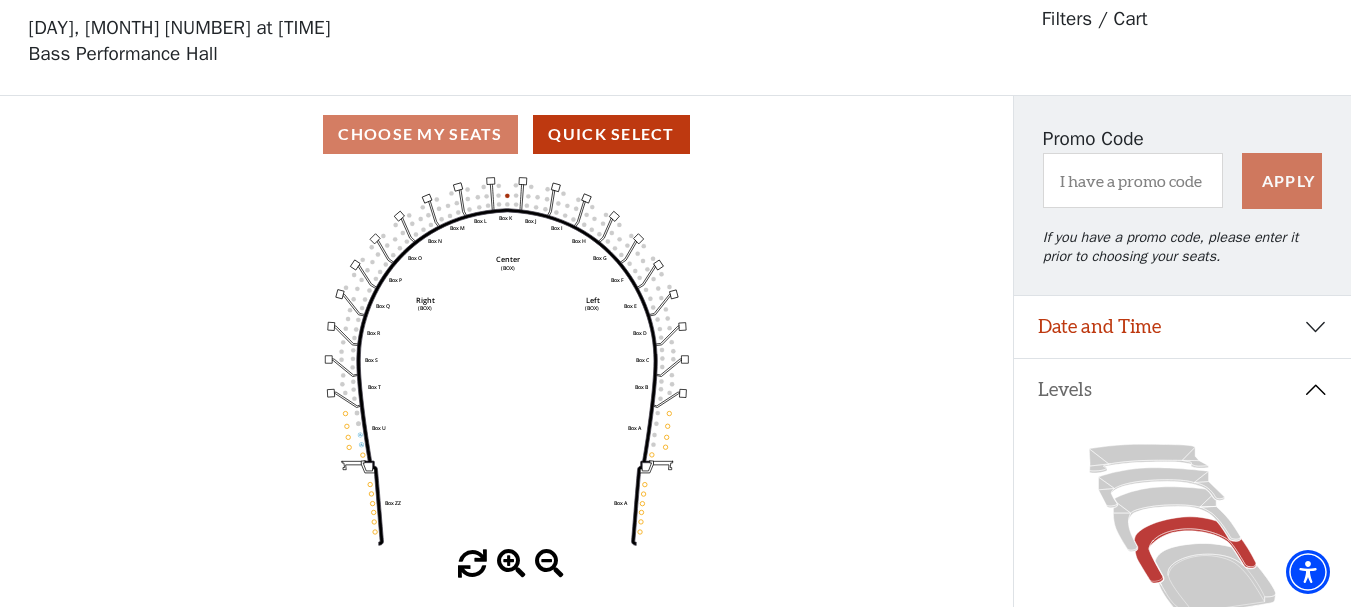 scroll, scrollTop: 93, scrollLeft: 0, axis: vertical 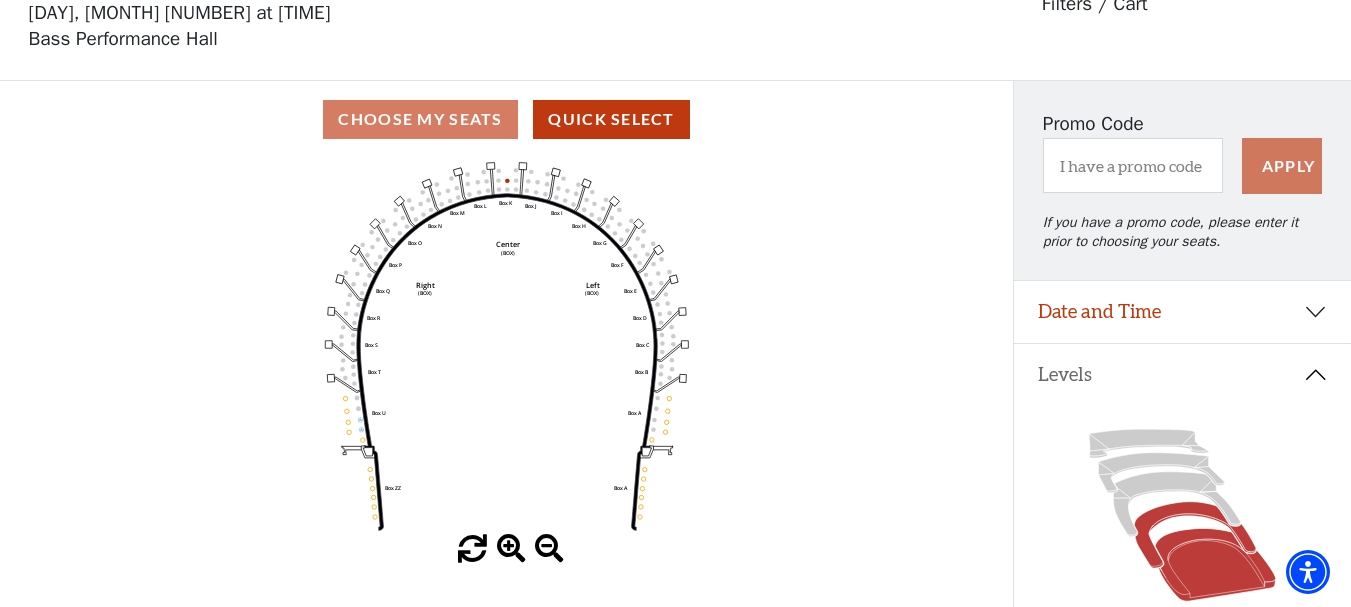 click 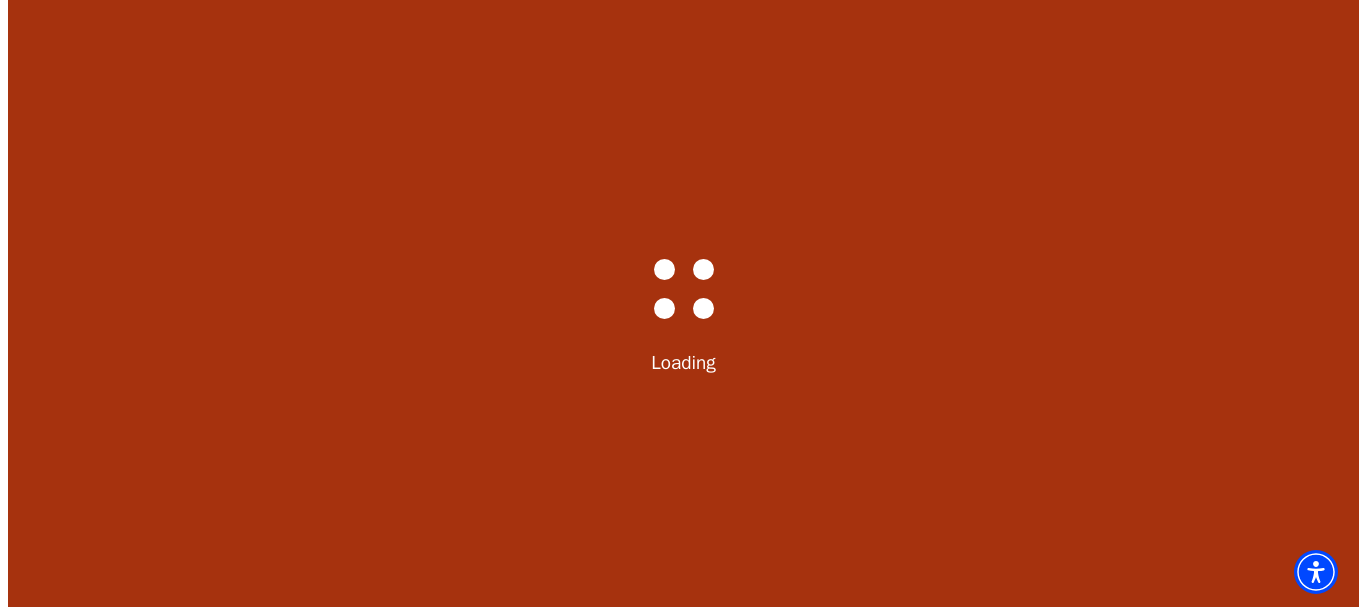 scroll, scrollTop: 0, scrollLeft: 0, axis: both 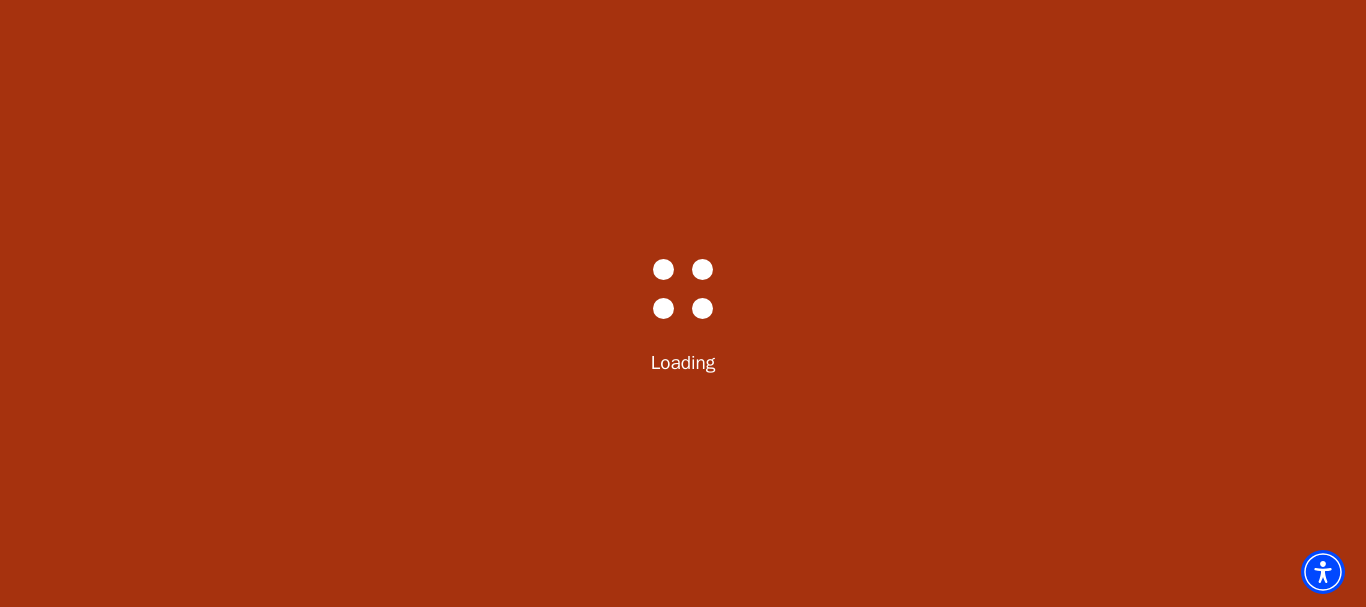 select on "6230" 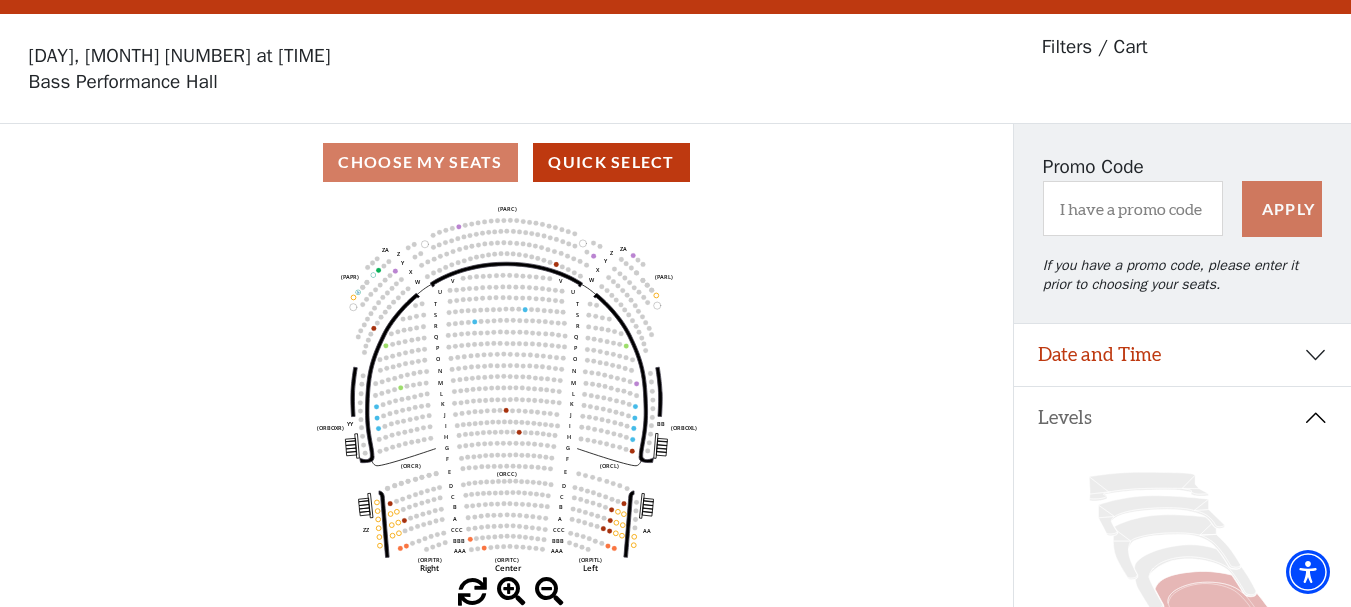 scroll, scrollTop: 93, scrollLeft: 0, axis: vertical 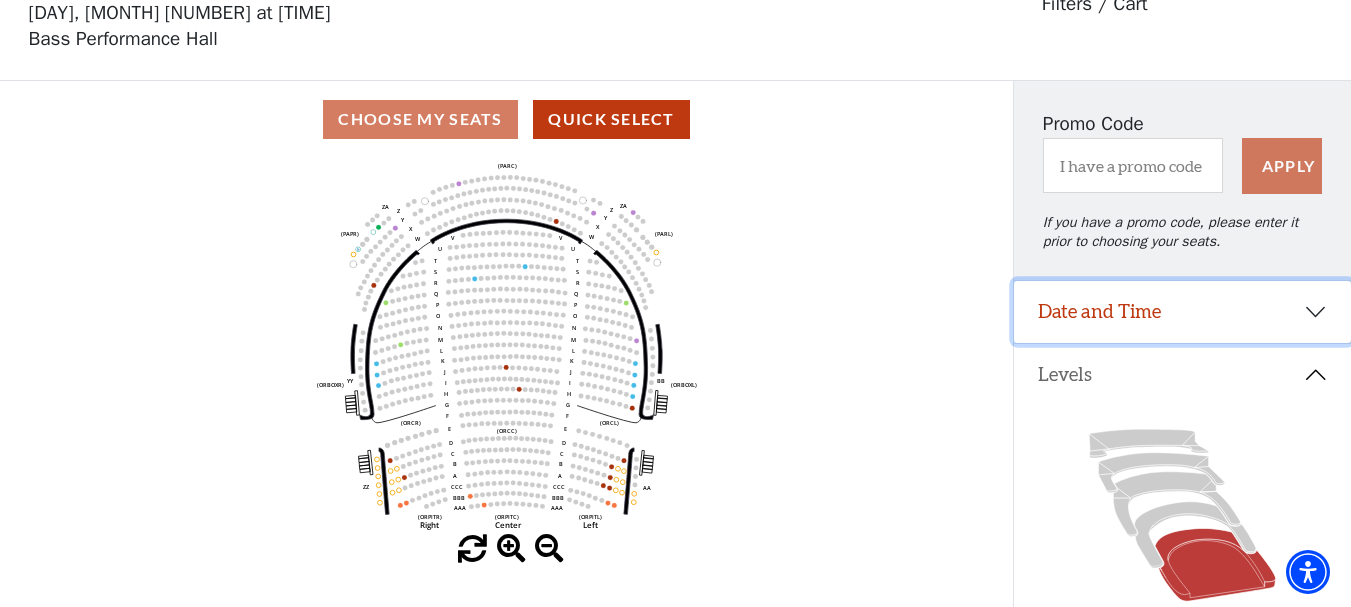click on "Date and Time" at bounding box center [1182, 312] 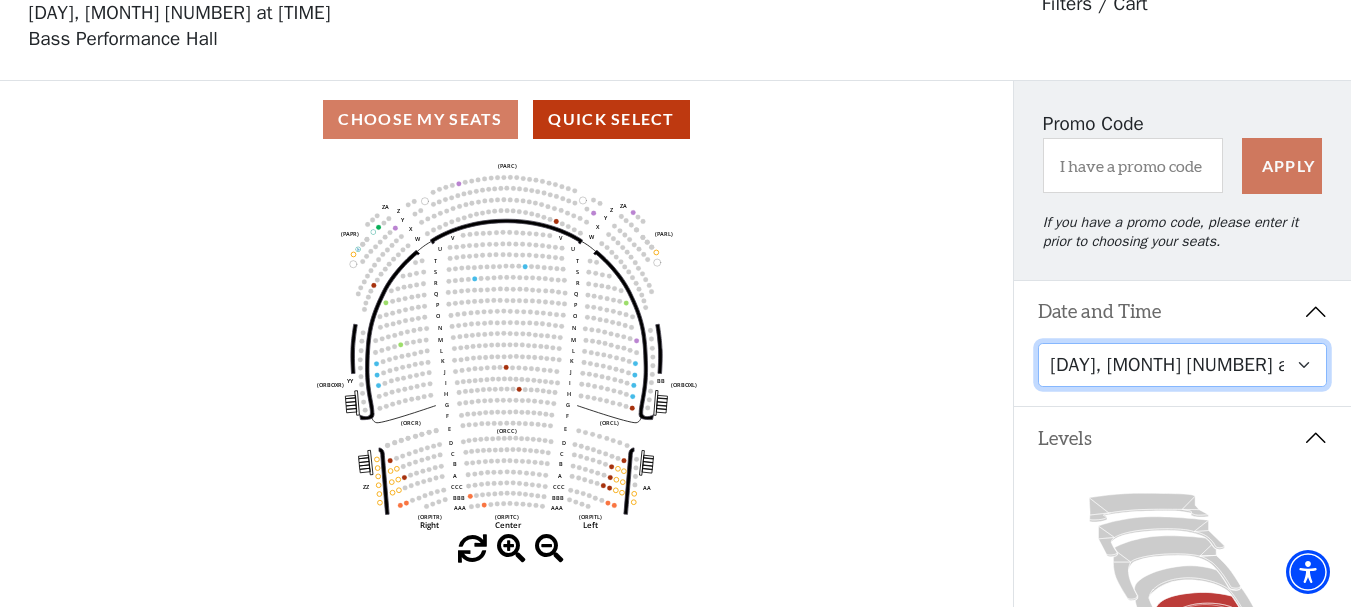 click on "Thursday, November 13 at 1:30 PM Wednesday, November 12 at 7:30 PM Thursday, November 13 at 7:30 PM Friday, November 14 at 7:30 PM Saturday, November 15 at 1:30 PM Saturday, November 15 at 7:30 PM Sunday, November 16 at 1:30 PM Sunday, November 16 at 6:30 PM" at bounding box center [1182, 365] 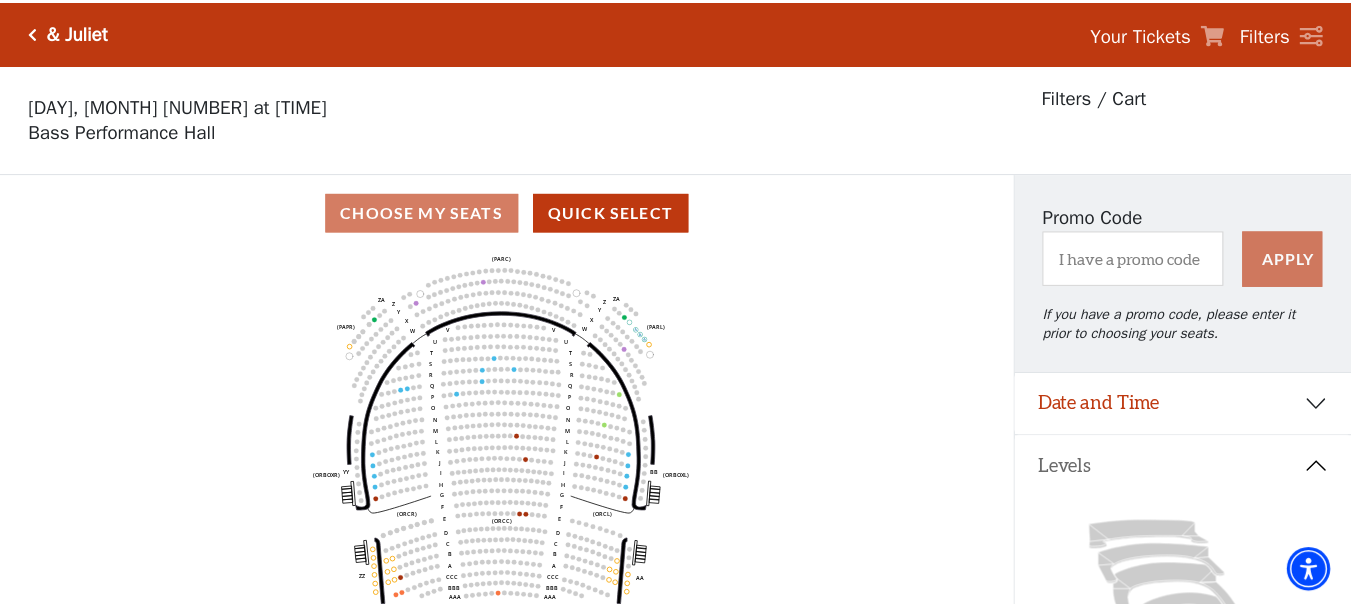 scroll, scrollTop: 93, scrollLeft: 0, axis: vertical 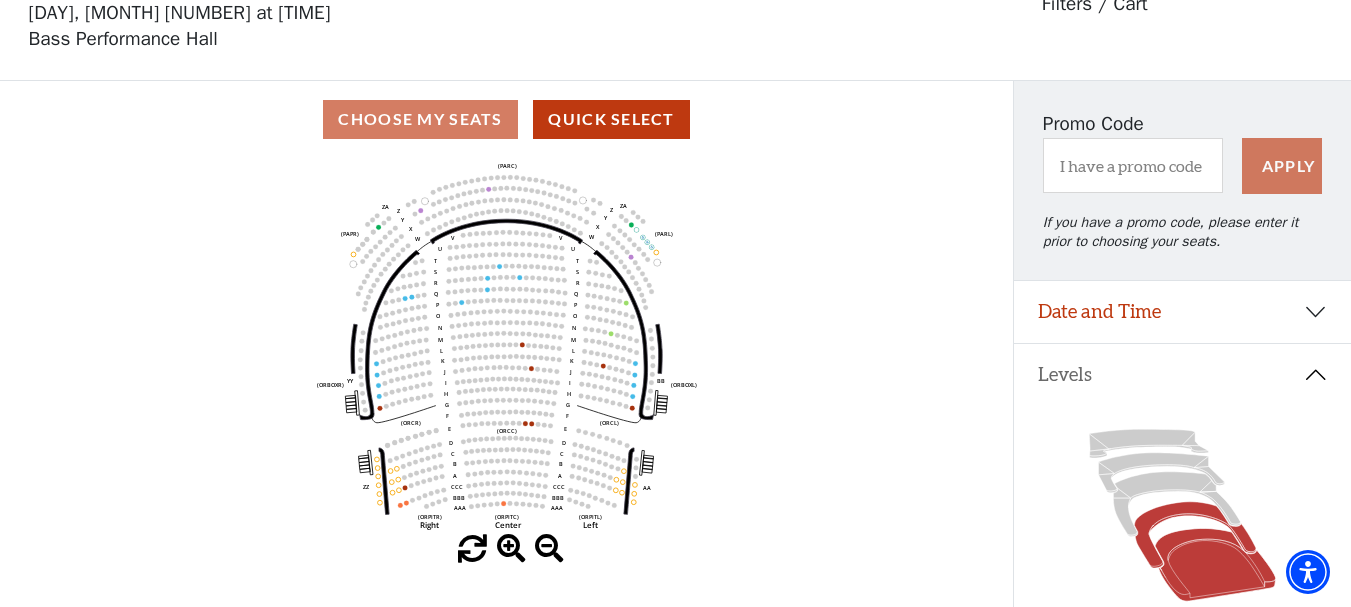 click 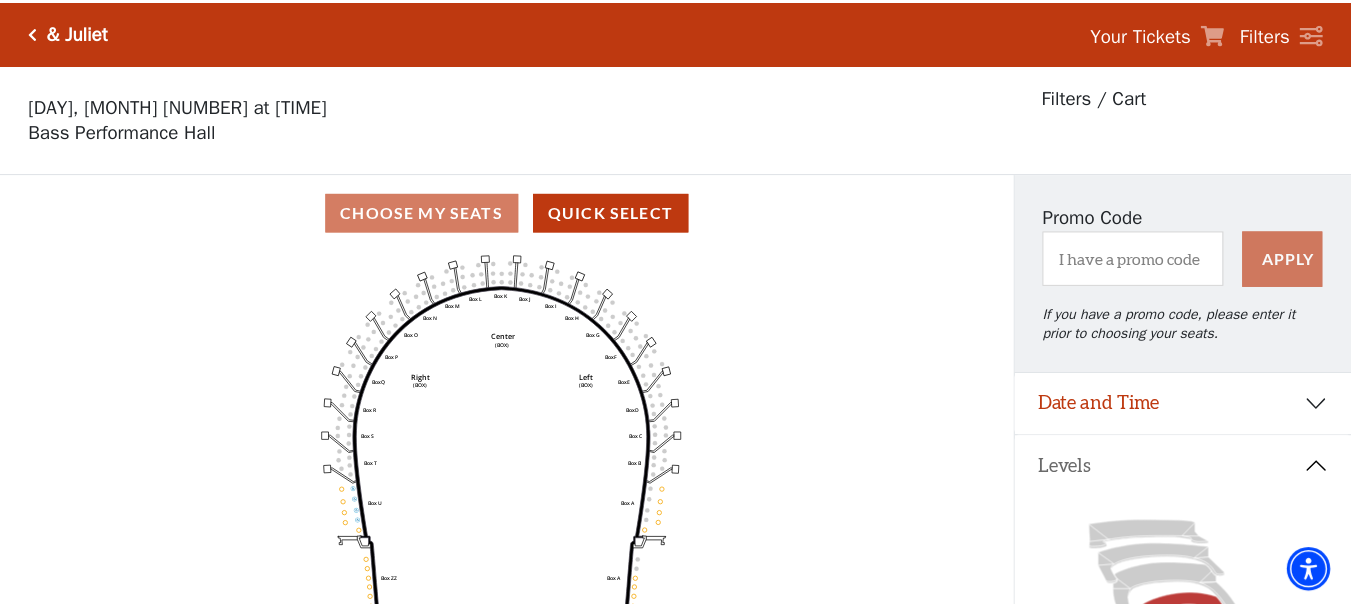 scroll, scrollTop: 93, scrollLeft: 0, axis: vertical 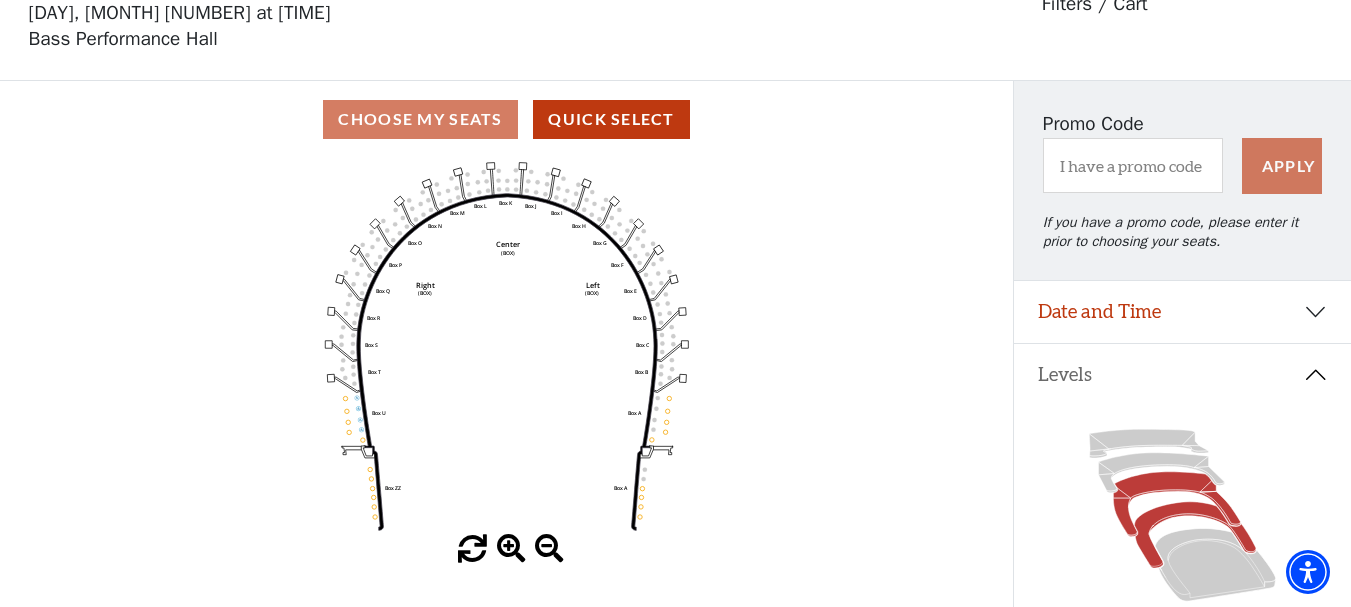 click 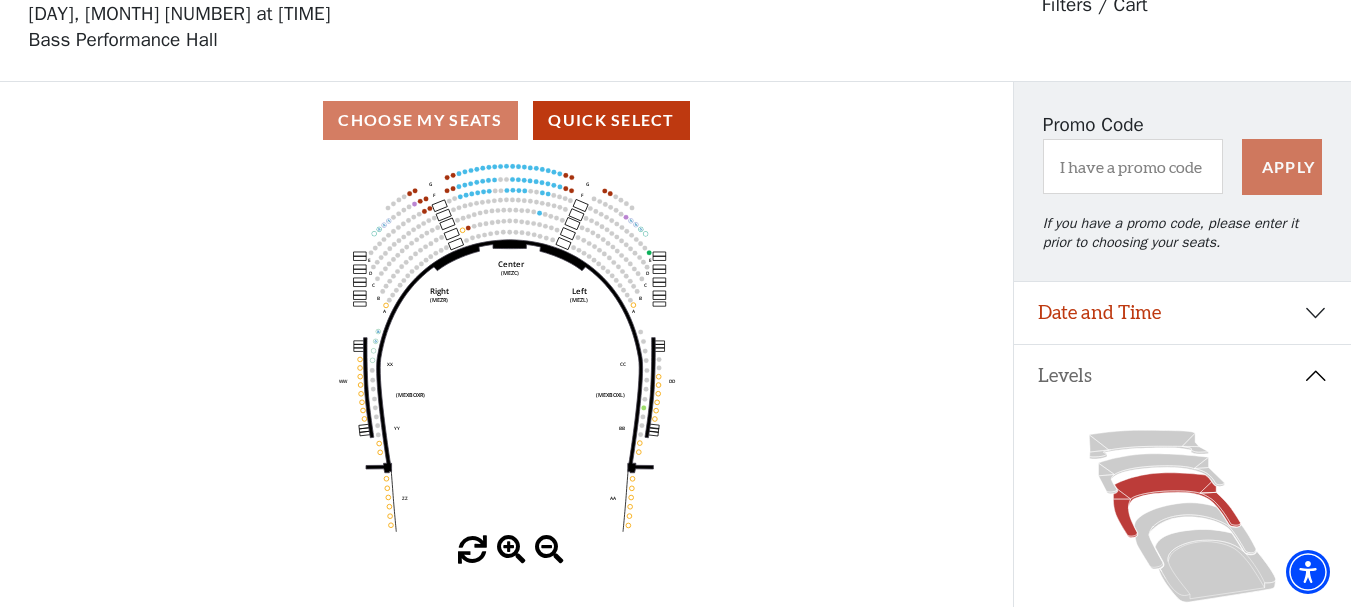 scroll, scrollTop: 93, scrollLeft: 0, axis: vertical 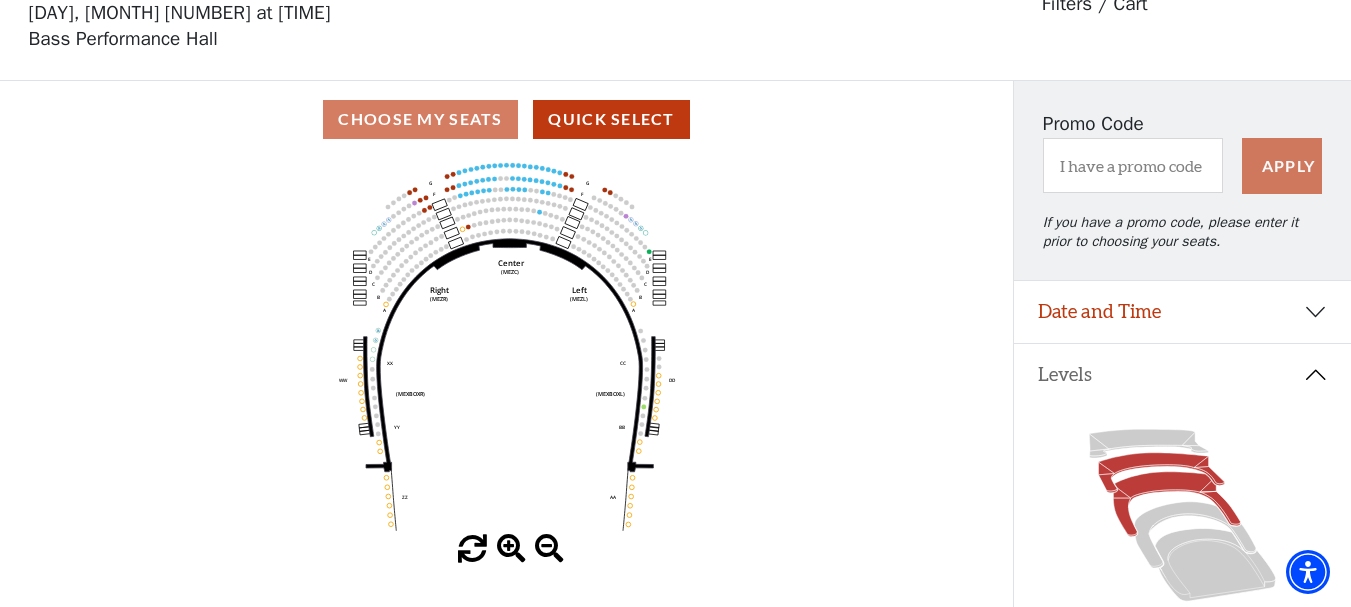 click 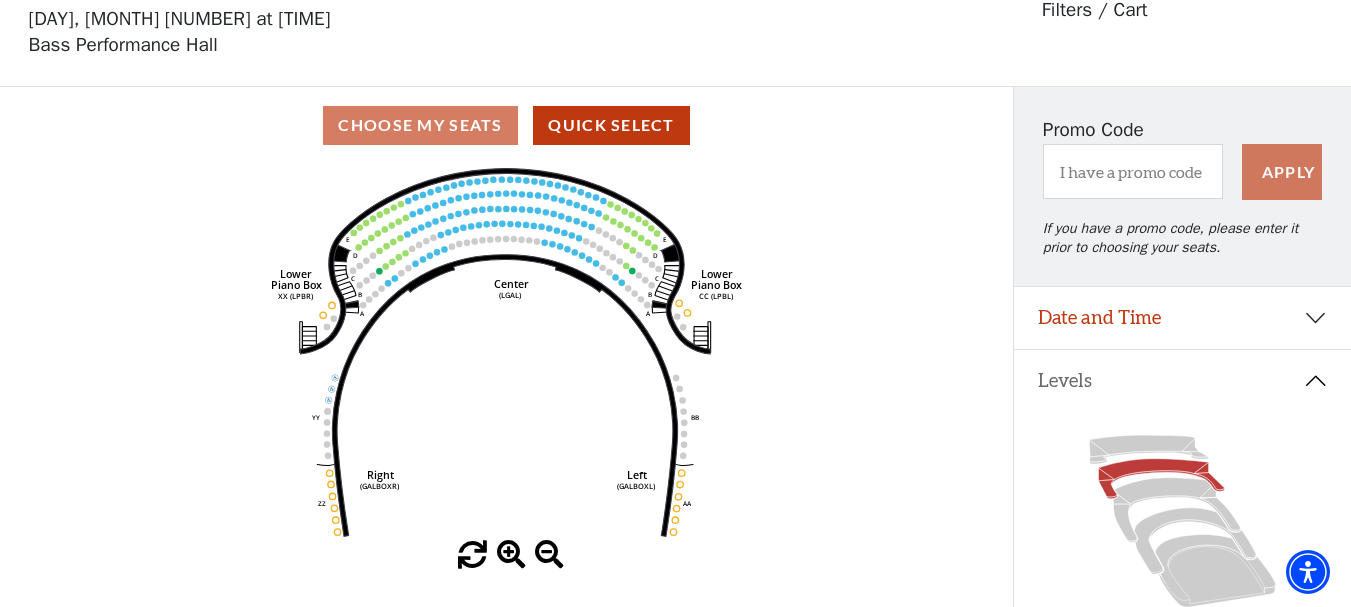 scroll, scrollTop: 93, scrollLeft: 0, axis: vertical 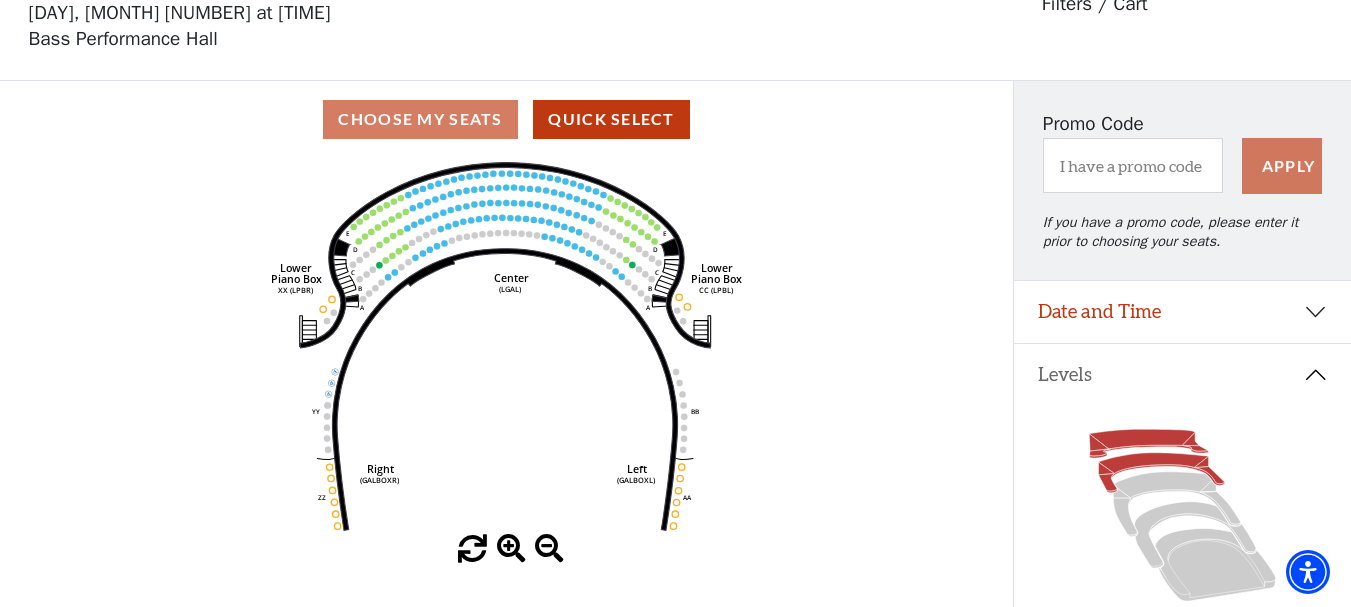 click 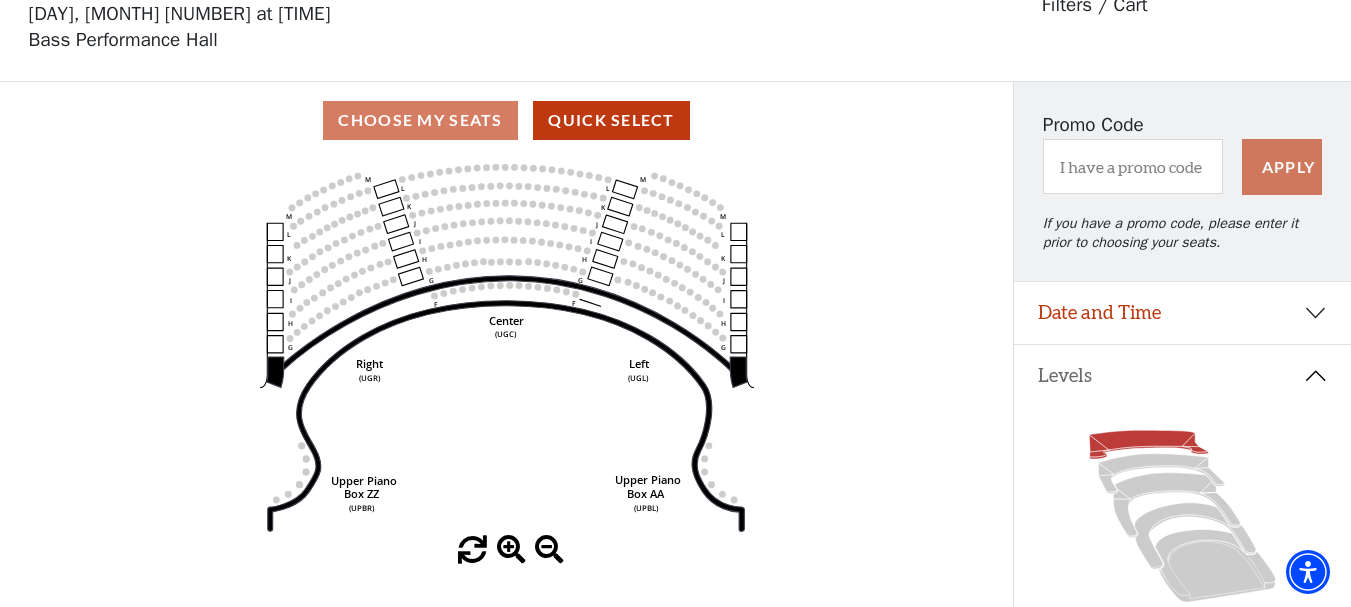 scroll, scrollTop: 93, scrollLeft: 0, axis: vertical 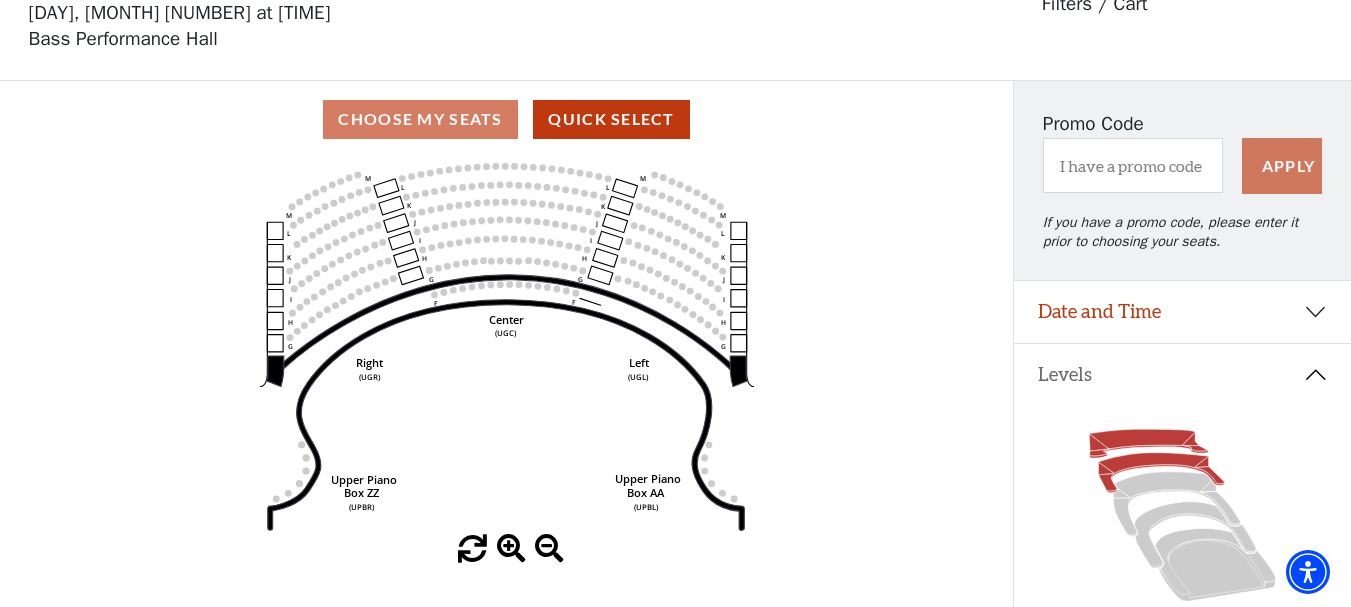 click 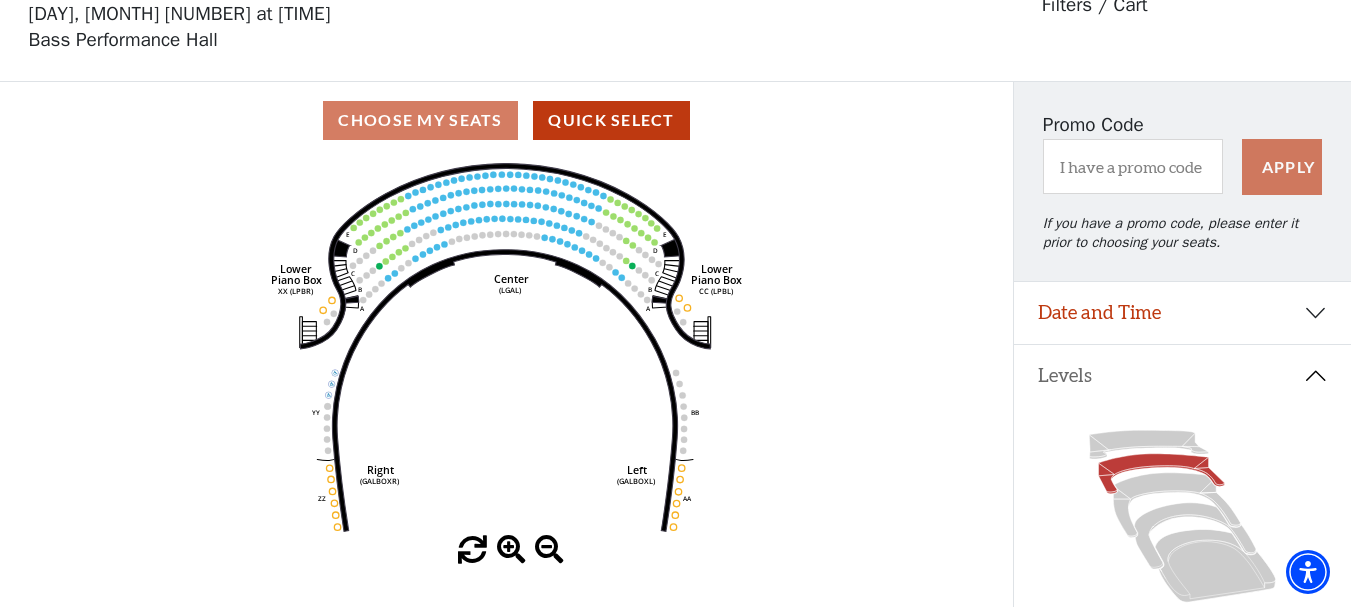 scroll, scrollTop: 93, scrollLeft: 0, axis: vertical 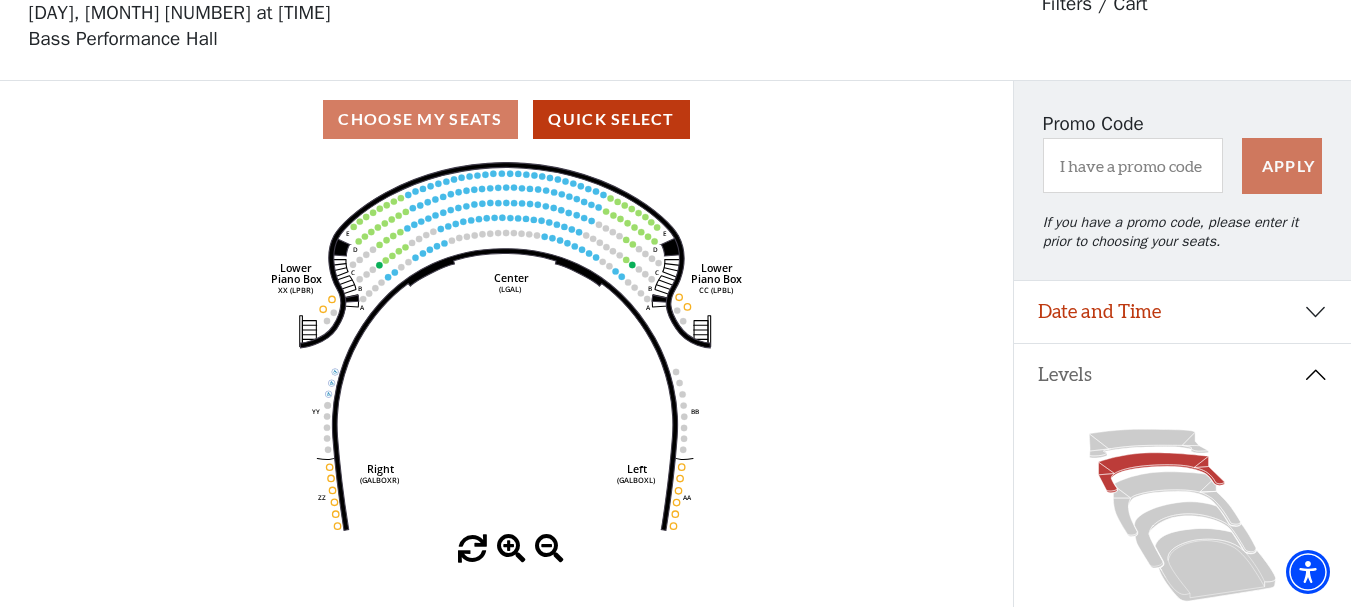 click on "Right   (GALBOXR)   E   D   C   B   A   E   D   C   B   A   YY   ZZ   Left   (GALBOXL)   BB   AA   Center   Lower   Piano Box   (LGAL)   CC (LPBL)   Lower   Piano Box   XX (LPBR)" 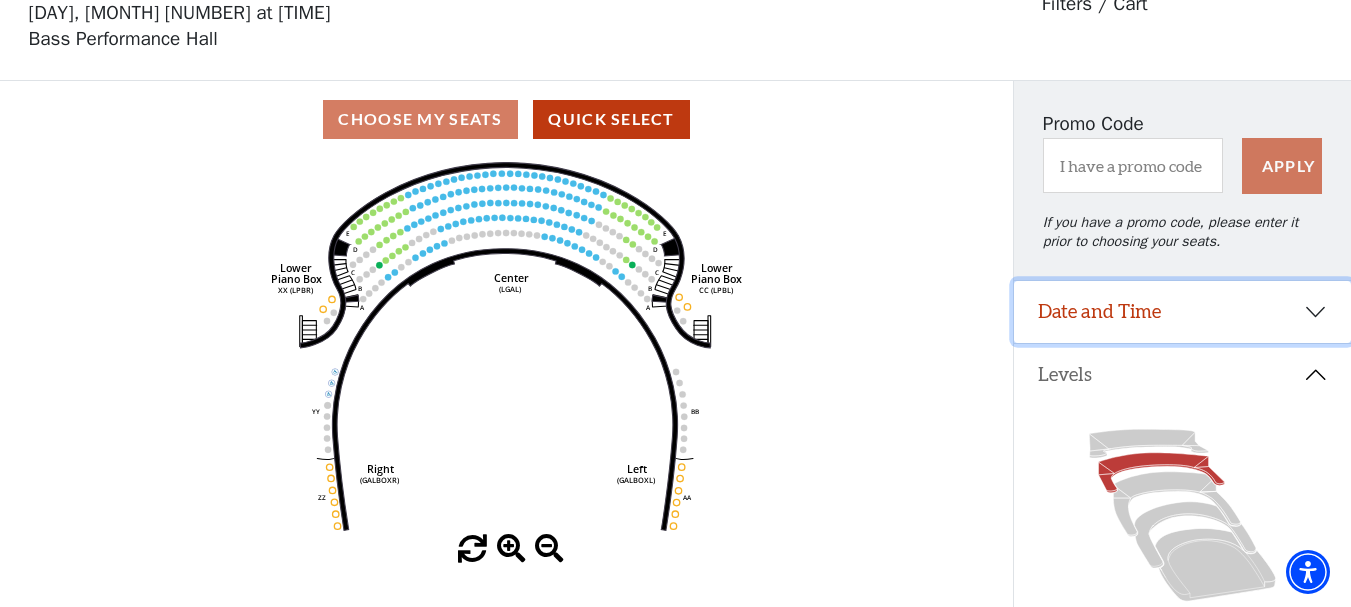 click on "Date and Time" at bounding box center (1182, 312) 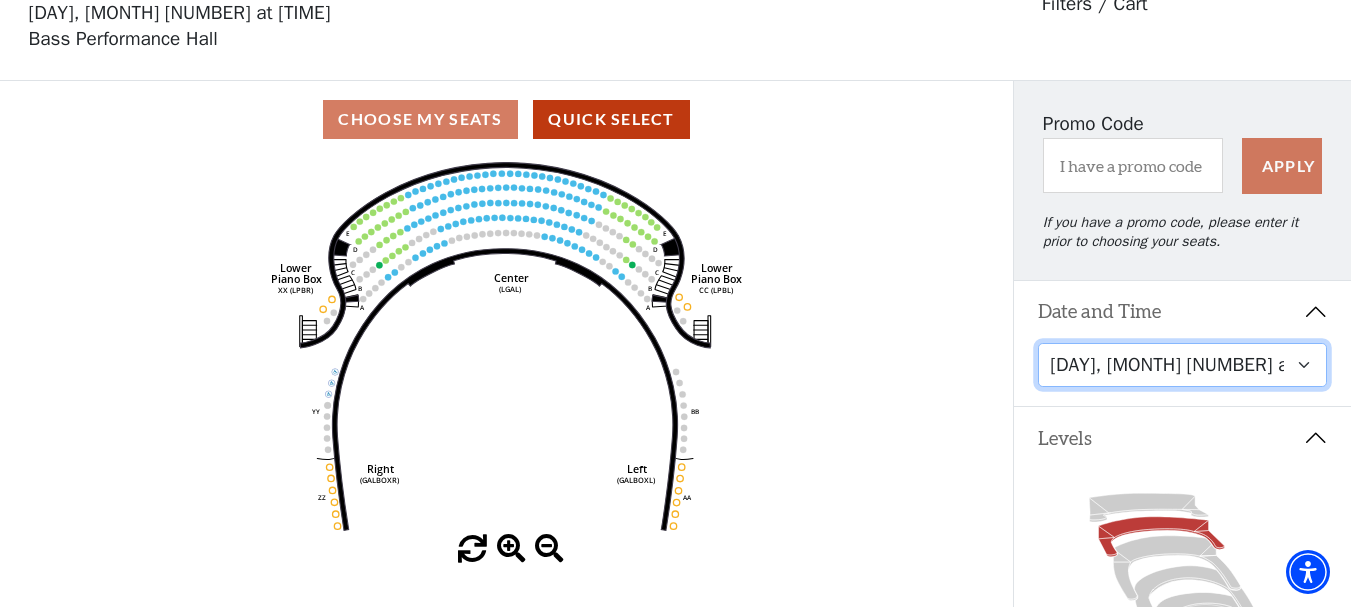 click on "Thursday, November 13 at 1:30 PM Wednesday, November 12 at 7:30 PM Thursday, November 13 at 7:30 PM Friday, November 14 at 7:30 PM Saturday, November 15 at 1:30 PM Saturday, November 15 at 7:30 PM Sunday, November 16 at 1:30 PM Sunday, November 16 at 6:30 PM" at bounding box center [1182, 365] 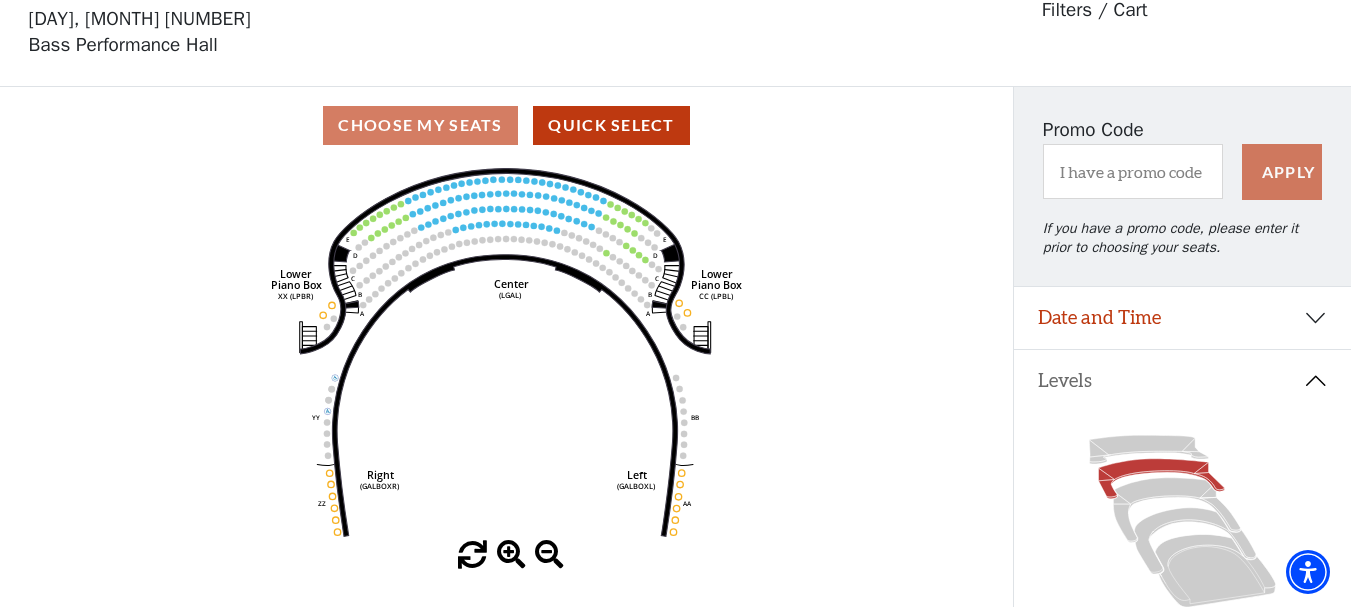 scroll, scrollTop: 93, scrollLeft: 0, axis: vertical 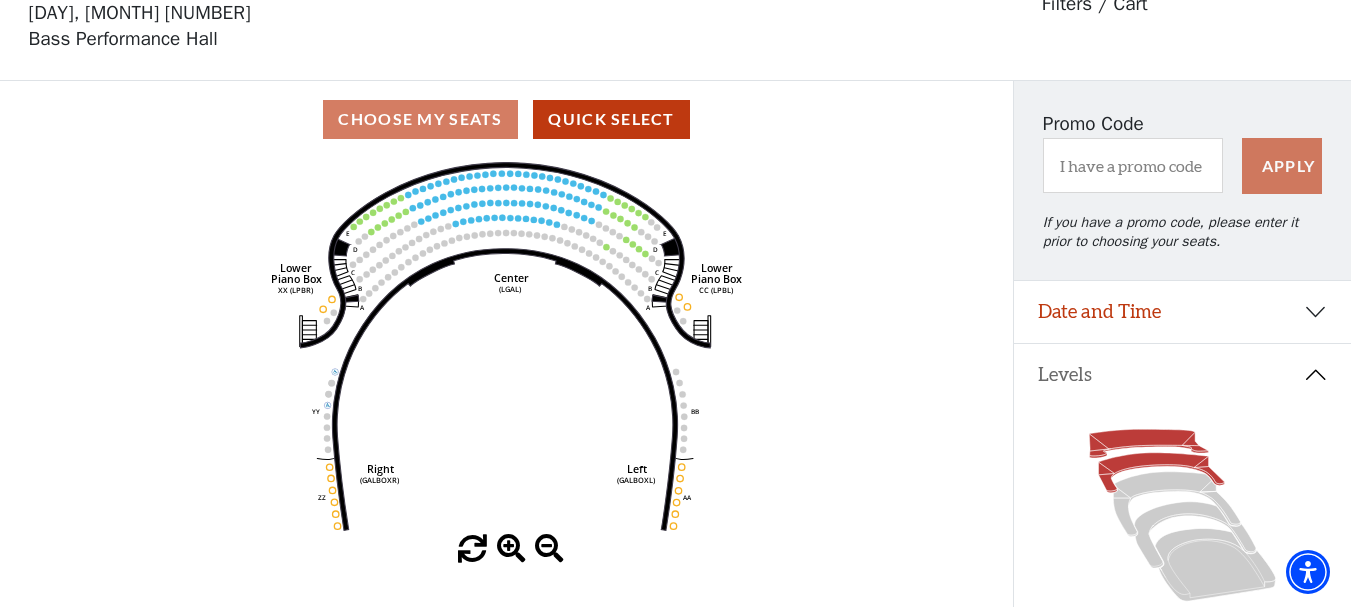 click 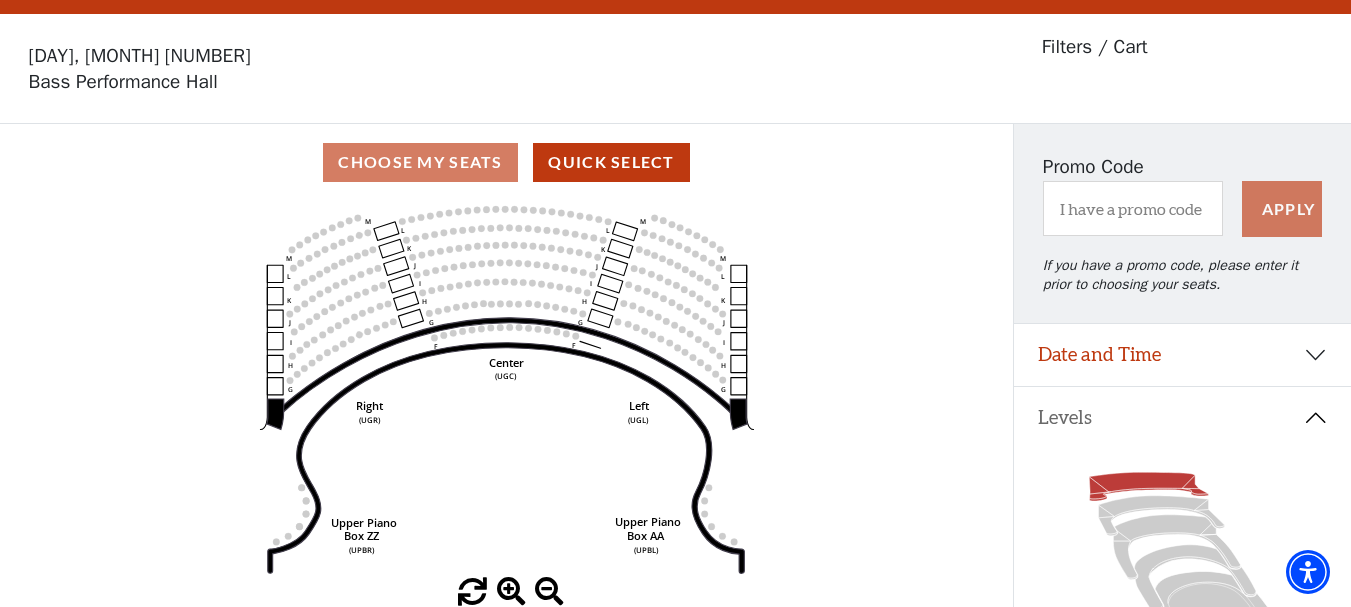 scroll, scrollTop: 93, scrollLeft: 0, axis: vertical 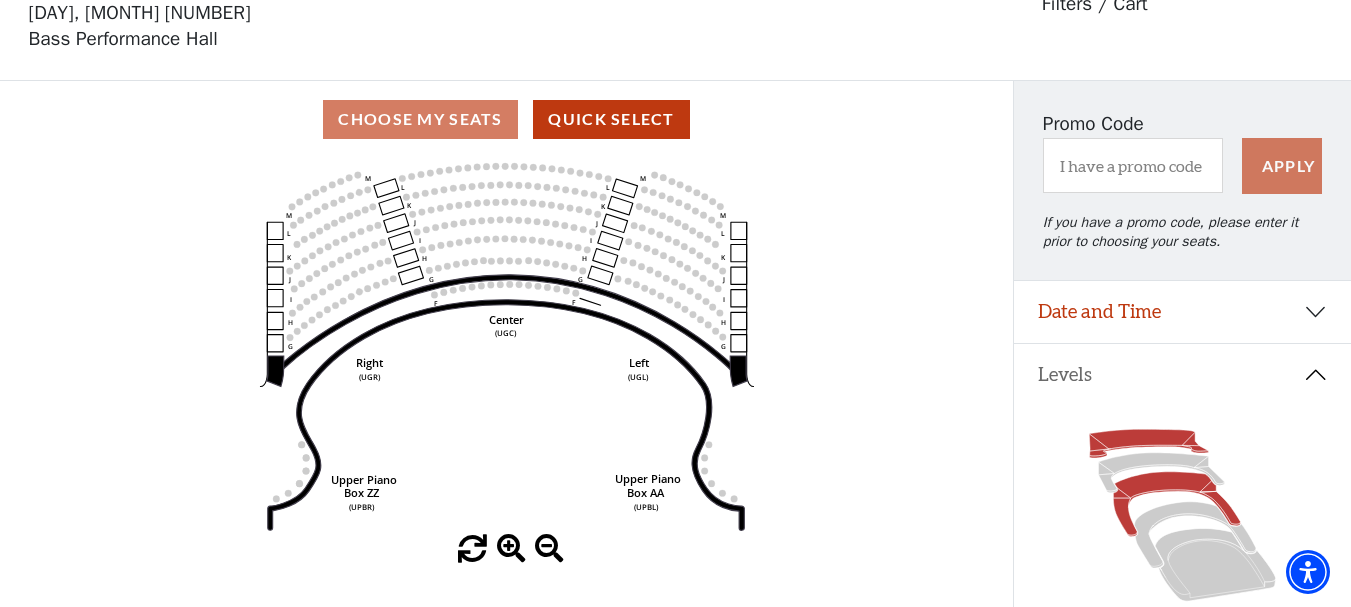 click 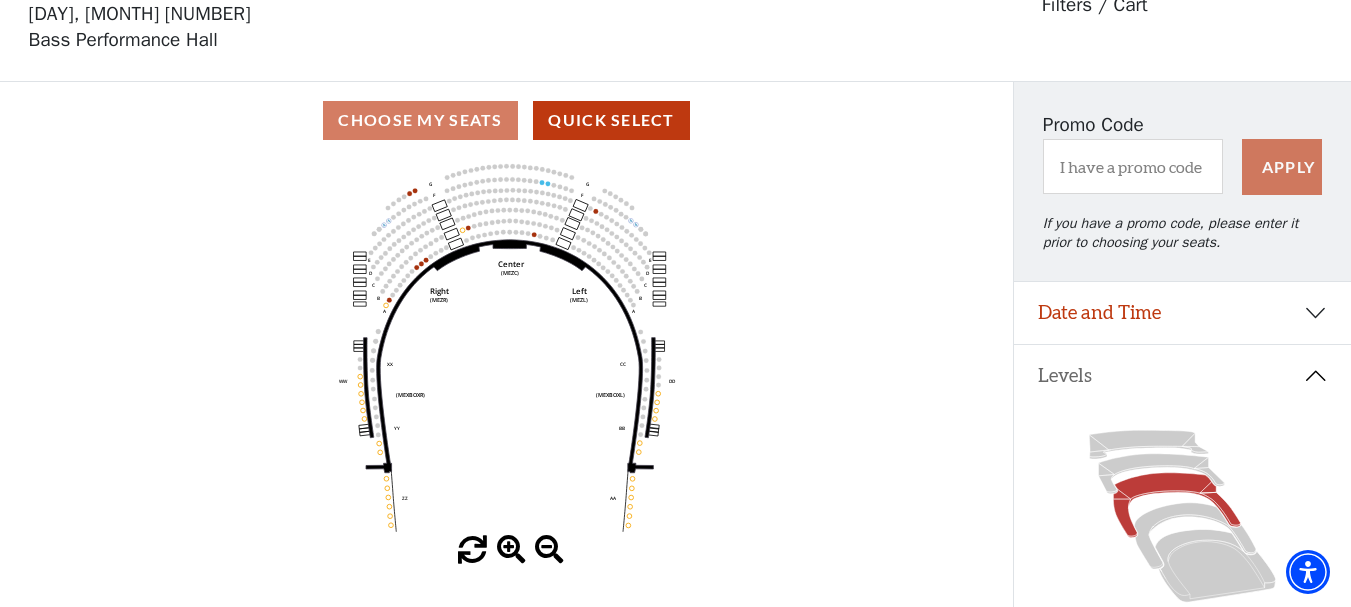 scroll, scrollTop: 93, scrollLeft: 0, axis: vertical 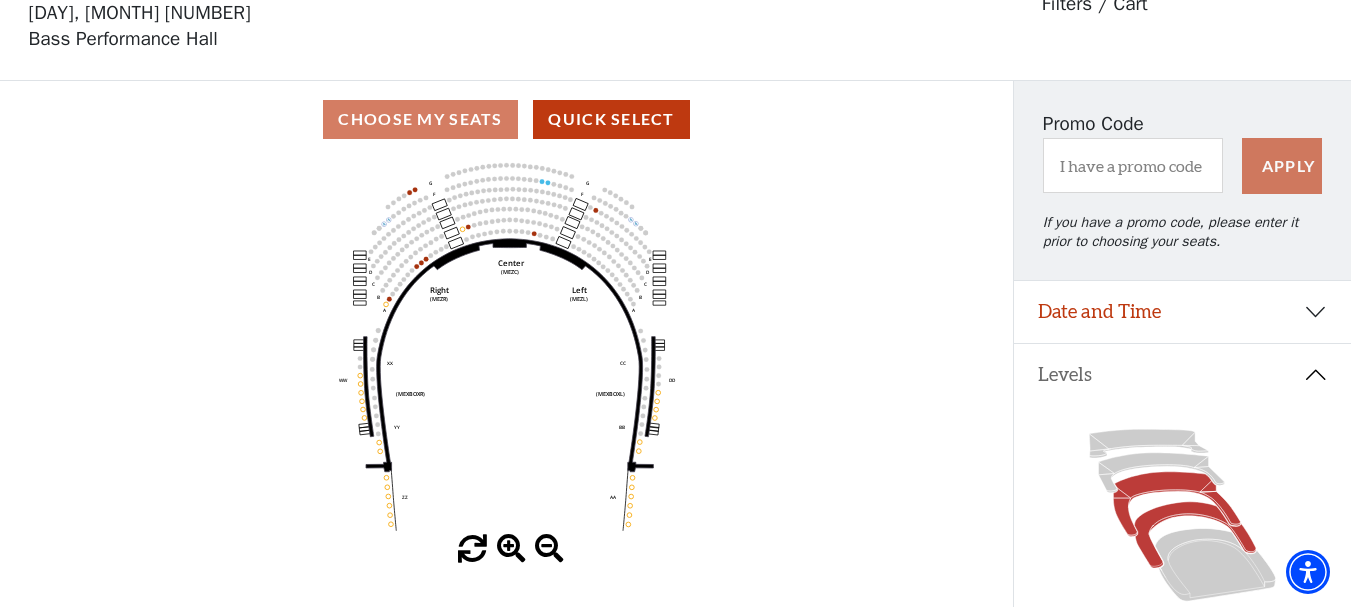 click 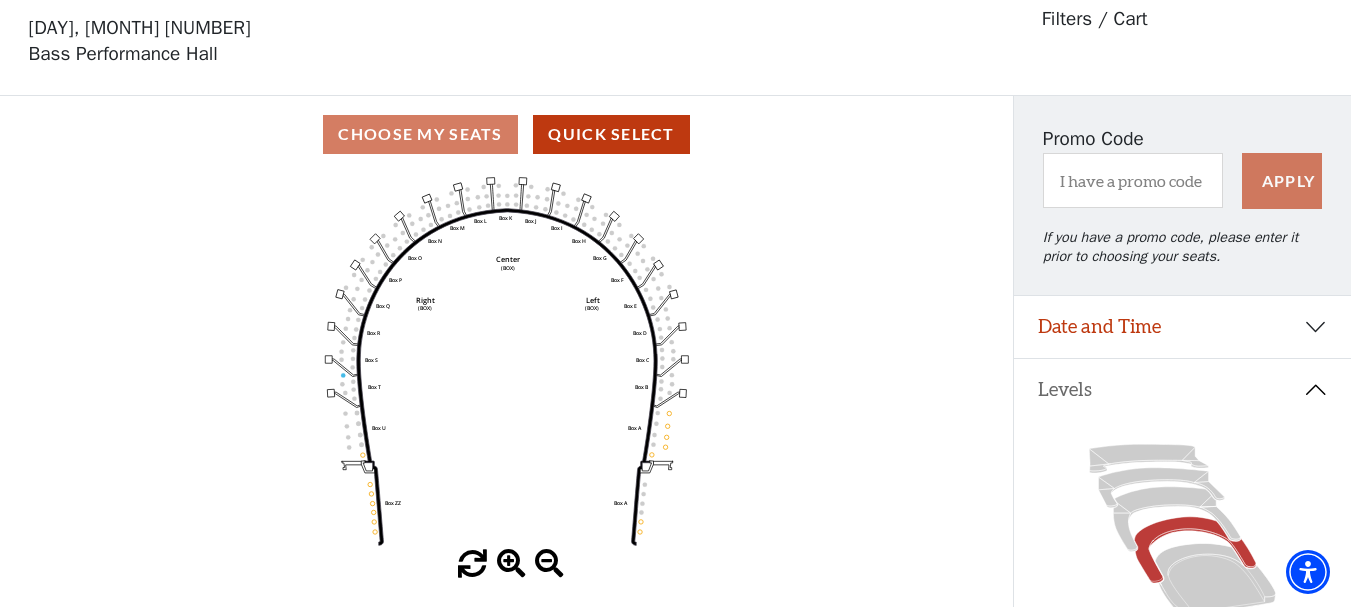 scroll, scrollTop: 93, scrollLeft: 0, axis: vertical 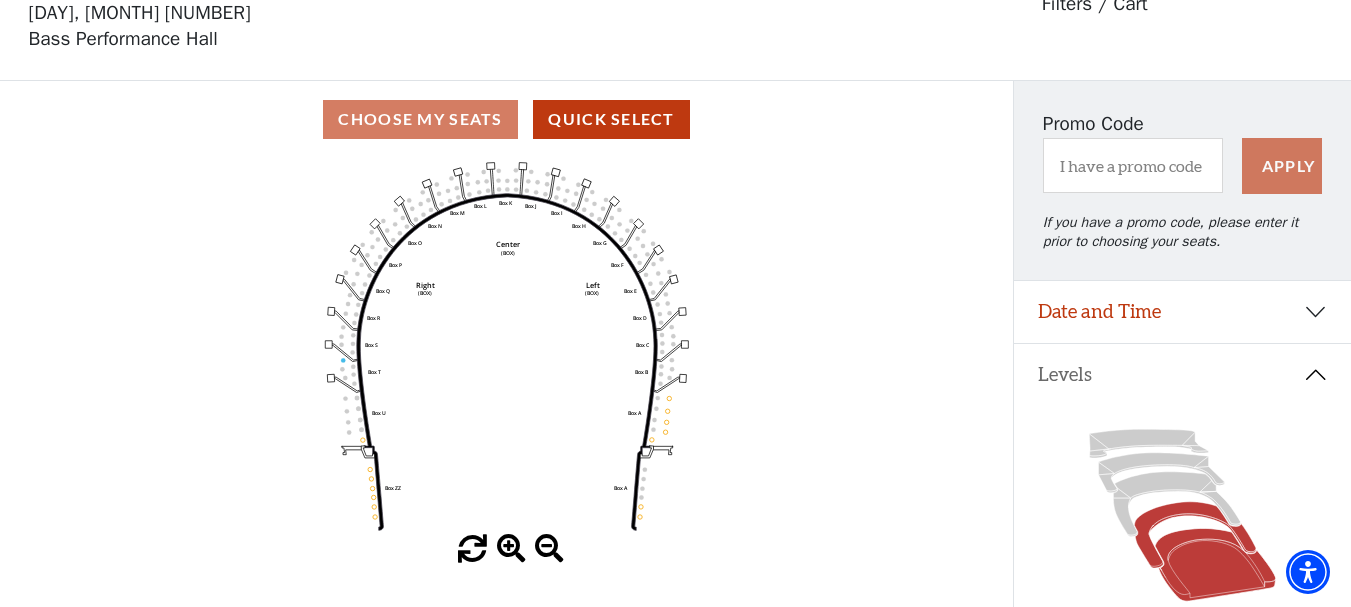 click 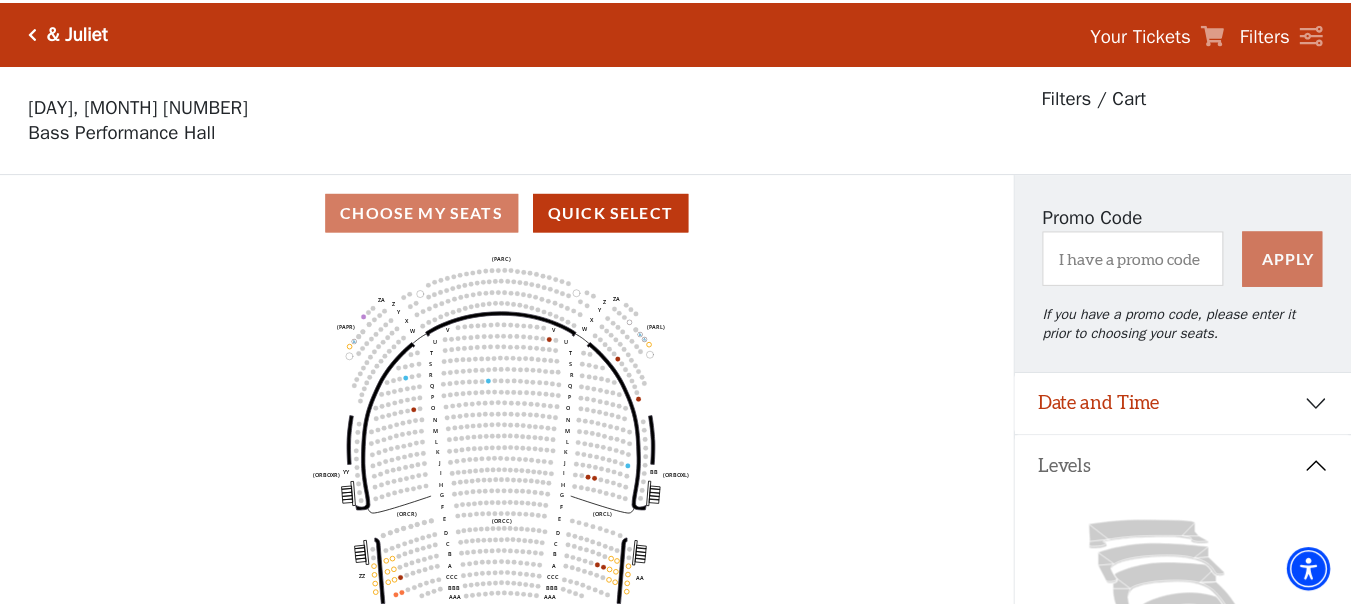 scroll, scrollTop: 93, scrollLeft: 0, axis: vertical 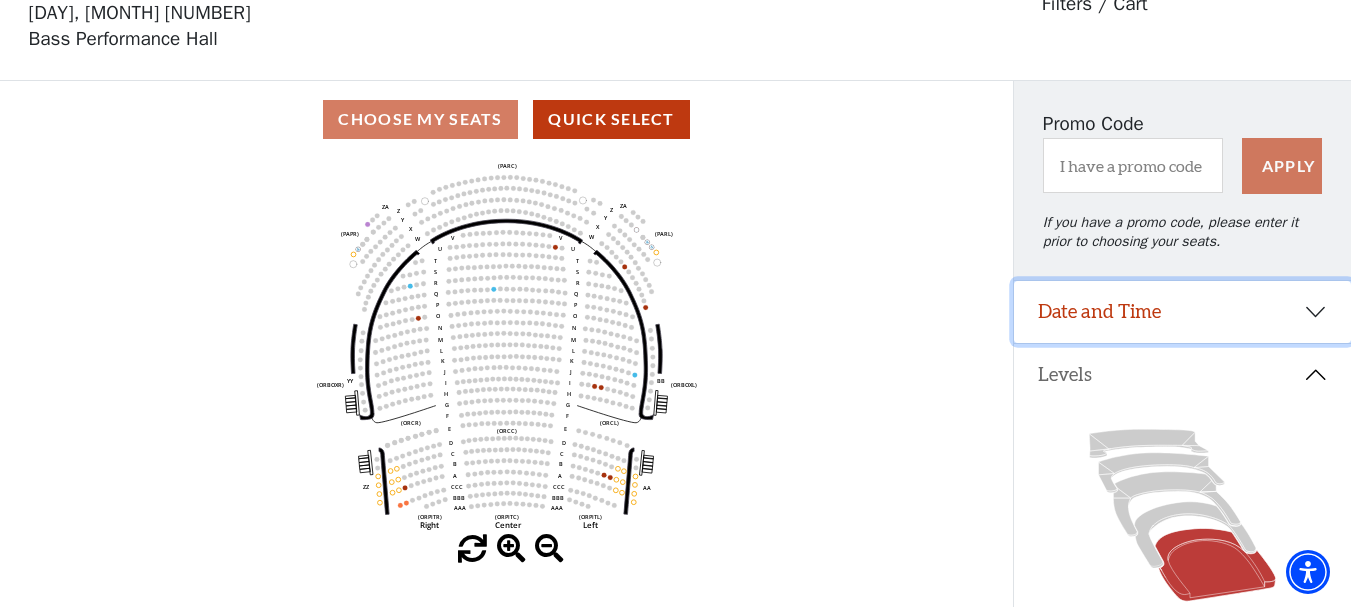 click on "Date and Time" at bounding box center (1182, 312) 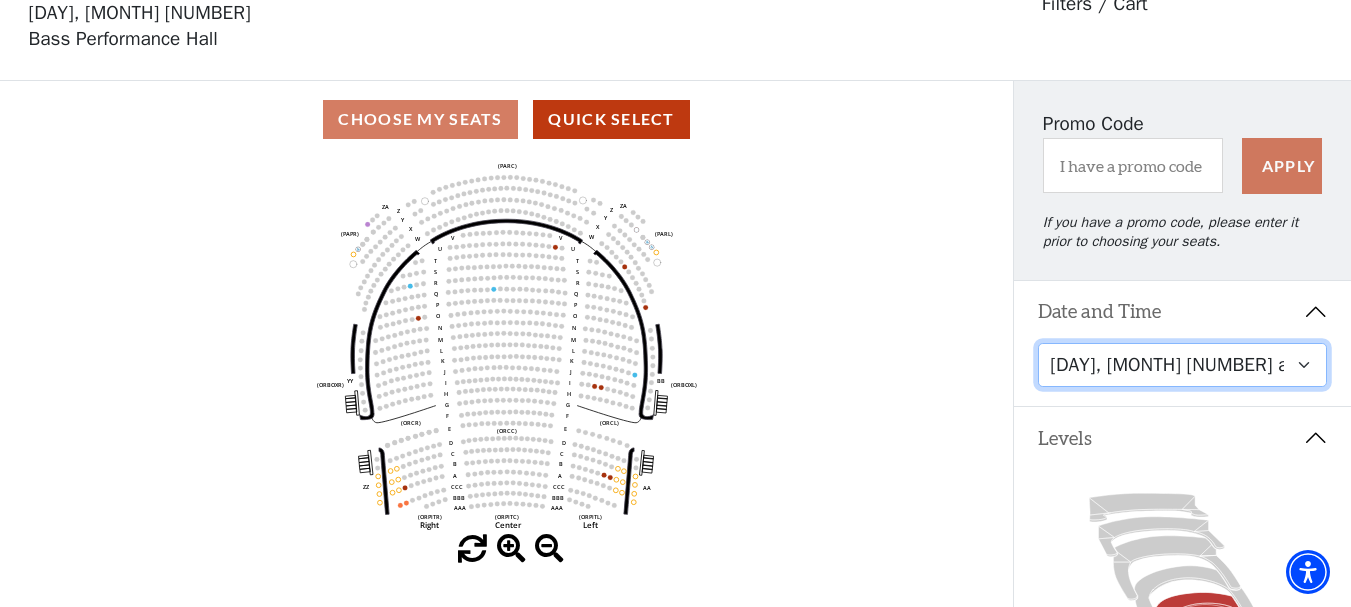 click on "Thursday, November 13 at 1:30 PM Wednesday, November 12 at 7:30 PM Thursday, November 13 at 7:30 PM Friday, November 14 at 7:30 PM Saturday, November 15 at 1:30 PM Saturday, November 15 at 7:30 PM Sunday, November 16 at 1:30 PM Sunday, November 16 at 6:30 PM" at bounding box center [1182, 365] 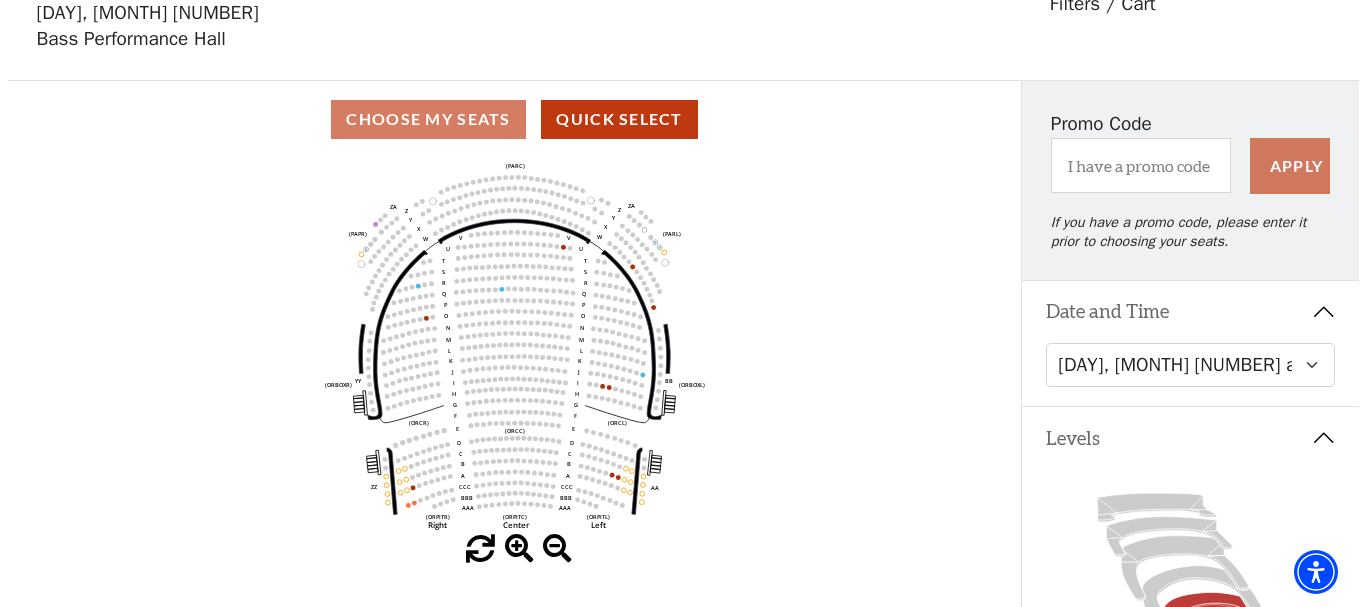 scroll, scrollTop: 0, scrollLeft: 0, axis: both 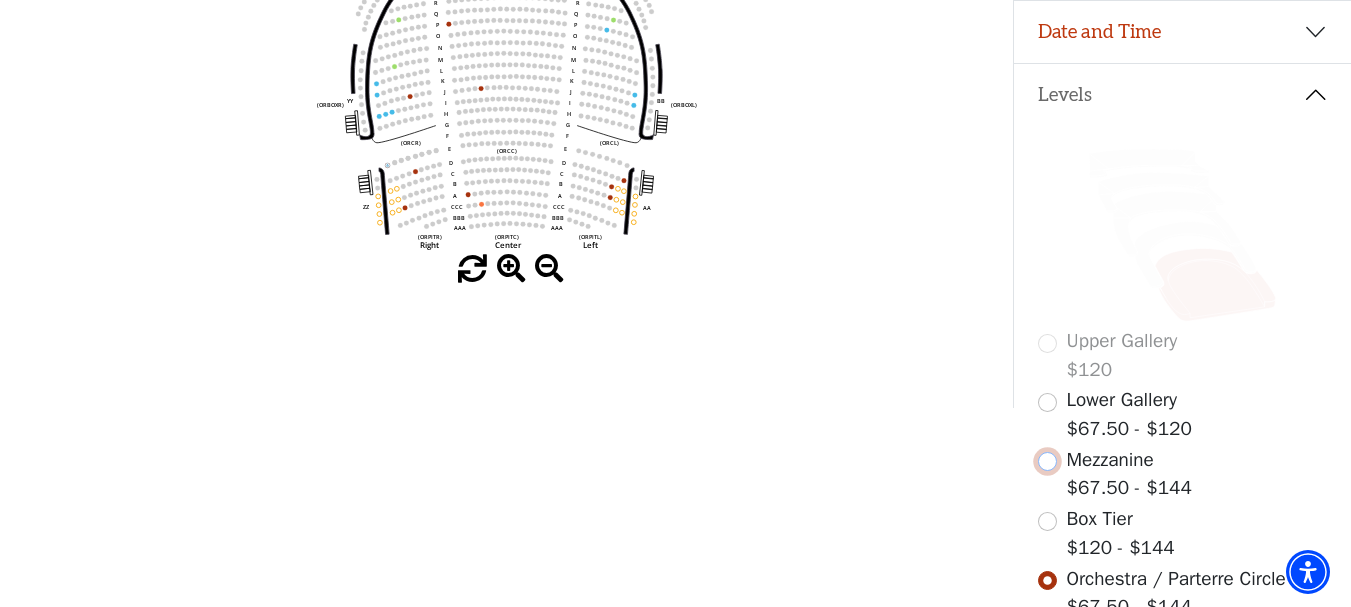 click at bounding box center [1047, 461] 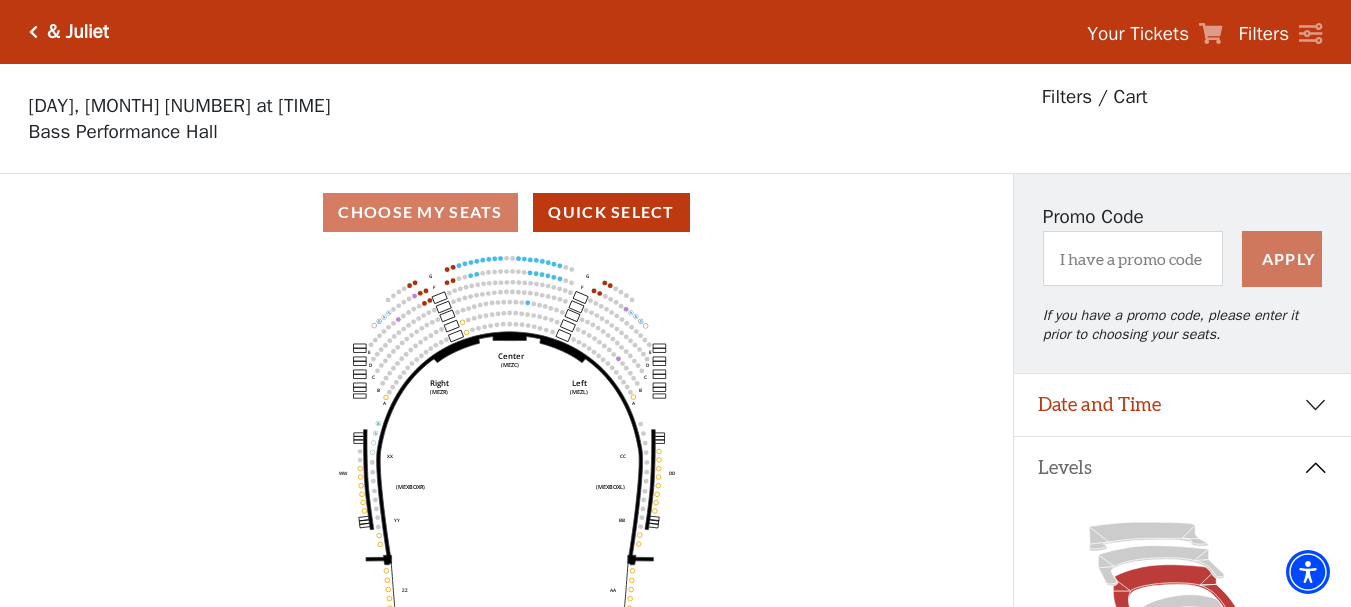 scroll, scrollTop: 93, scrollLeft: 0, axis: vertical 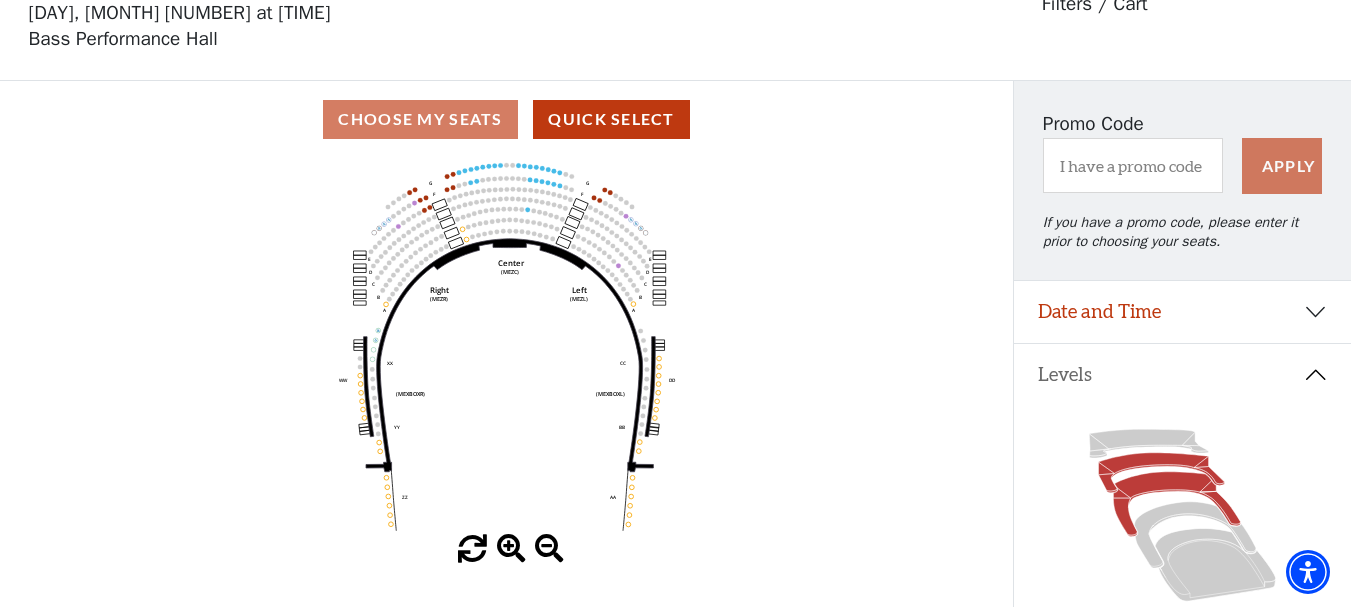 click 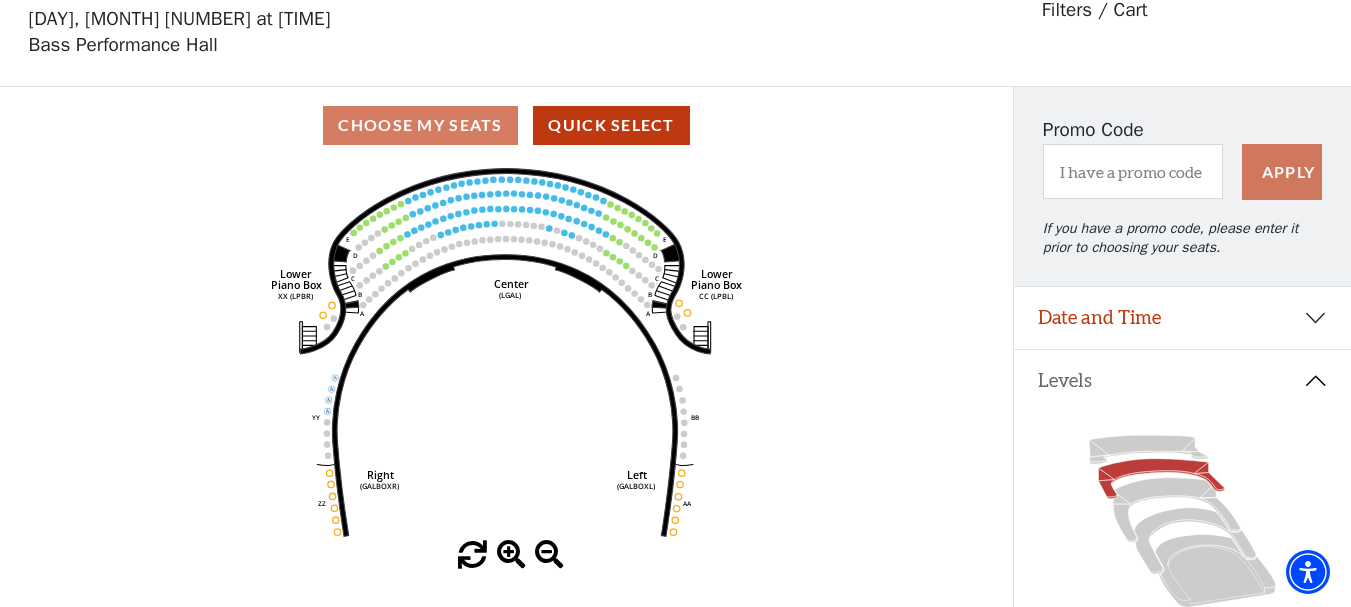scroll, scrollTop: 93, scrollLeft: 0, axis: vertical 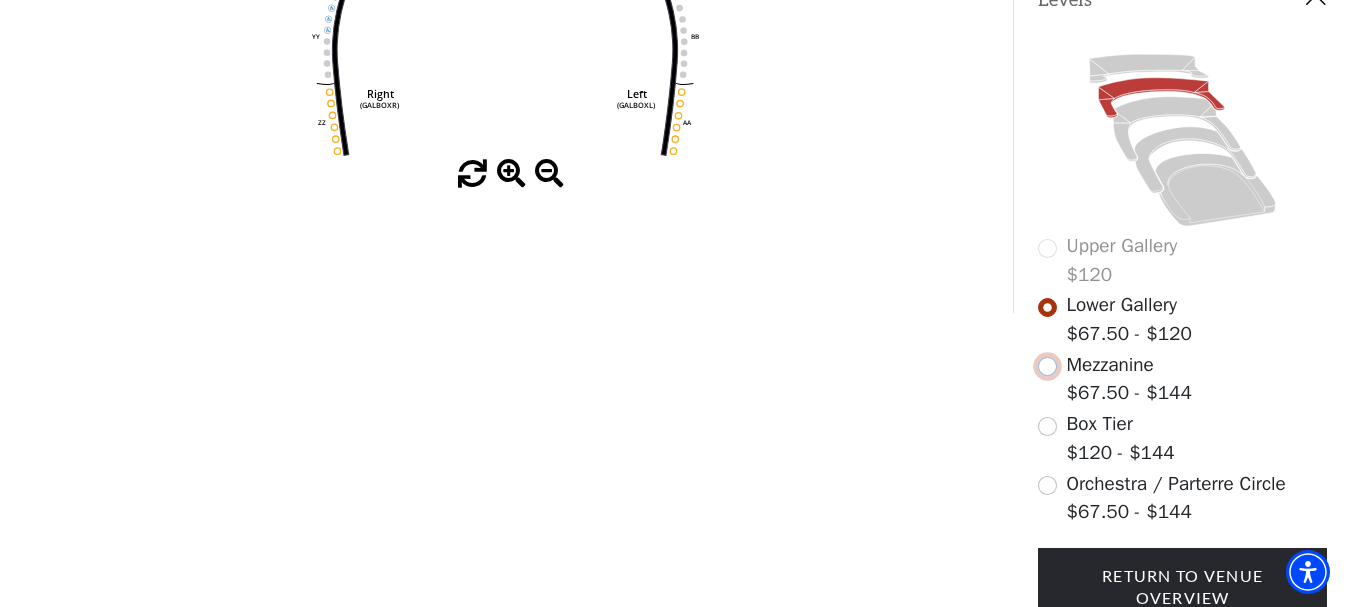 click at bounding box center (1047, 366) 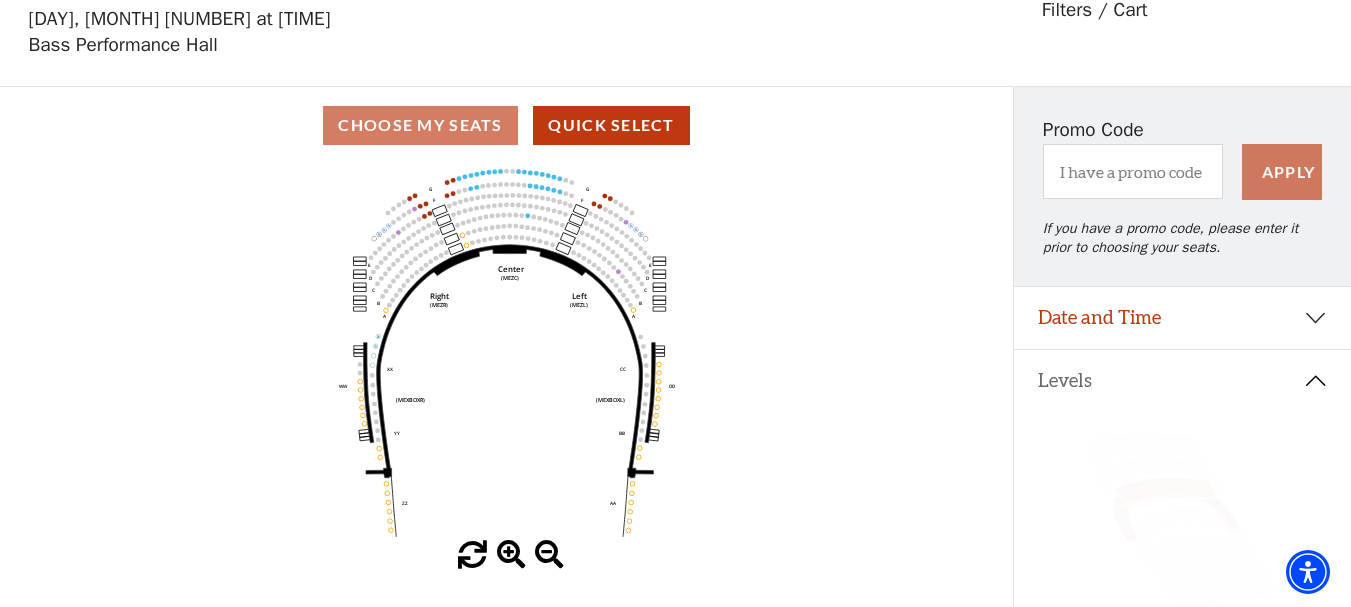scroll, scrollTop: 93, scrollLeft: 0, axis: vertical 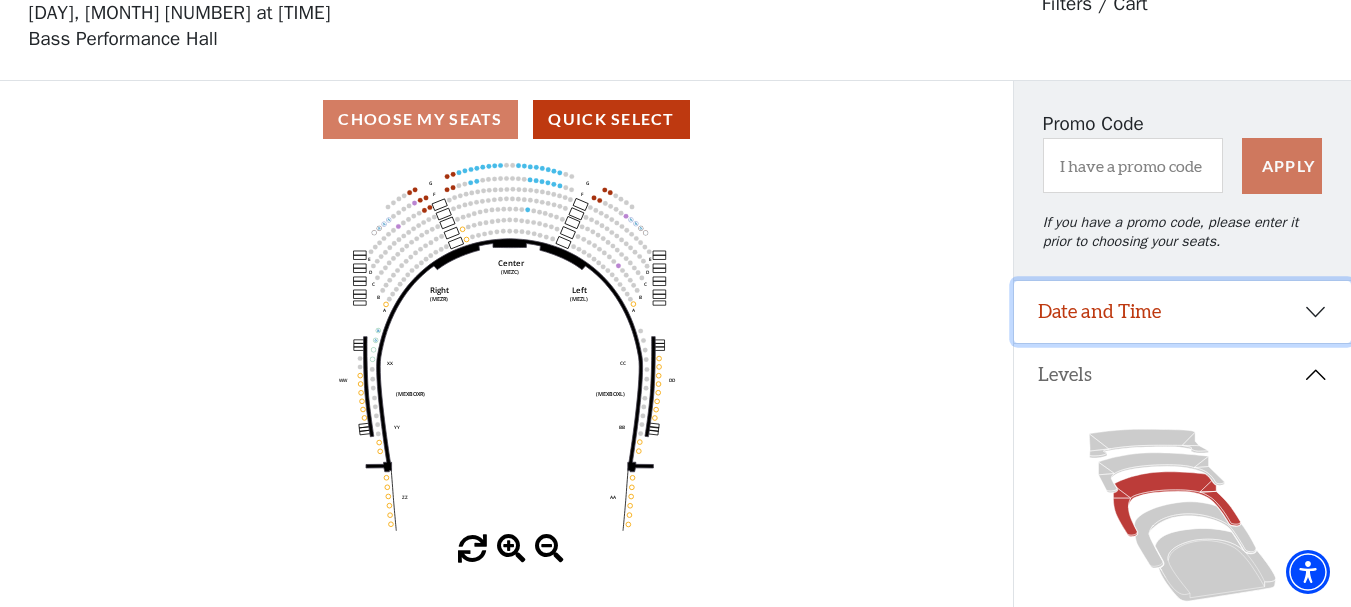 click on "Date and Time" at bounding box center [1182, 312] 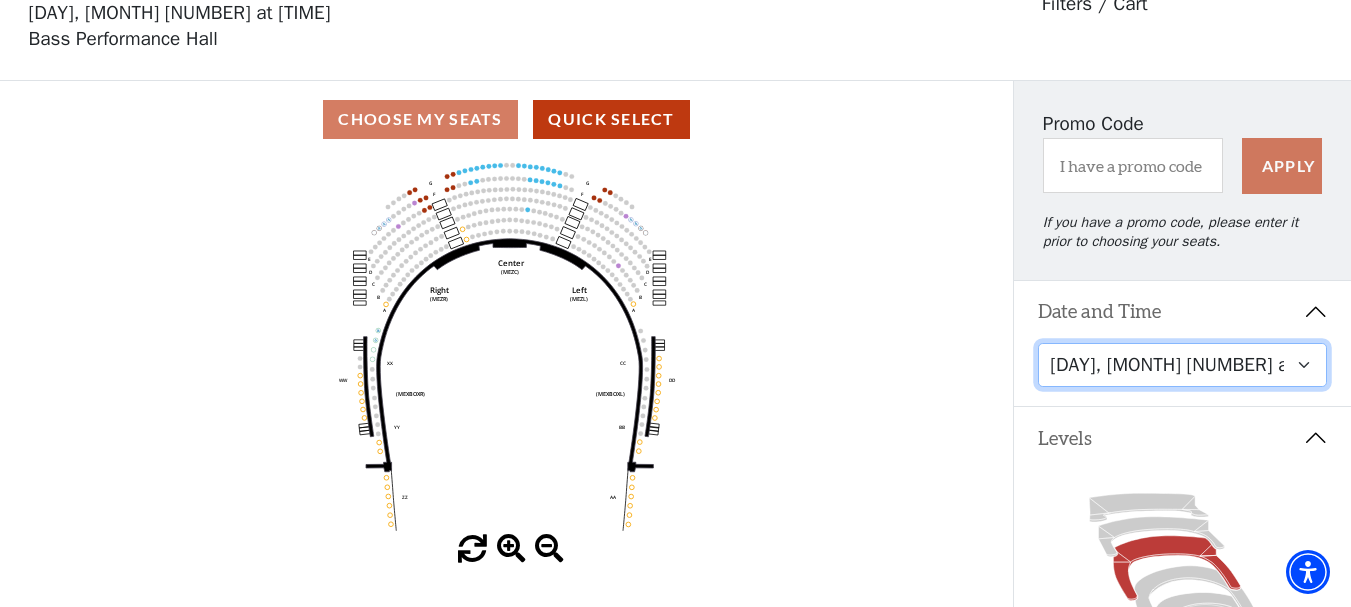 click on "Thursday, November 13 at 1:30 PM Wednesday, November 12 at 7:30 PM Thursday, November 13 at 7:30 PM Friday, November 14 at 7:30 PM Saturday, November 15 at 1:30 PM Saturday, November 15 at 7:30 PM Sunday, November 16 at 1:30 PM Sunday, November 16 at 6:30 PM" at bounding box center [1182, 365] 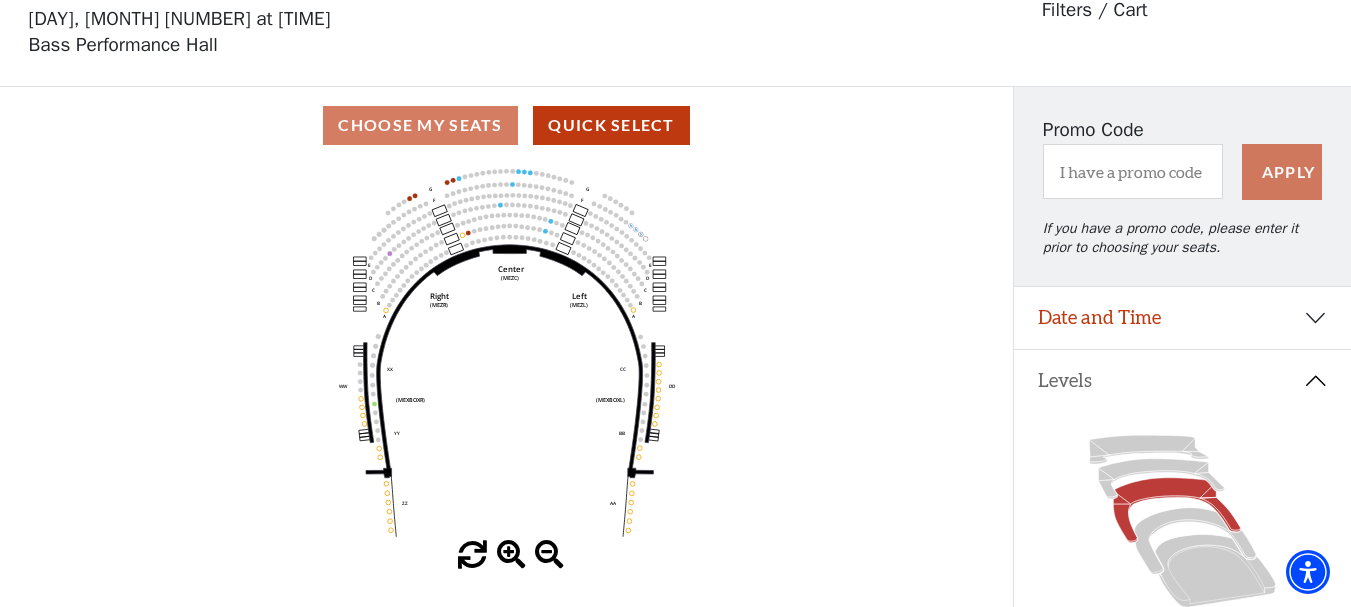 scroll, scrollTop: 93, scrollLeft: 0, axis: vertical 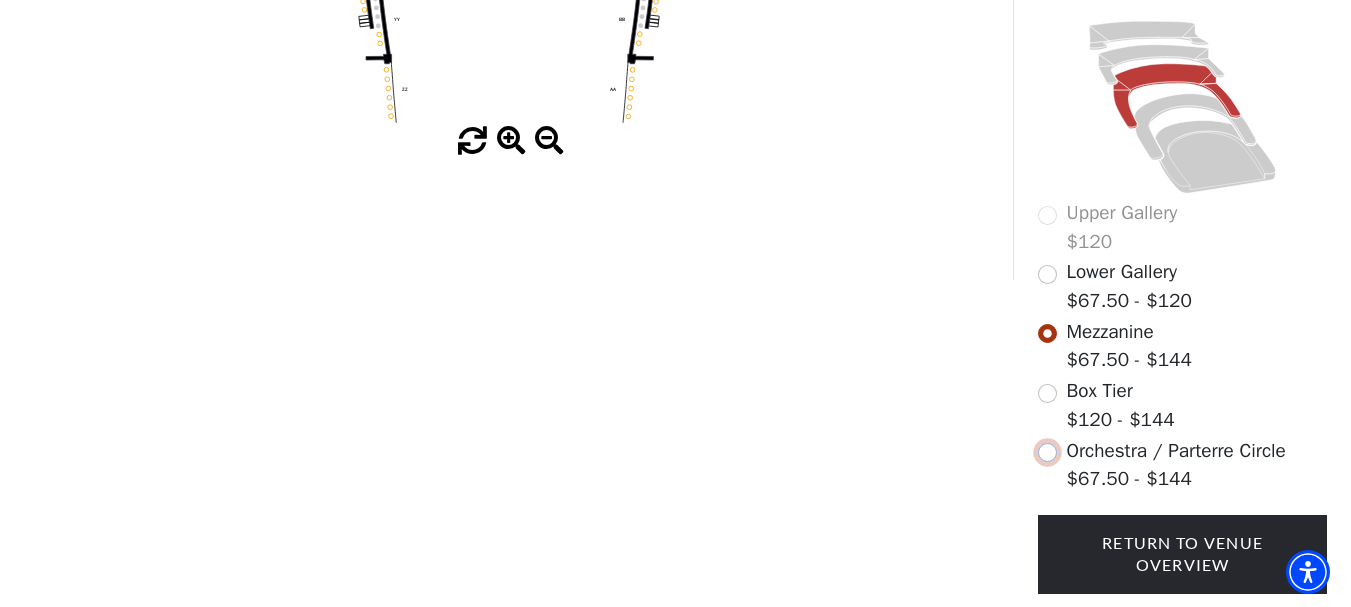 click at bounding box center (1047, 452) 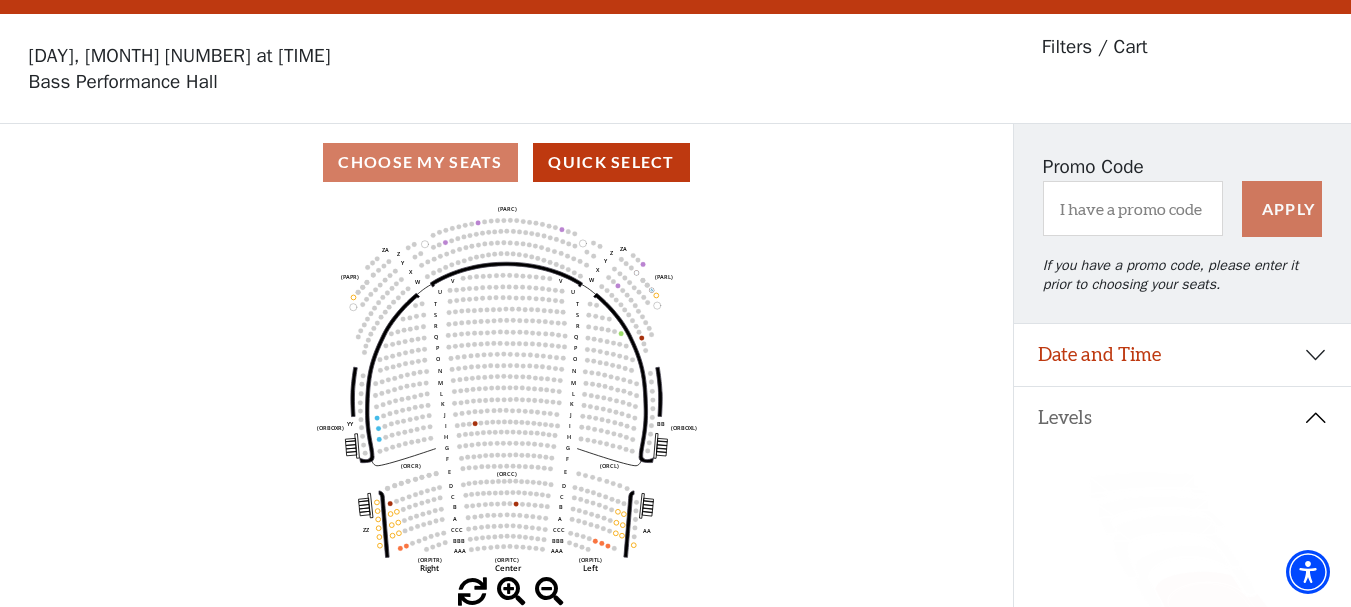 scroll, scrollTop: 93, scrollLeft: 0, axis: vertical 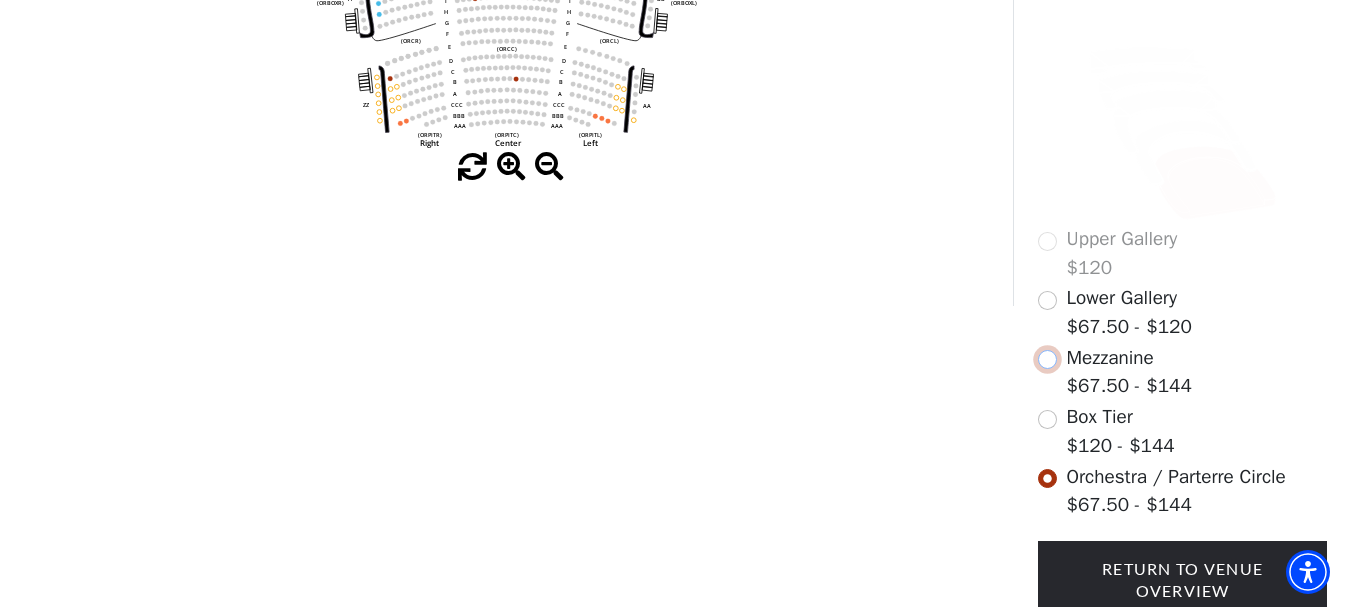 click at bounding box center (1047, 359) 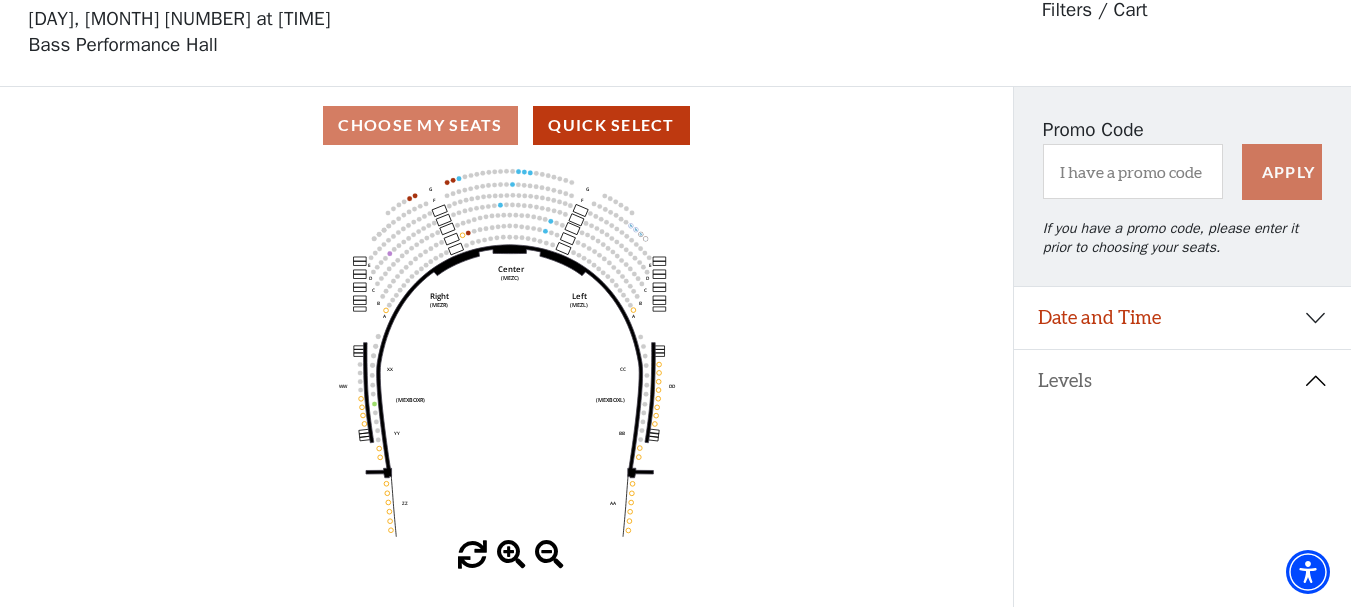 scroll, scrollTop: 93, scrollLeft: 0, axis: vertical 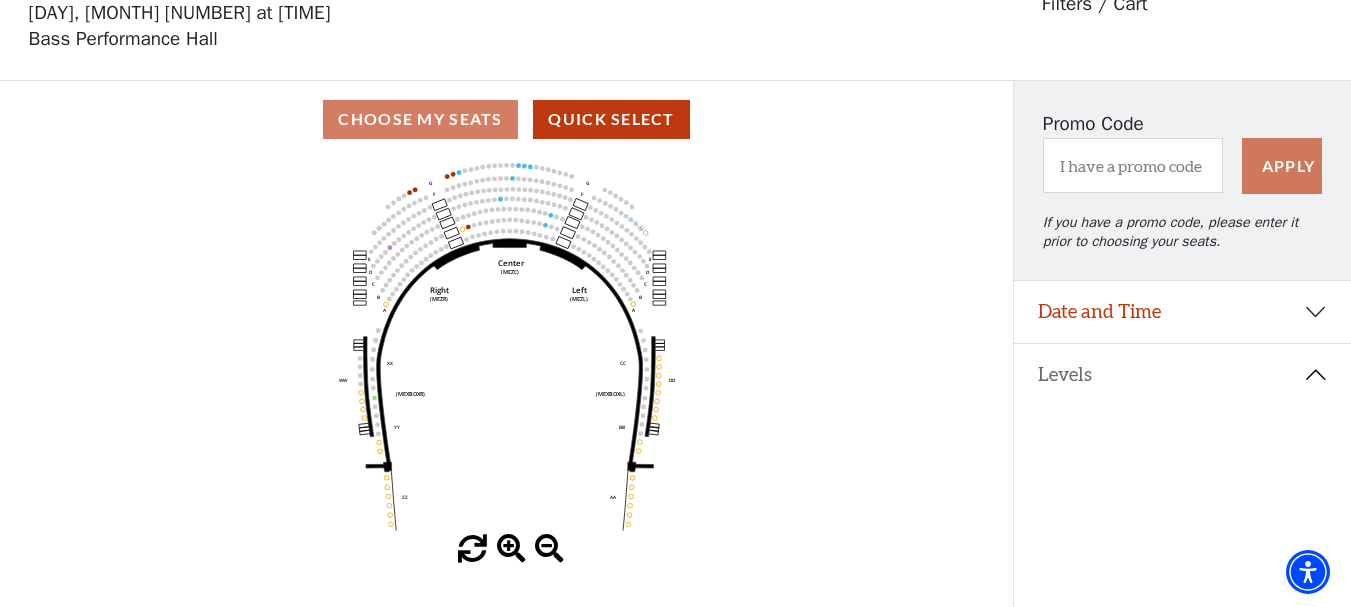 click 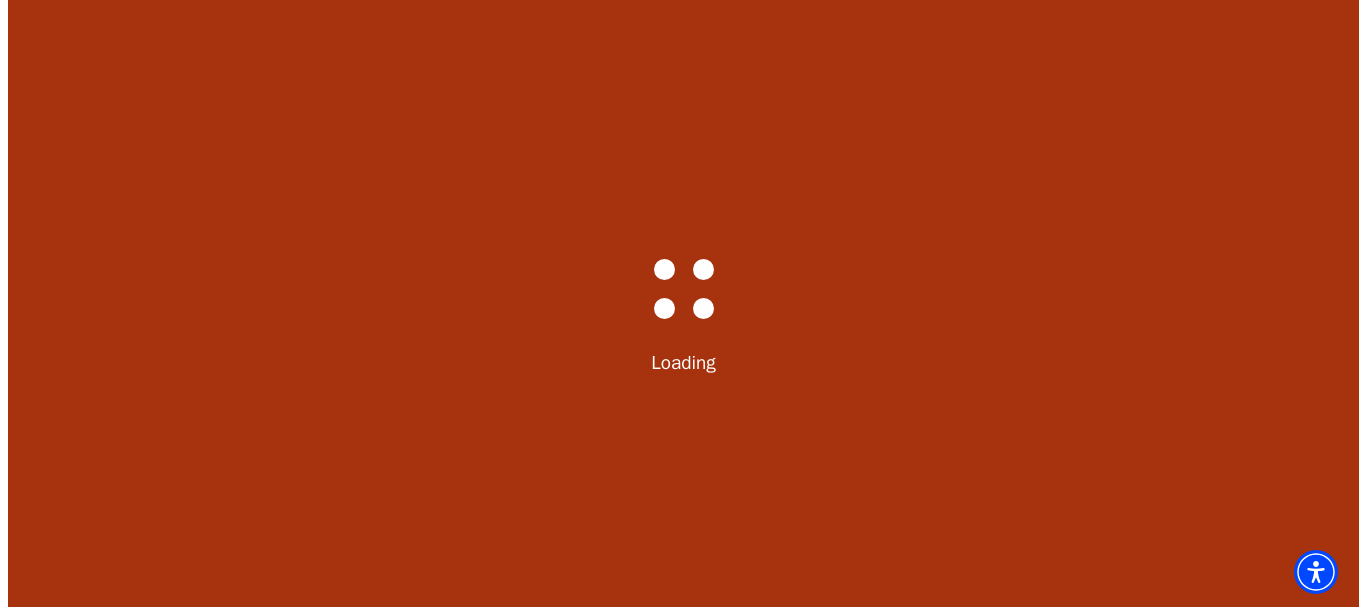 scroll, scrollTop: 0, scrollLeft: 0, axis: both 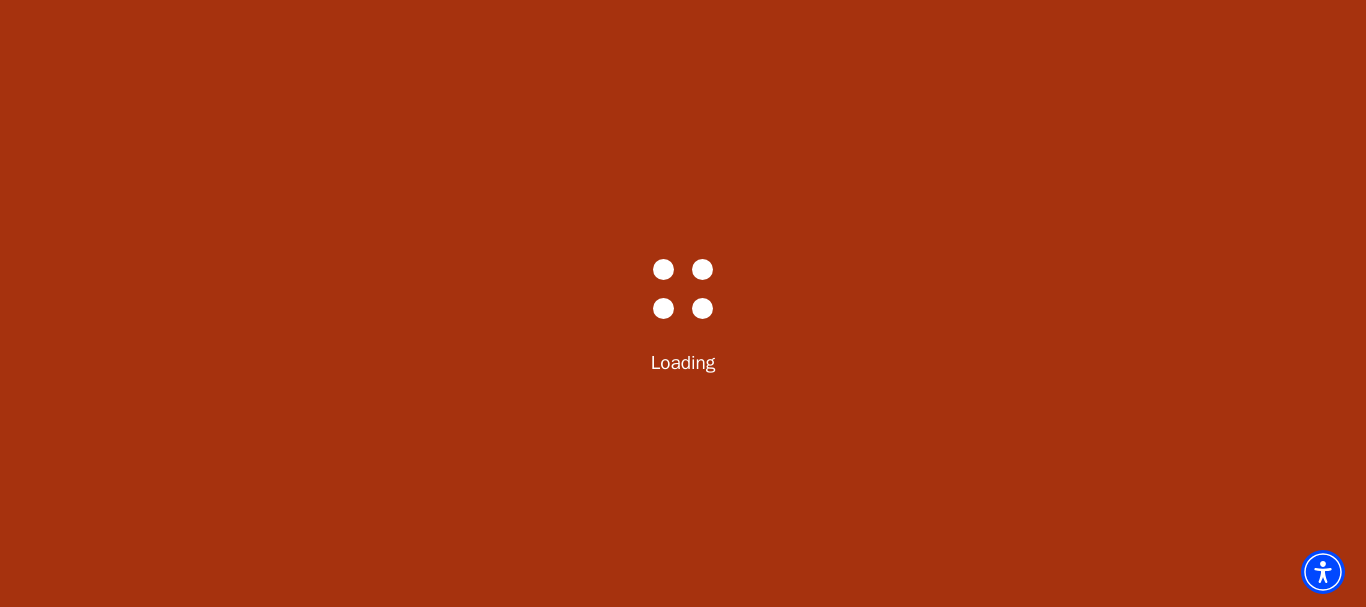 click on "Bass-Hall_Loader-Med-Gray   Loading" at bounding box center [683, 303] 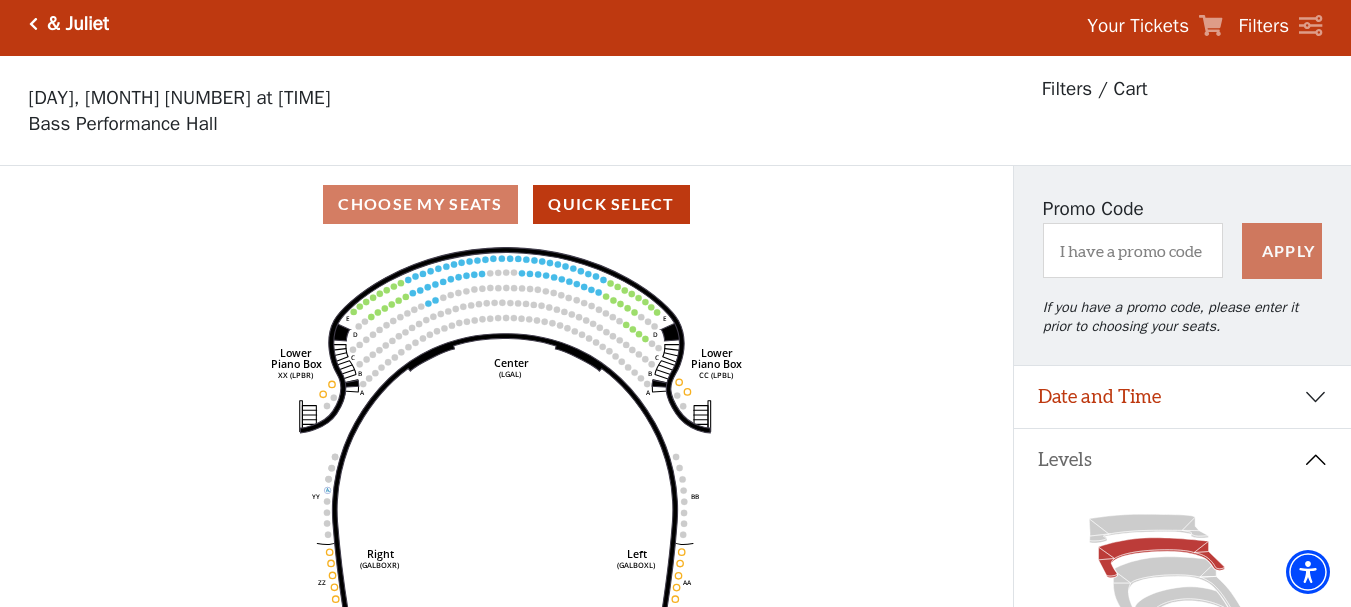 scroll, scrollTop: 0, scrollLeft: 0, axis: both 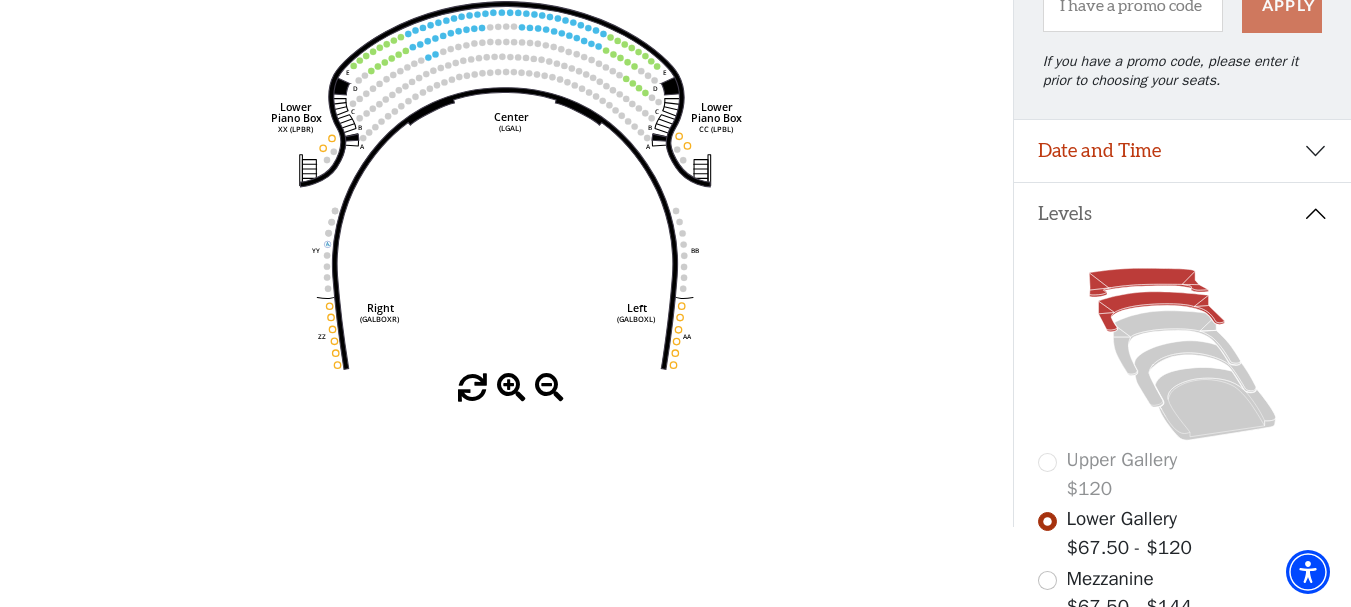 click 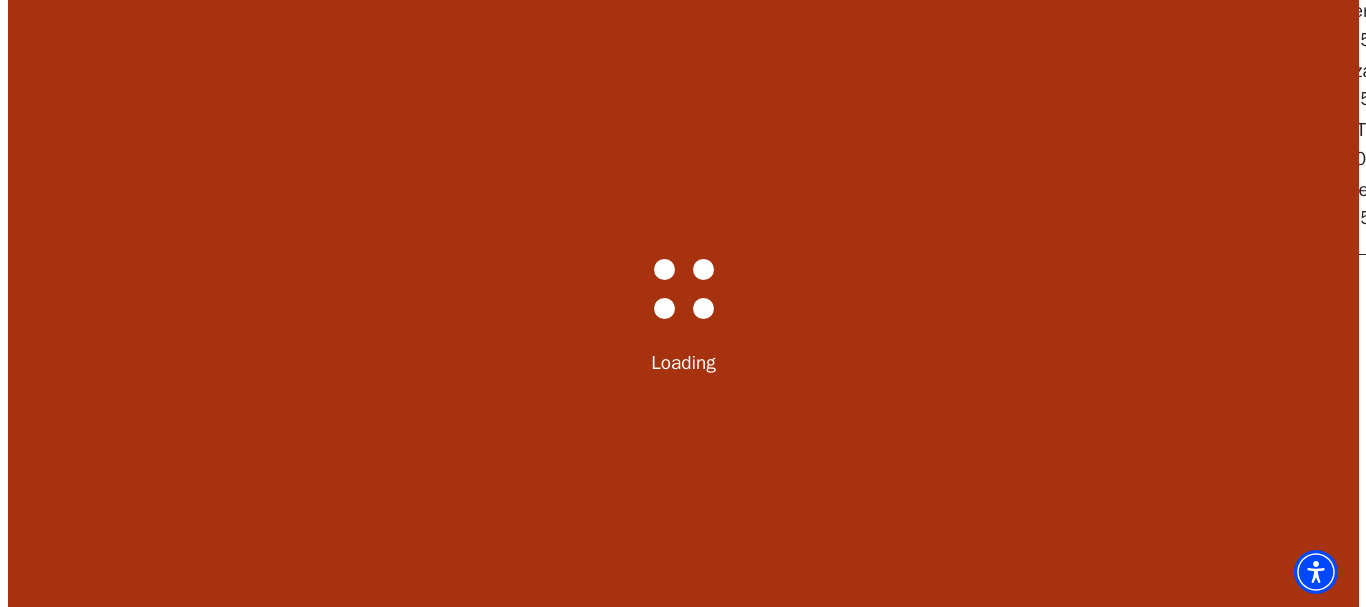 scroll, scrollTop: 0, scrollLeft: 0, axis: both 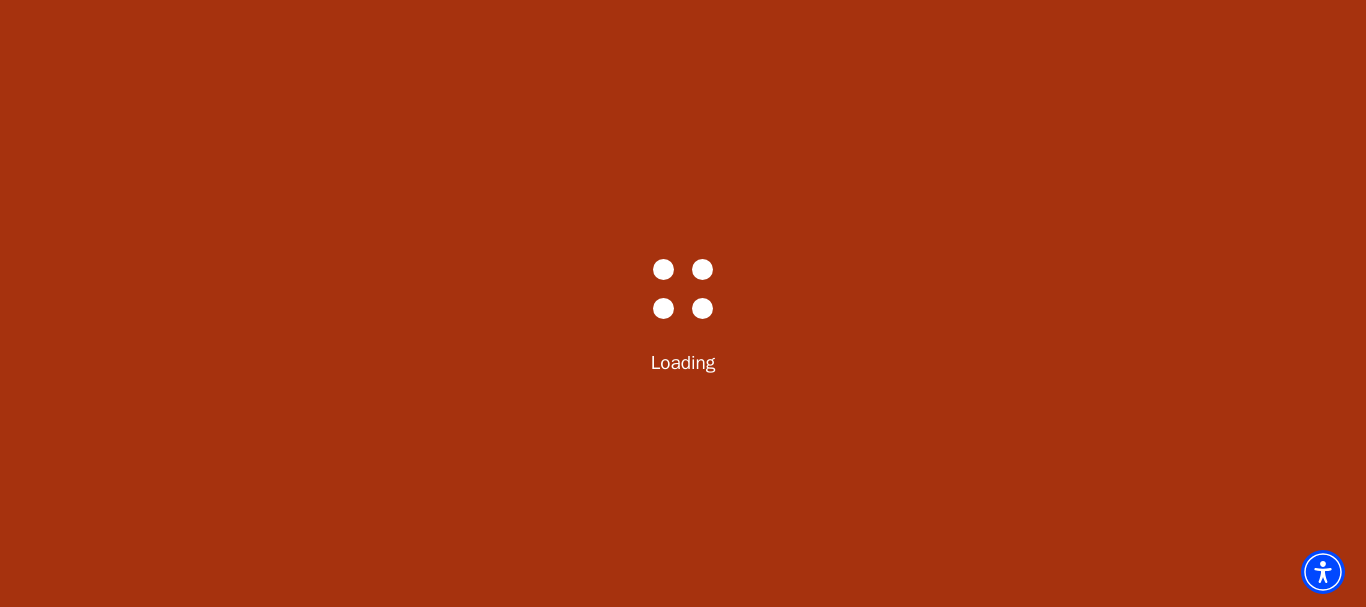 select on "6234" 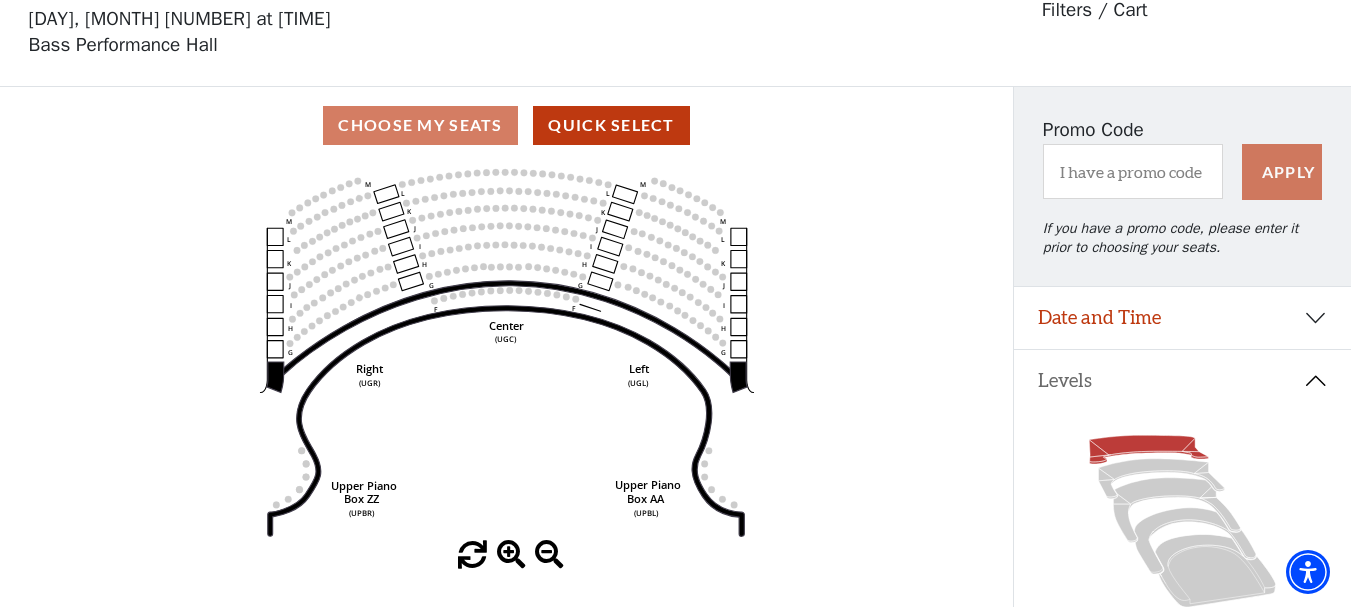scroll, scrollTop: 93, scrollLeft: 0, axis: vertical 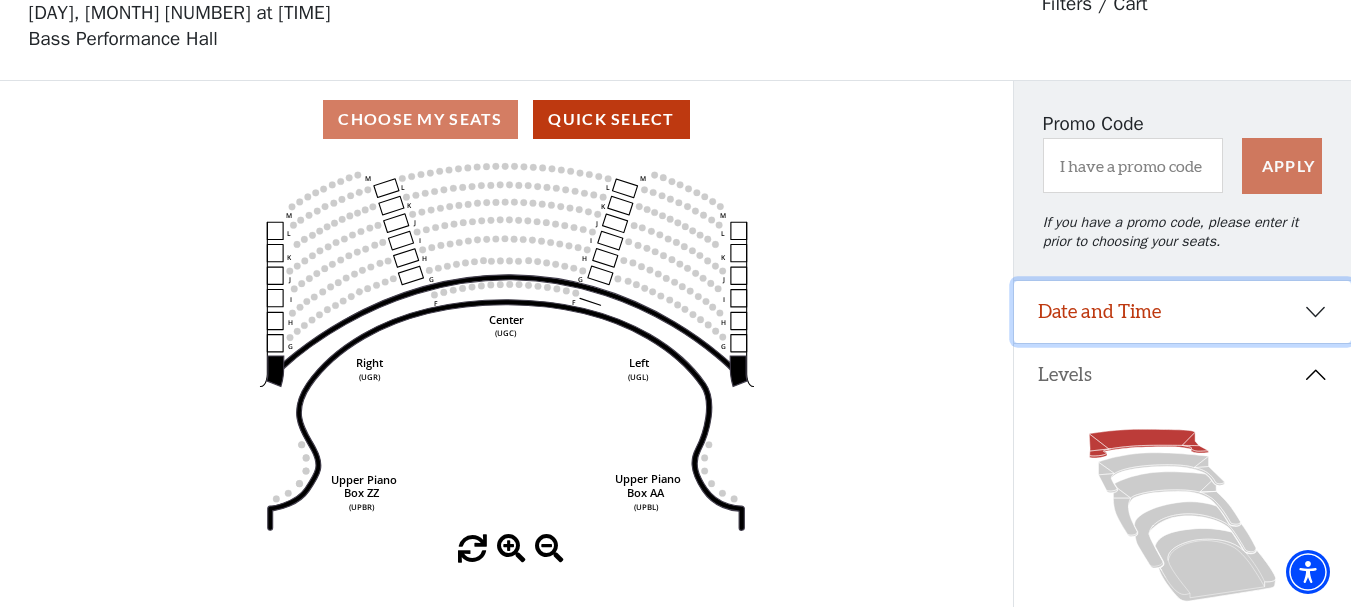 click on "Date and Time" at bounding box center [1182, 312] 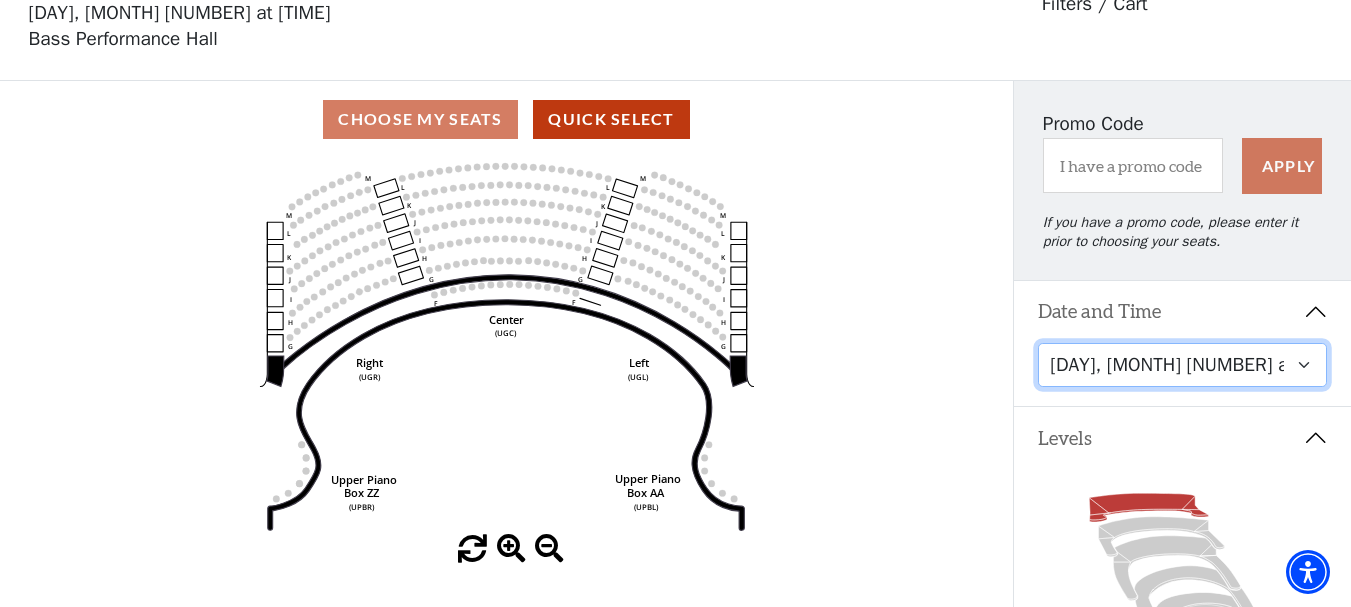 click on "Thursday, November 13 at 1:30 PM Wednesday, November 12 at 7:30 PM Thursday, November 13 at 7:30 PM Friday, November 14 at 7:30 PM Saturday, November 15 at 1:30 PM Saturday, November 15 at 7:30 PM Sunday, November 16 at 1:30 PM Sunday, November 16 at 6:30 PM" at bounding box center (1182, 365) 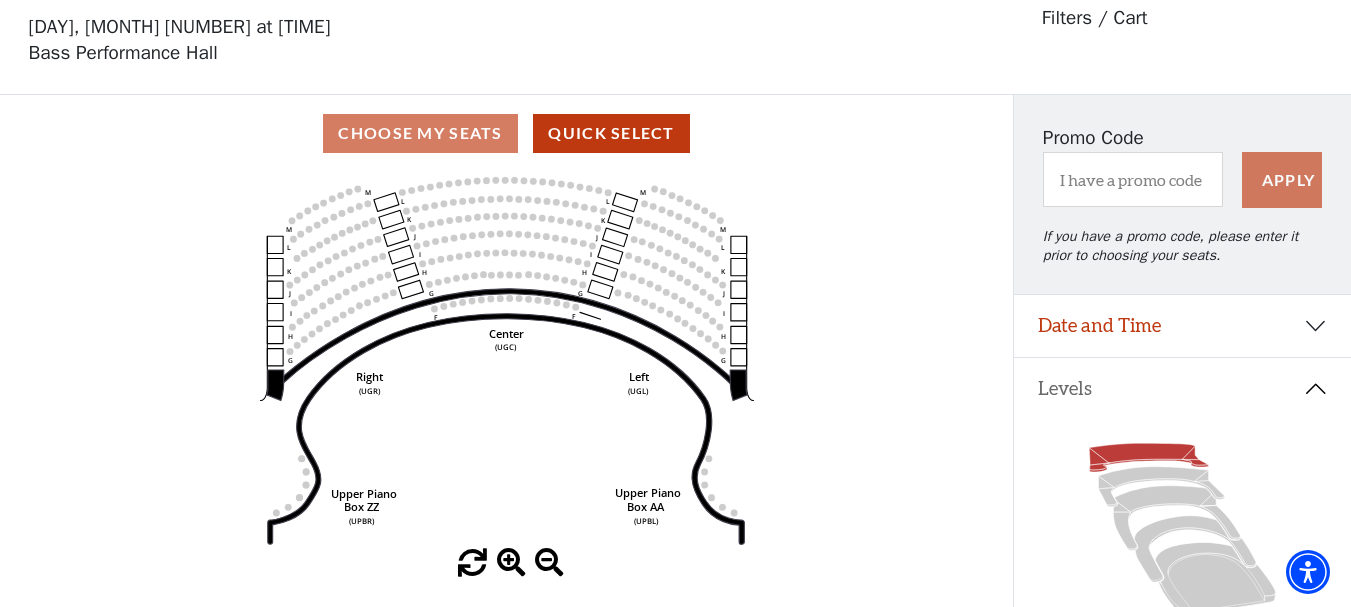 scroll, scrollTop: 93, scrollLeft: 0, axis: vertical 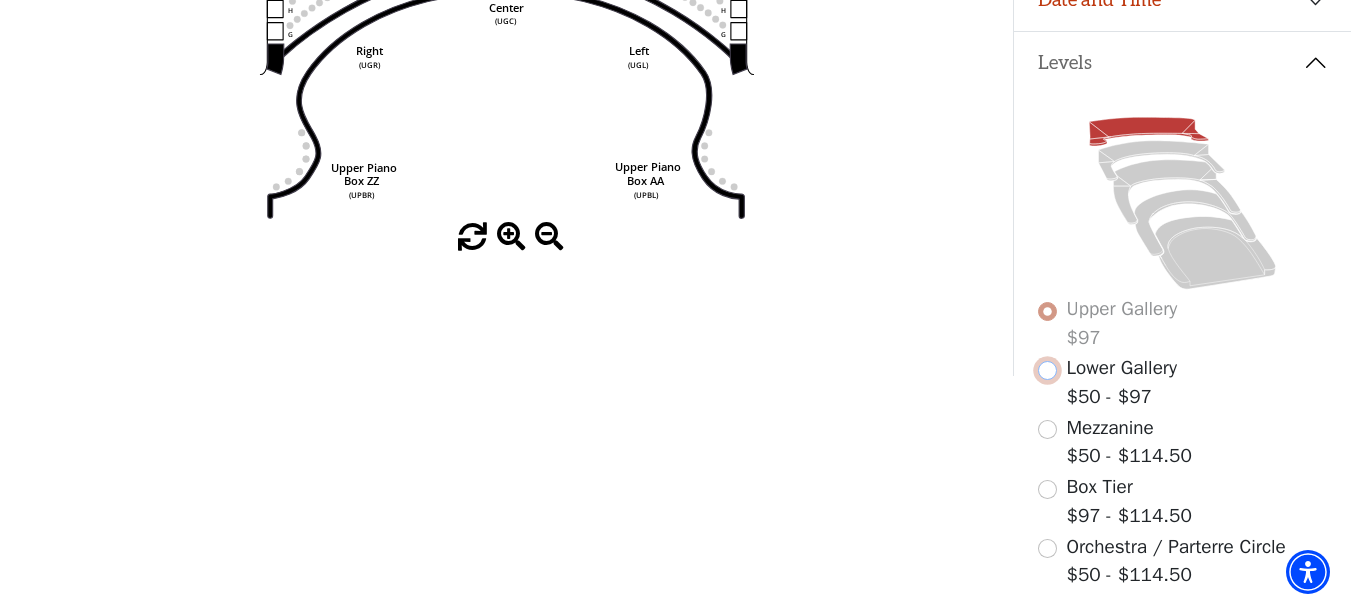 click at bounding box center [1047, 370] 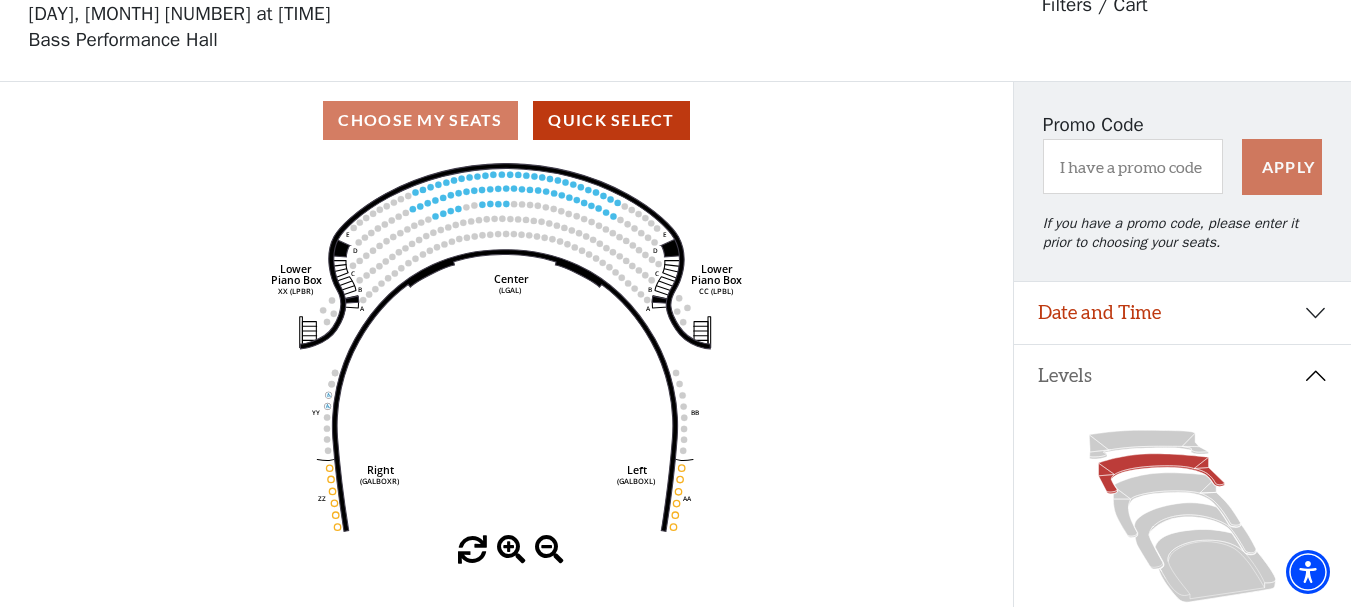 scroll, scrollTop: 93, scrollLeft: 0, axis: vertical 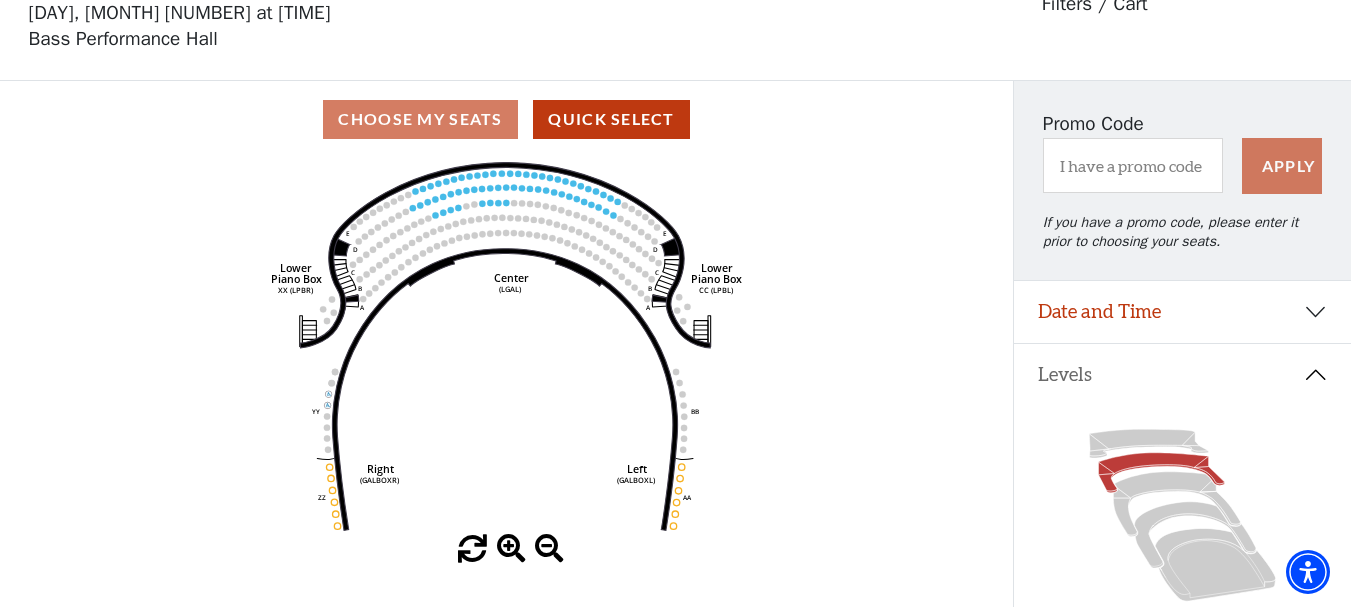 click on "Right   (GALBOXR)   E   D   C   B   A   E   D   C   B   A   YY   ZZ   Left   (GALBOXL)   BB   AA   Center   Lower   Piano Box   (LGAL)   CC (LPBL)   Lower   Piano Box   XX (LPBR)" 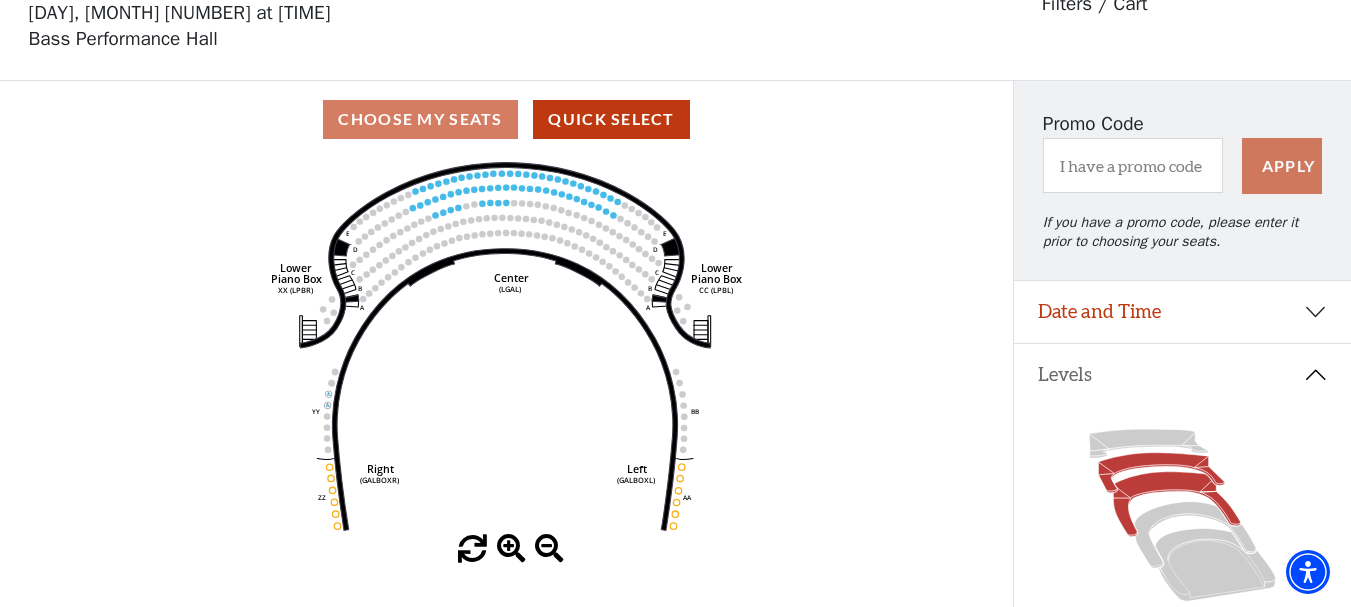 click 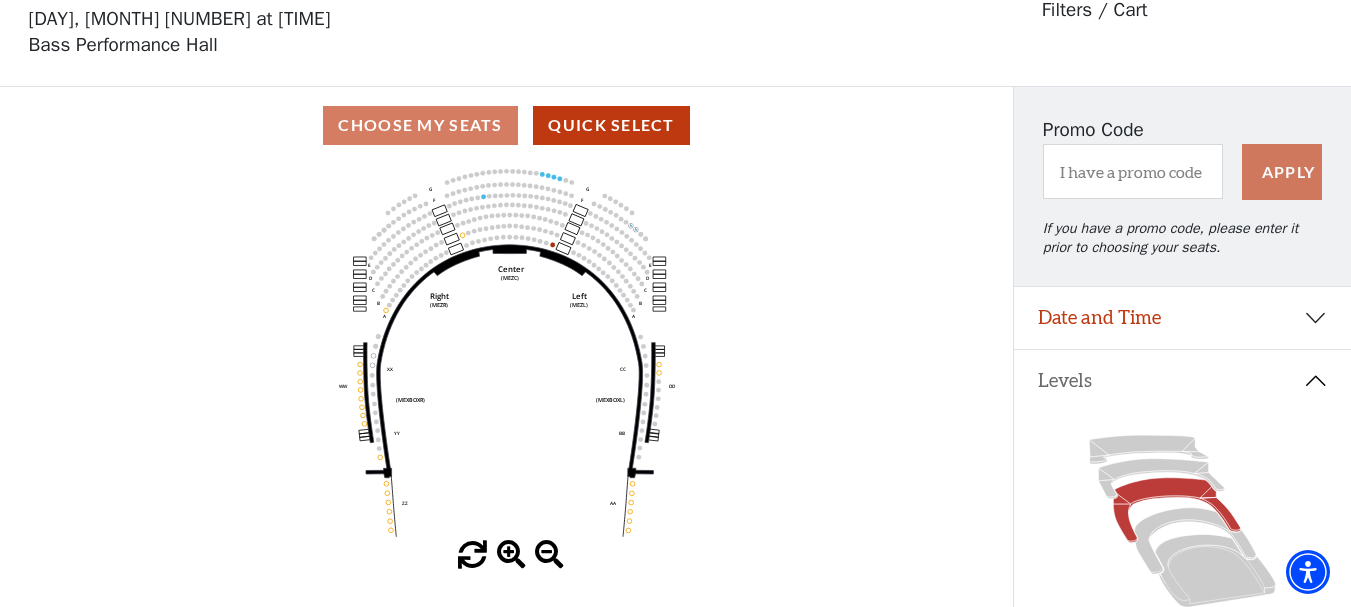 scroll, scrollTop: 93, scrollLeft: 0, axis: vertical 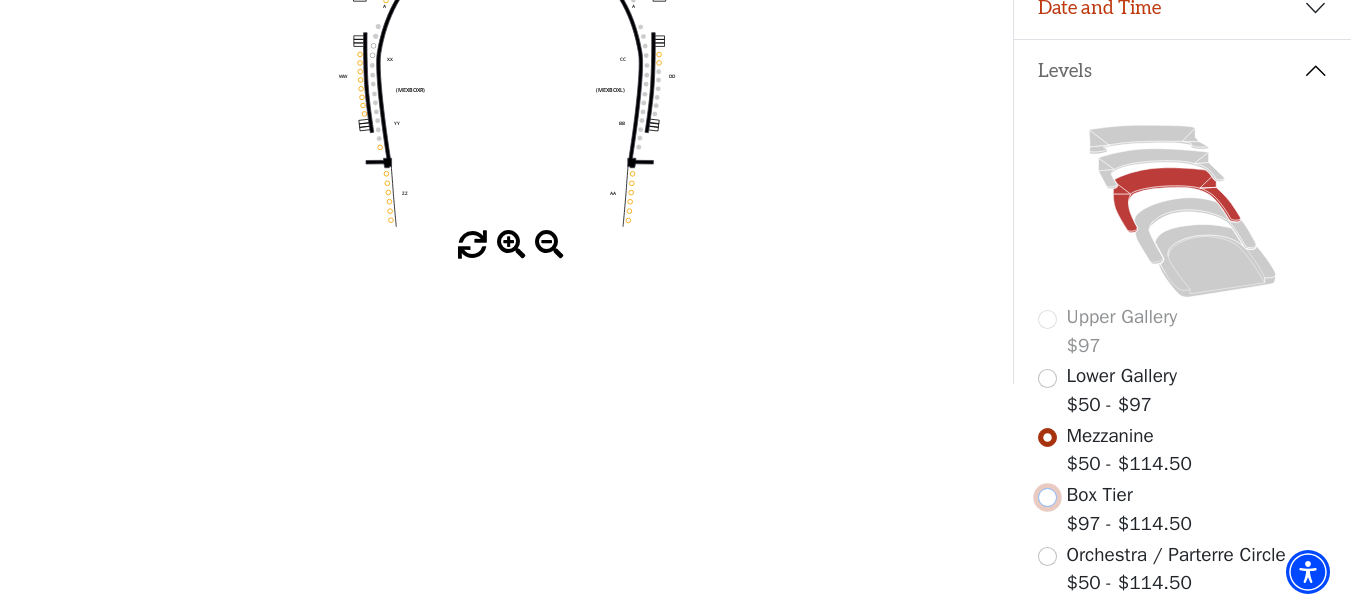 click at bounding box center (1047, 497) 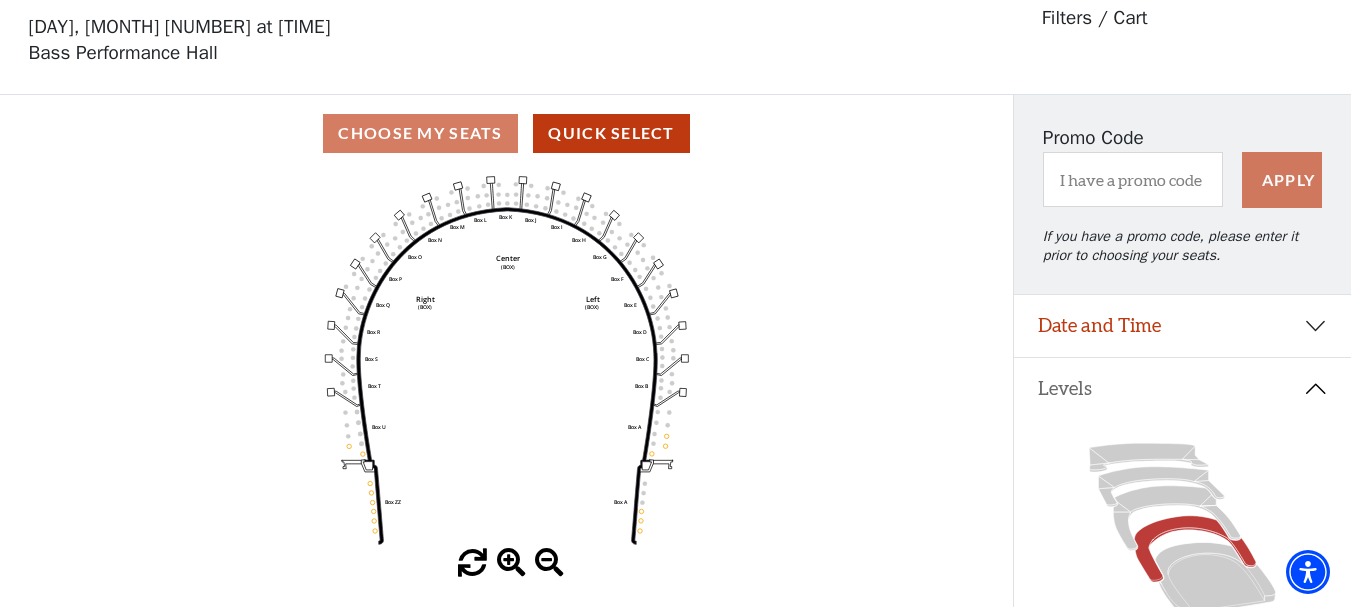 scroll, scrollTop: 93, scrollLeft: 0, axis: vertical 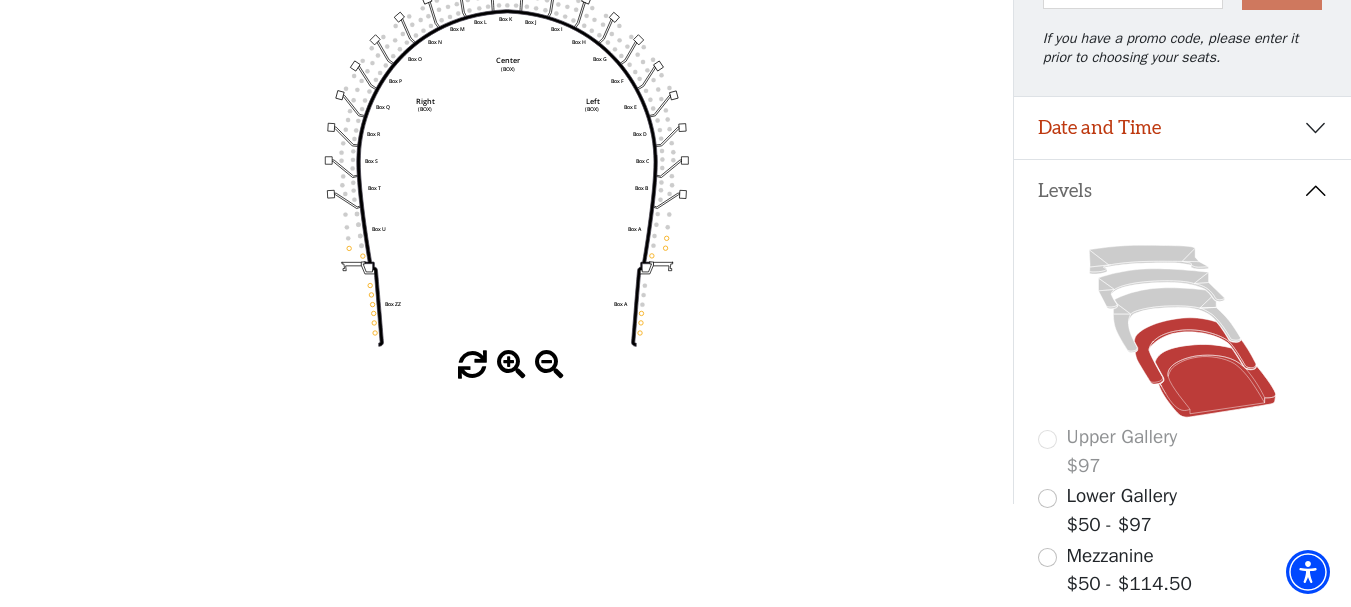 click 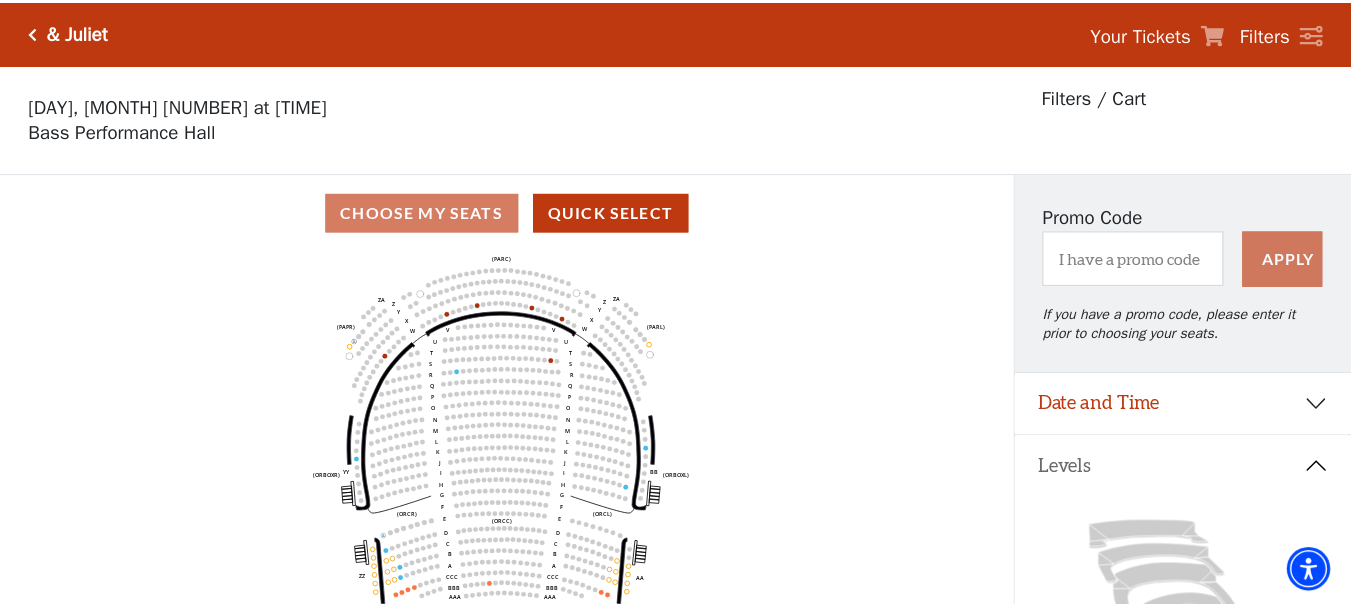 scroll, scrollTop: 93, scrollLeft: 0, axis: vertical 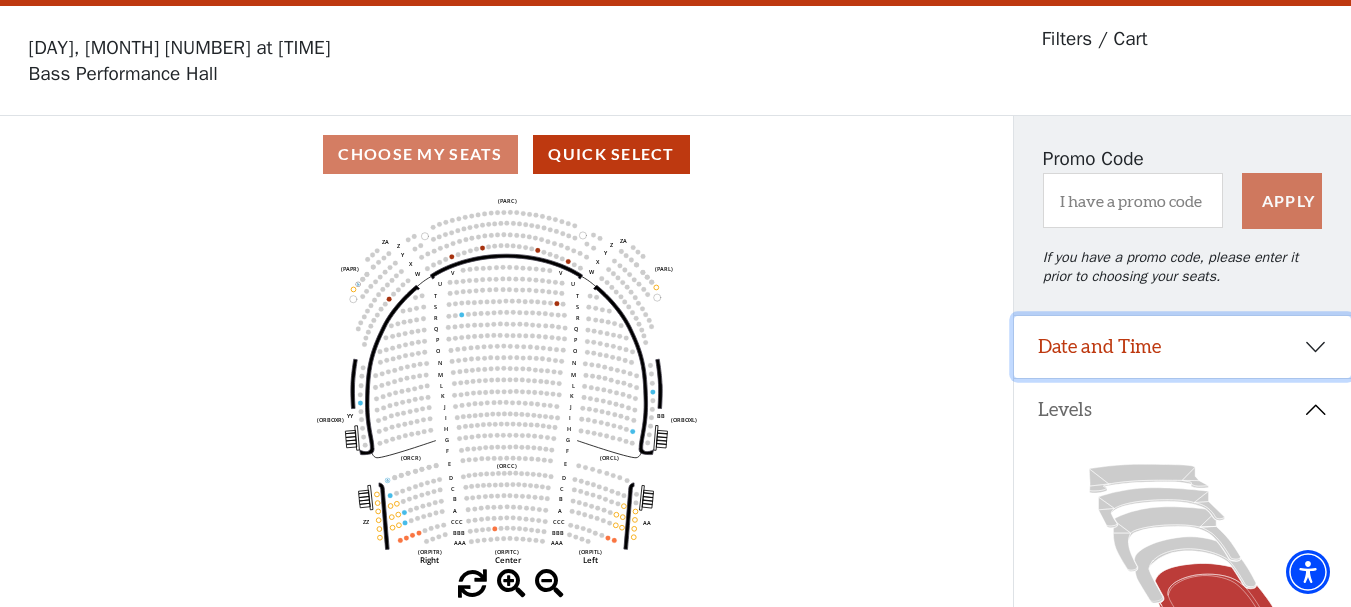 click on "Date and Time" at bounding box center (1182, 347) 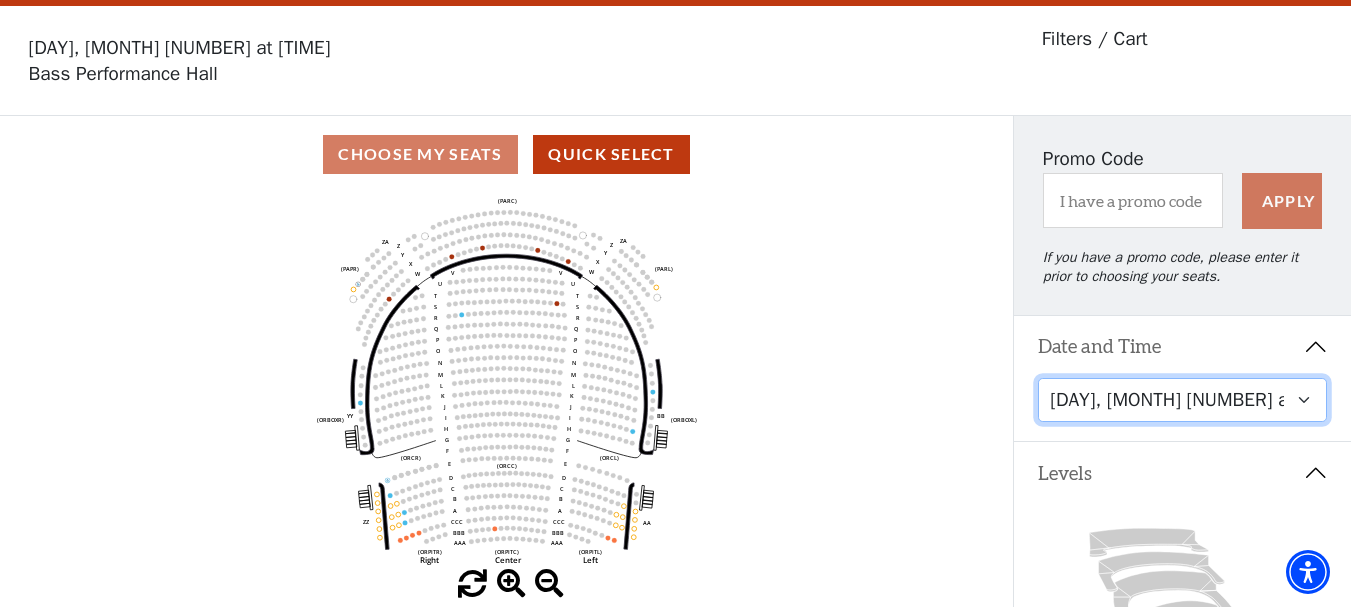 click on "Thursday, November 13 at 1:30 PM Wednesday, November 12 at 7:30 PM Thursday, November 13 at 7:30 PM Friday, November 14 at 7:30 PM Saturday, November 15 at 1:30 PM Saturday, November 15 at 7:30 PM Sunday, November 16 at 1:30 PM Sunday, November 16 at 6:30 PM" at bounding box center (1182, 400) 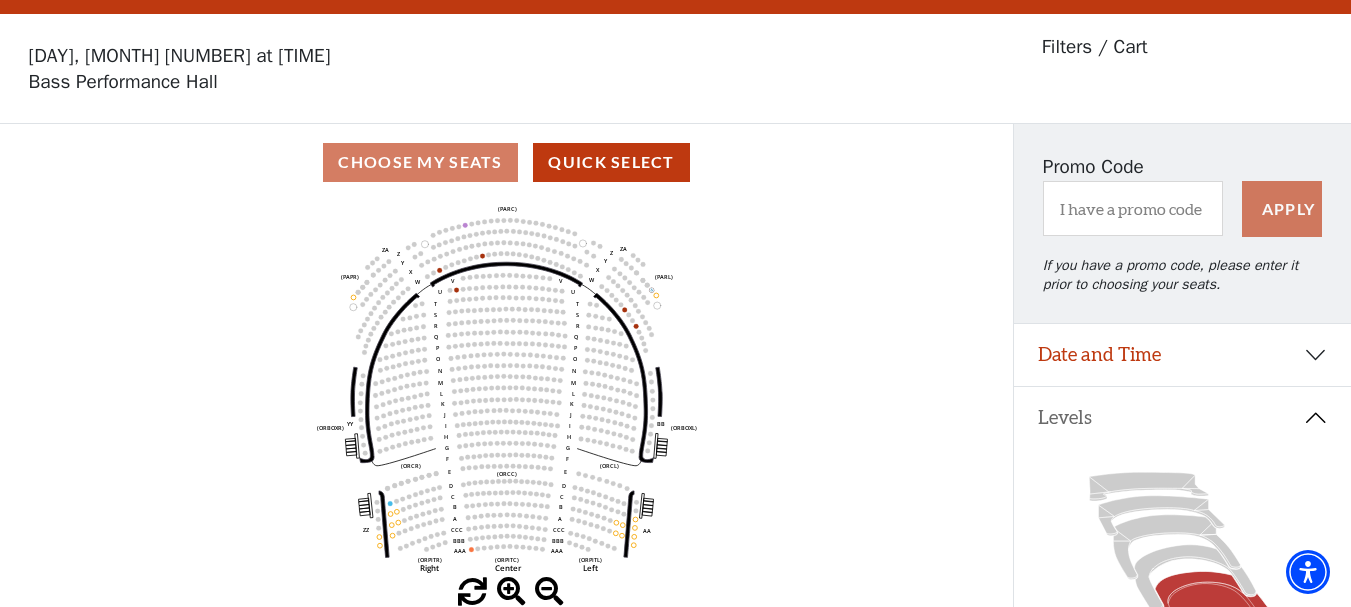scroll, scrollTop: 93, scrollLeft: 0, axis: vertical 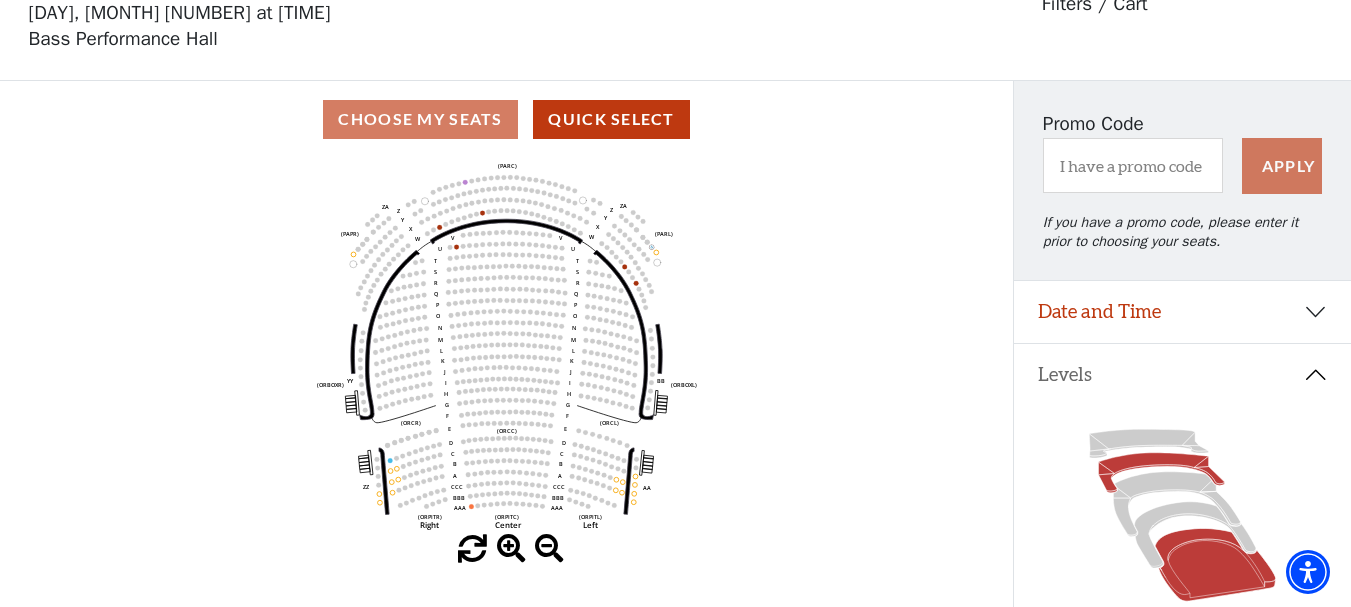 click 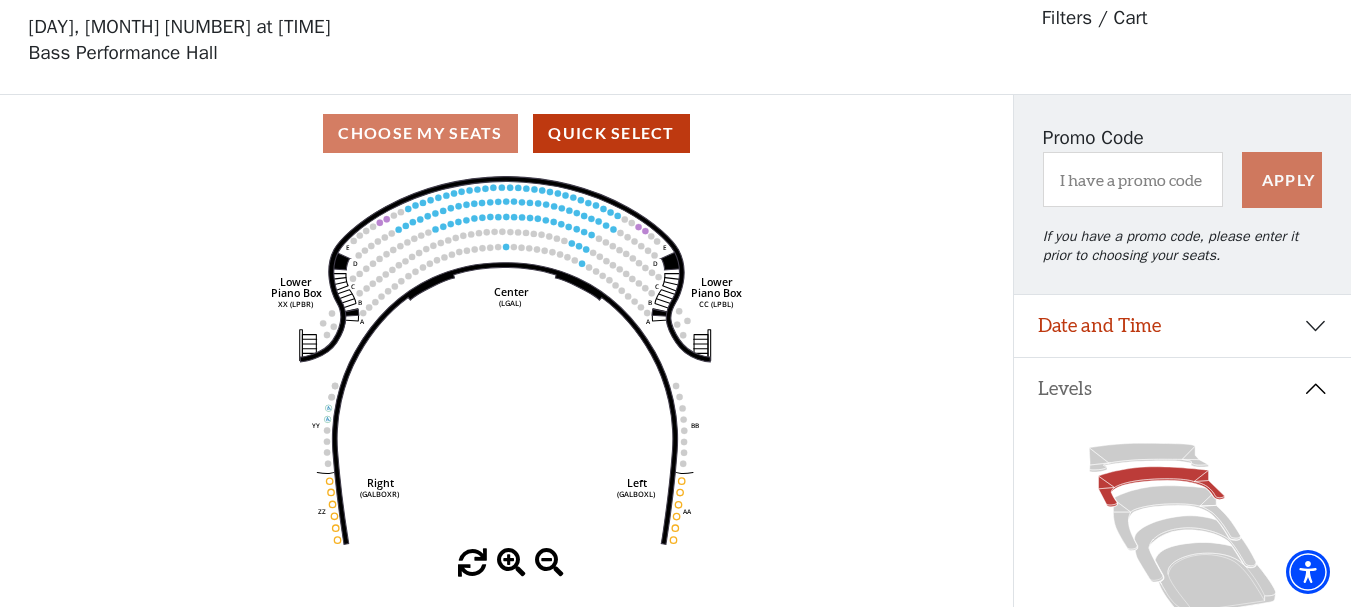 scroll, scrollTop: 93, scrollLeft: 0, axis: vertical 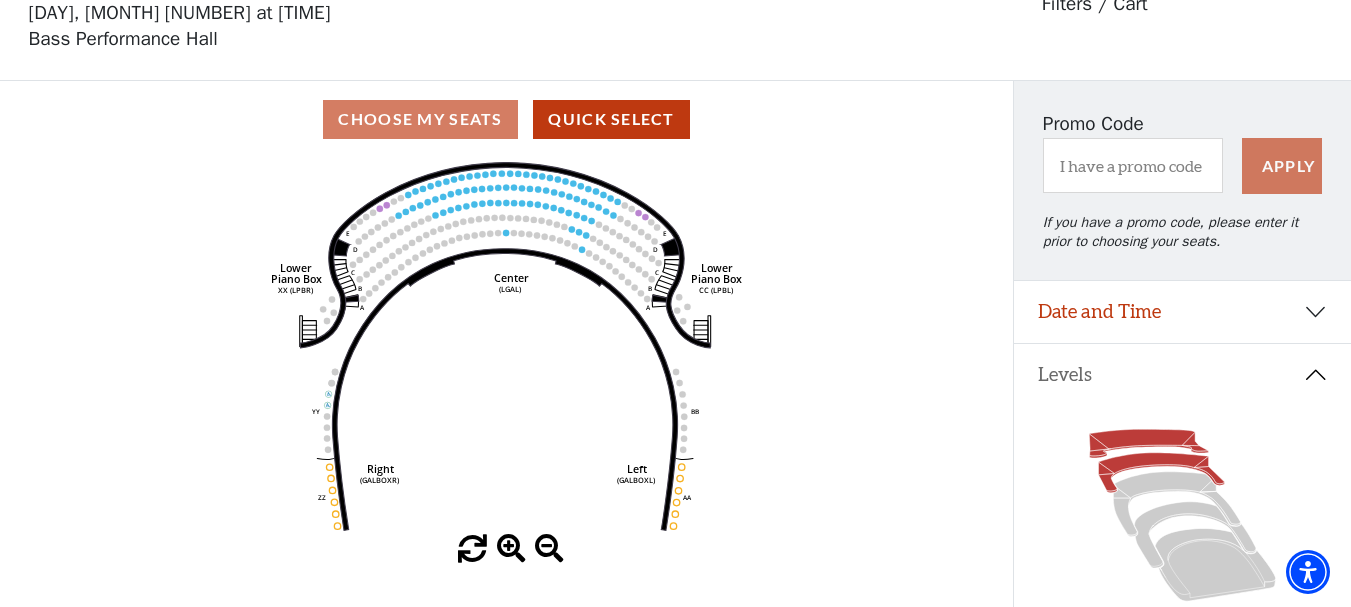 click 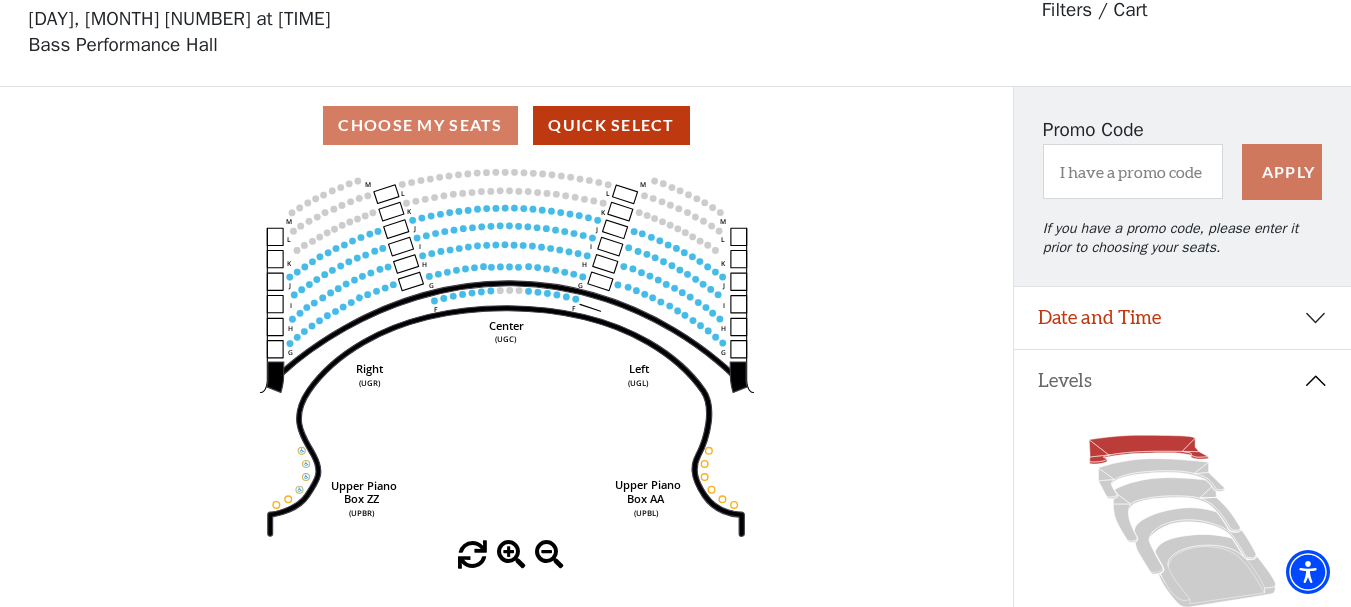 scroll, scrollTop: 93, scrollLeft: 0, axis: vertical 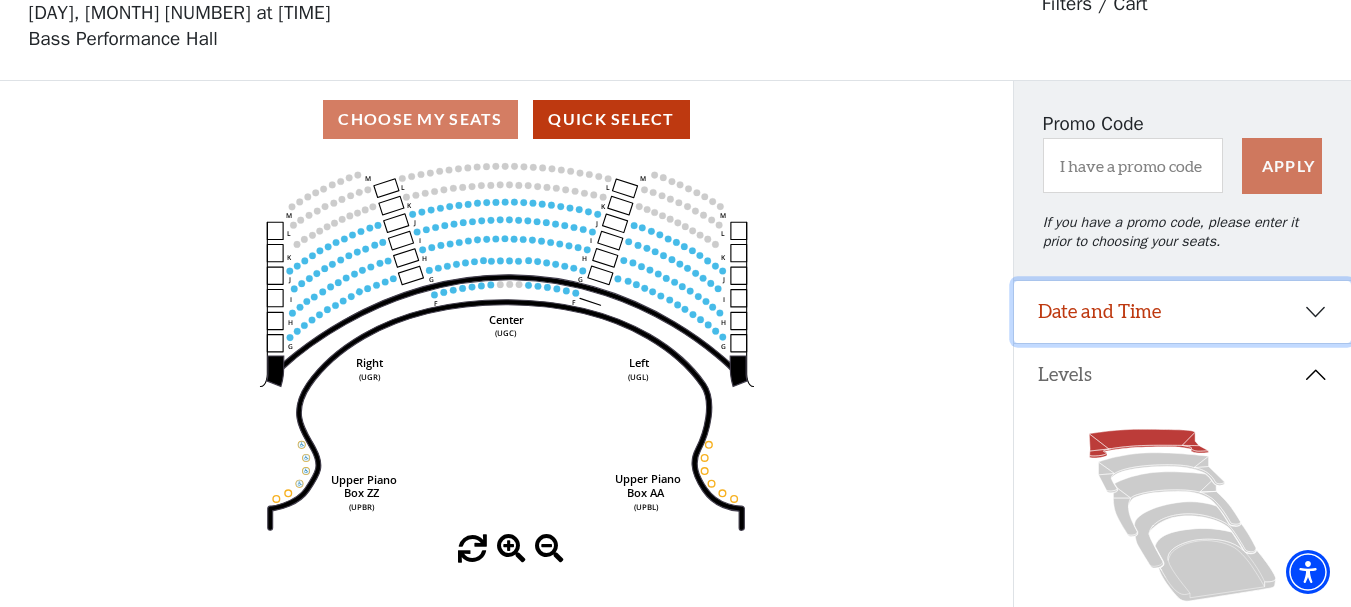 click on "Date and Time" at bounding box center [1182, 312] 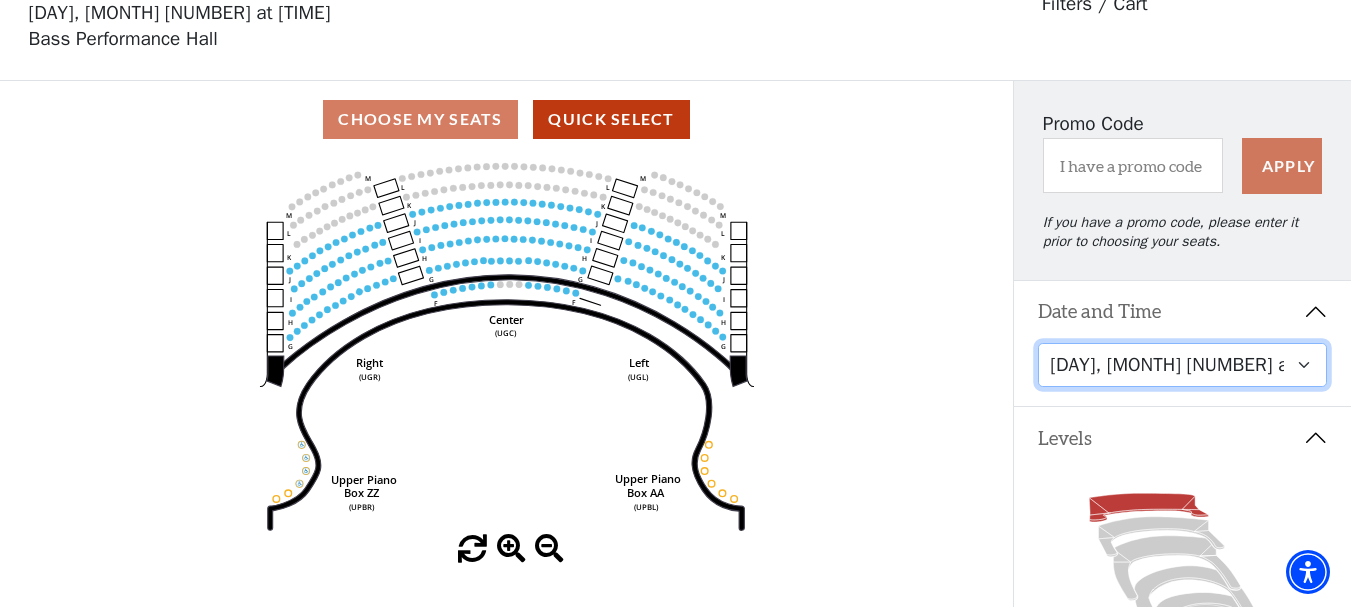 click on "Thursday, November 13 at 1:30 PM Wednesday, November 12 at 7:30 PM Thursday, November 13 at 7:30 PM Friday, November 14 at 7:30 PM Saturday, November 15 at 1:30 PM Saturday, November 15 at 7:30 PM Sunday, November 16 at 1:30 PM Sunday, November 16 at 6:30 PM" at bounding box center [1182, 365] 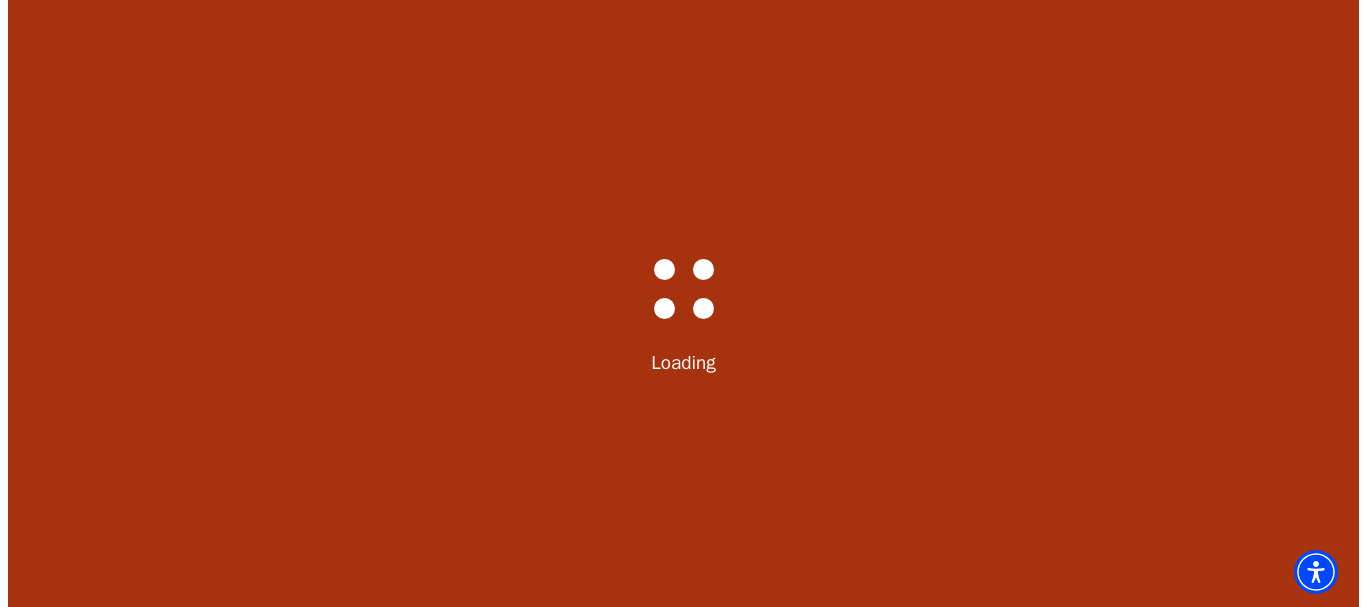 scroll, scrollTop: 0, scrollLeft: 0, axis: both 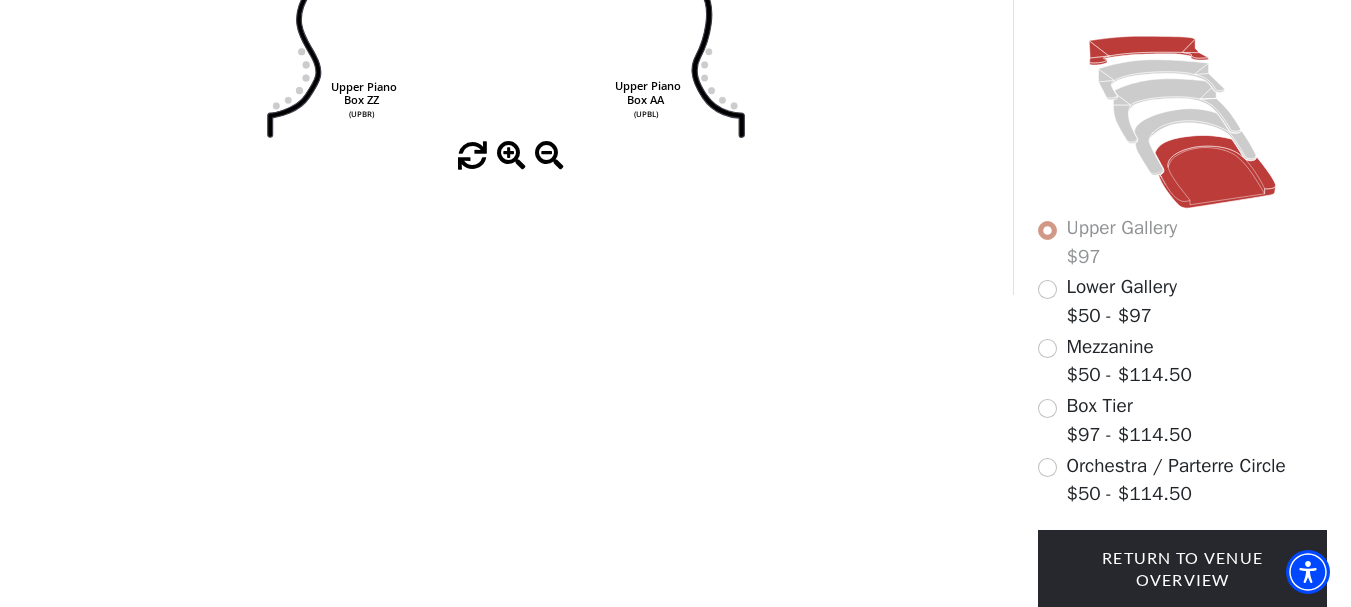 click 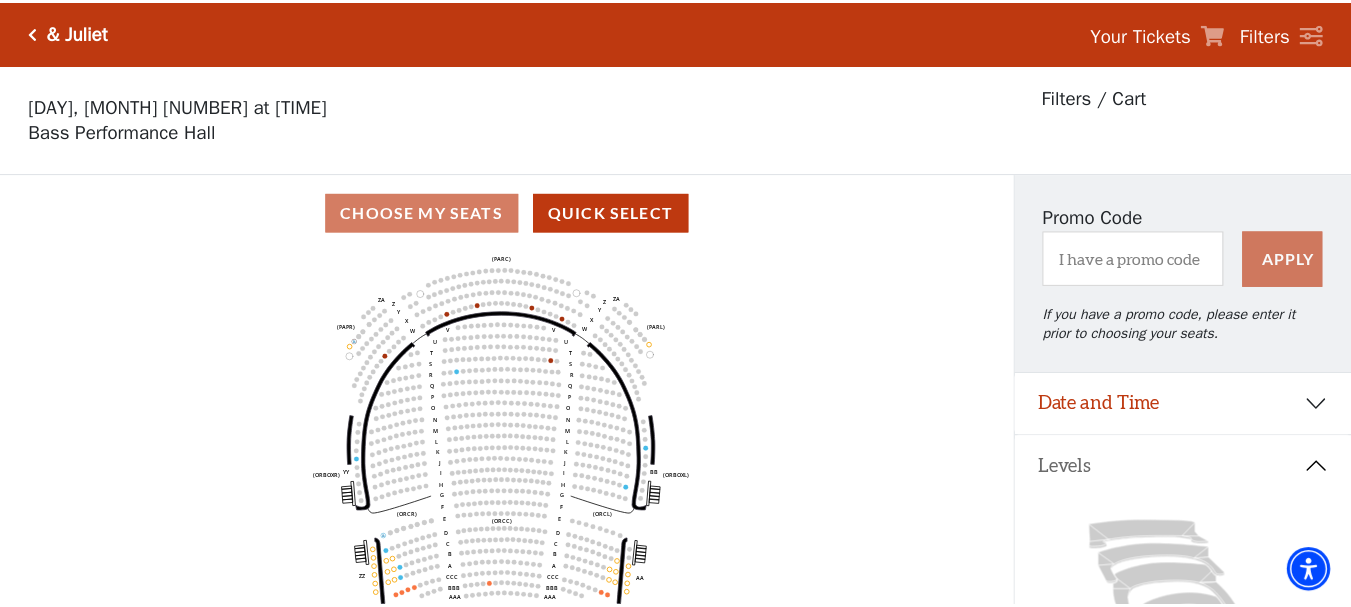 scroll, scrollTop: 93, scrollLeft: 0, axis: vertical 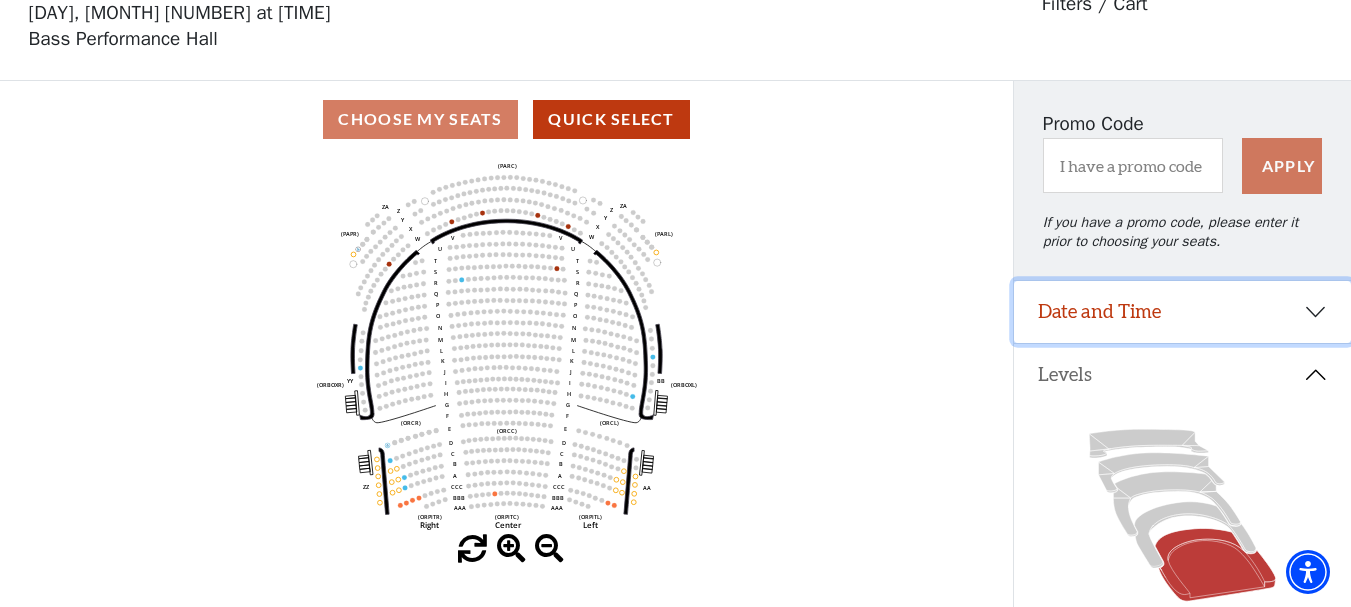 click on "Date and Time" at bounding box center (1182, 312) 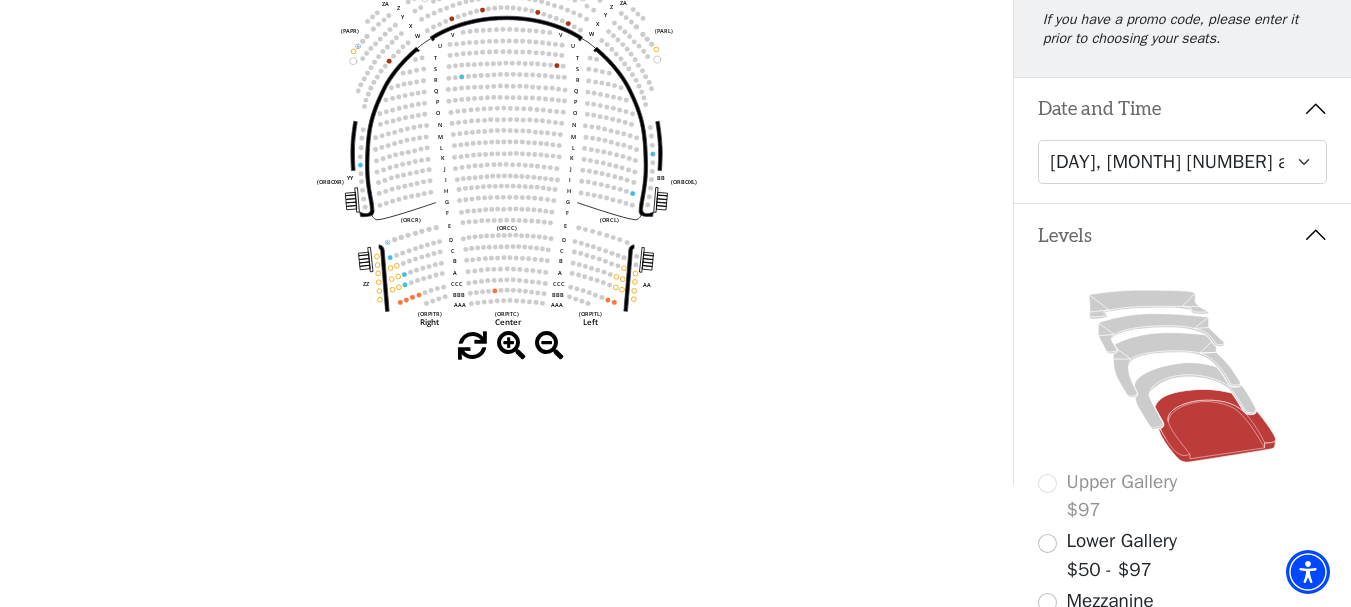 scroll, scrollTop: 298, scrollLeft: 0, axis: vertical 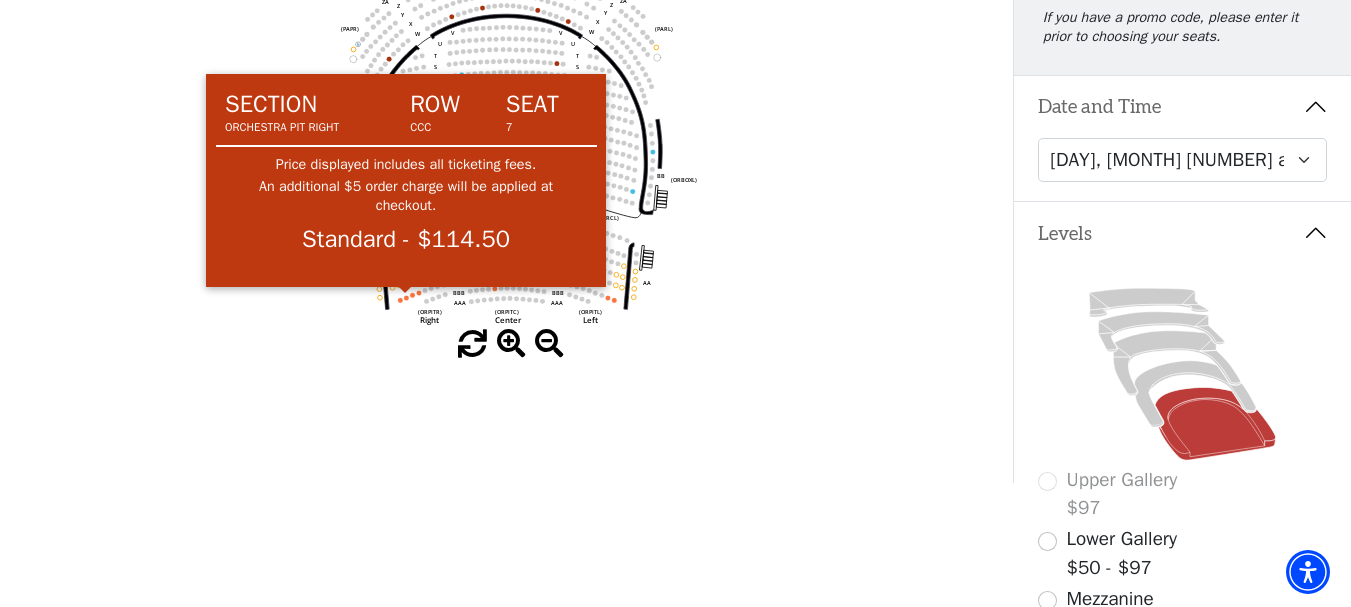 click 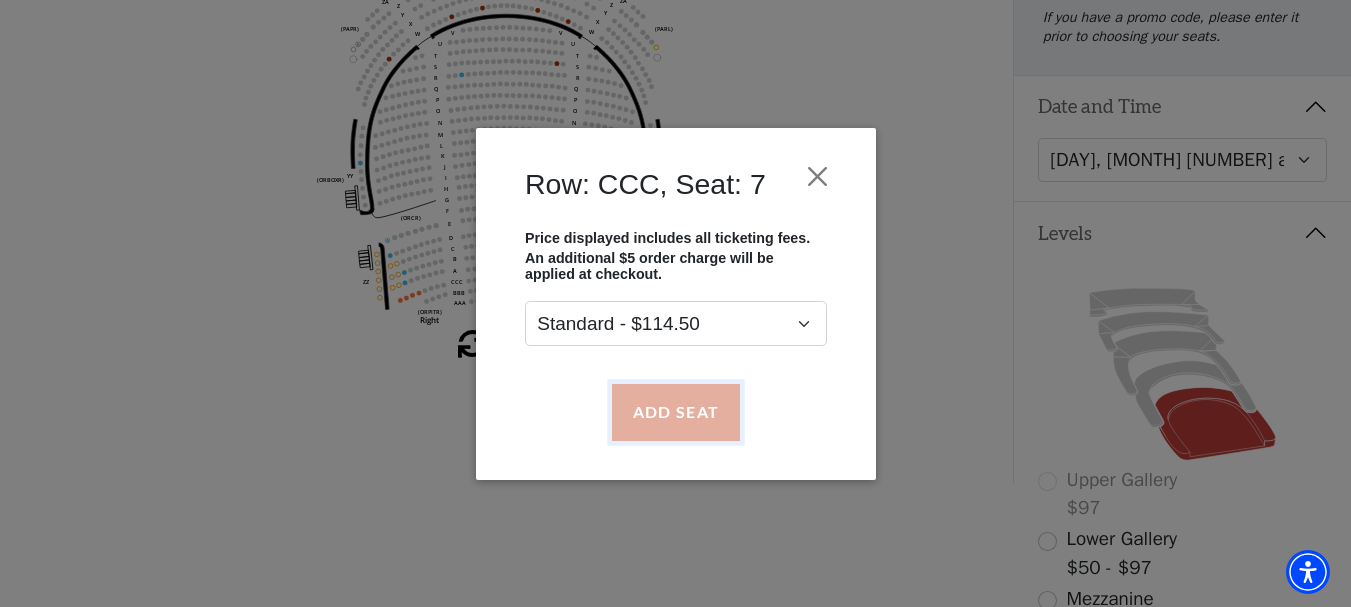 click on "Add Seat" at bounding box center [675, 412] 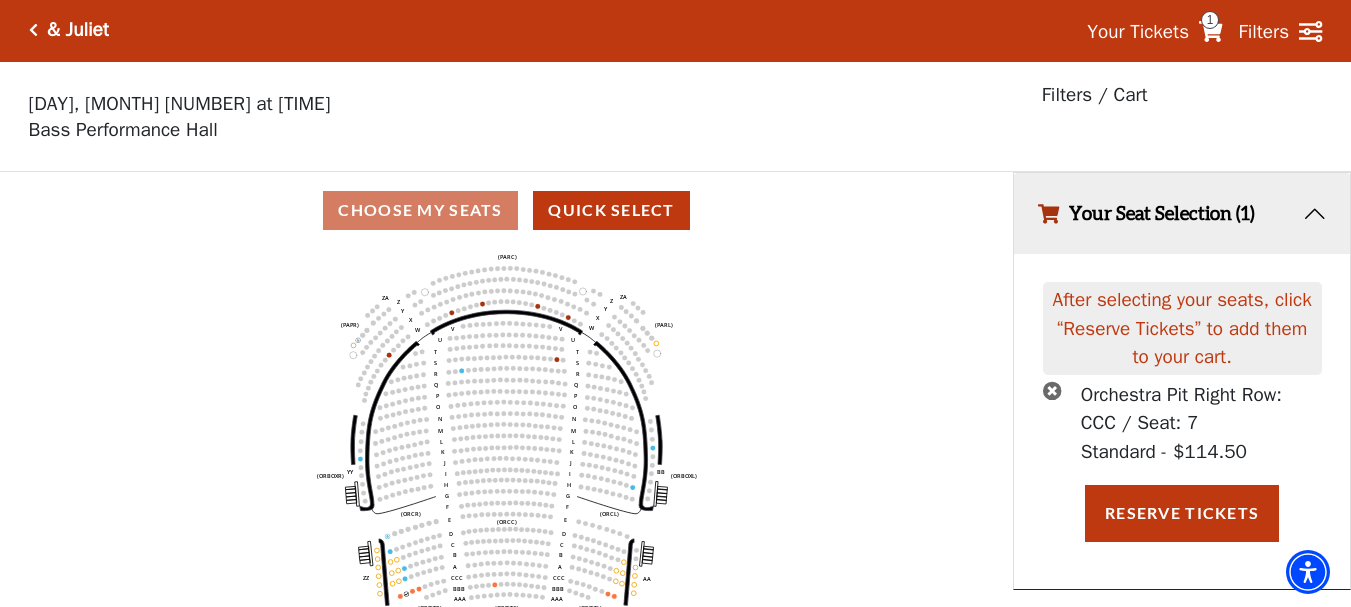 scroll, scrollTop: 0, scrollLeft: 0, axis: both 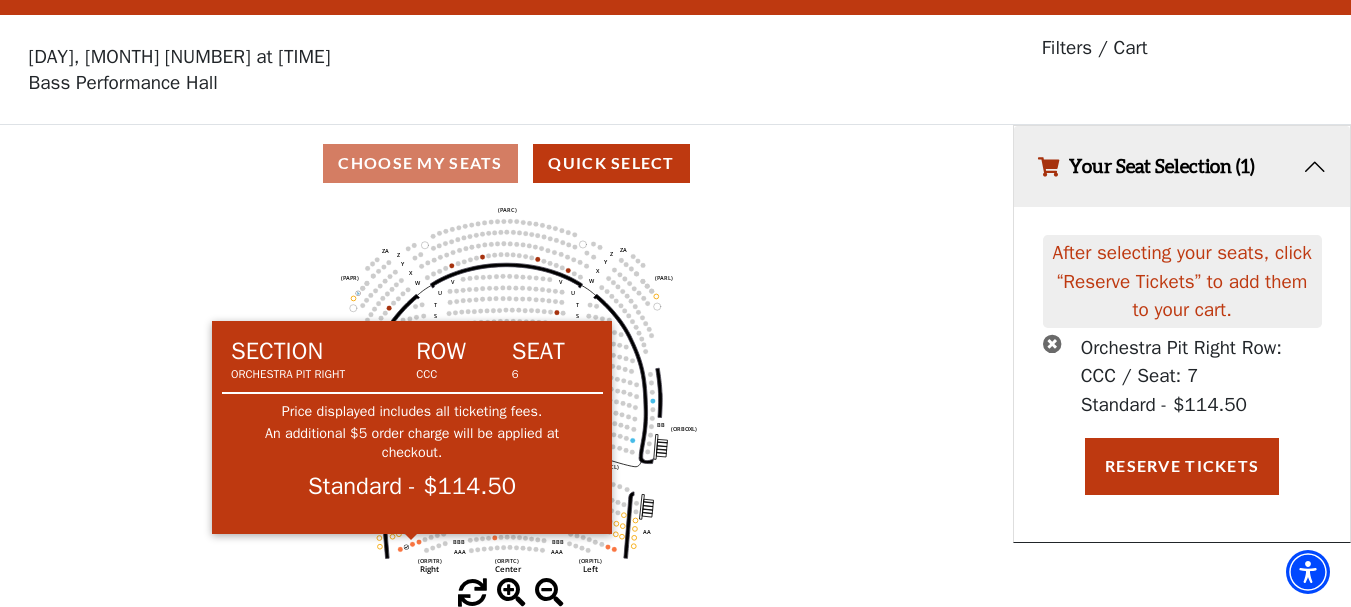 click 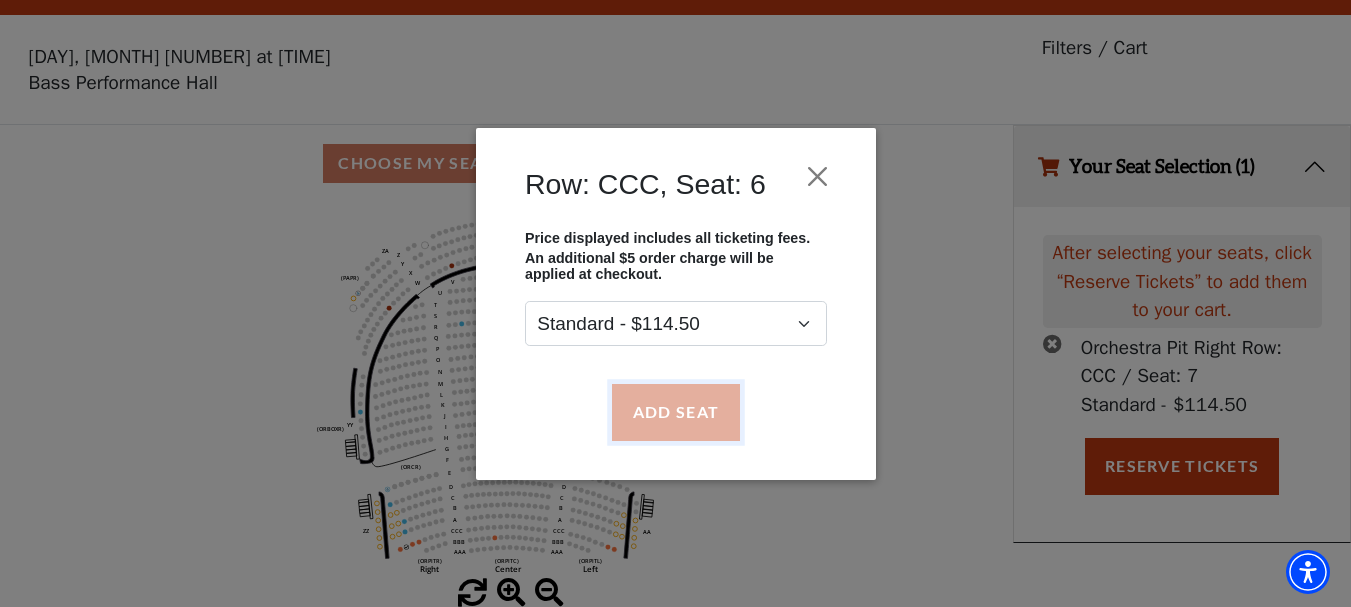 click on "Add Seat" at bounding box center (675, 412) 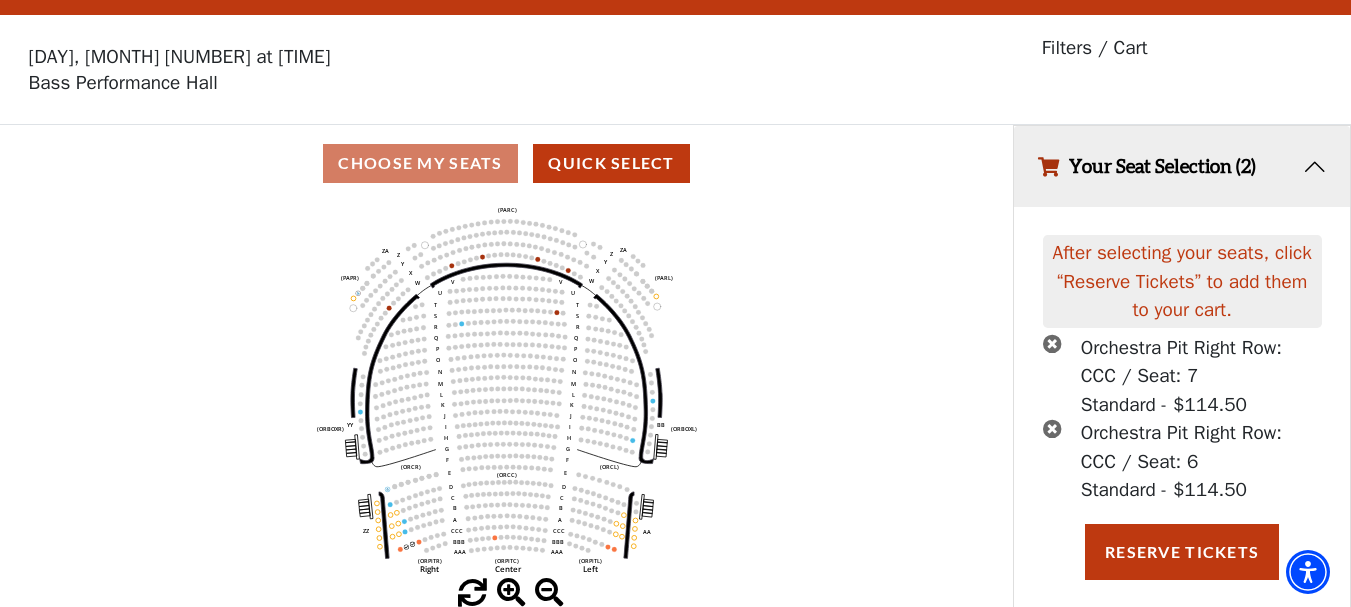 scroll, scrollTop: 22, scrollLeft: 0, axis: vertical 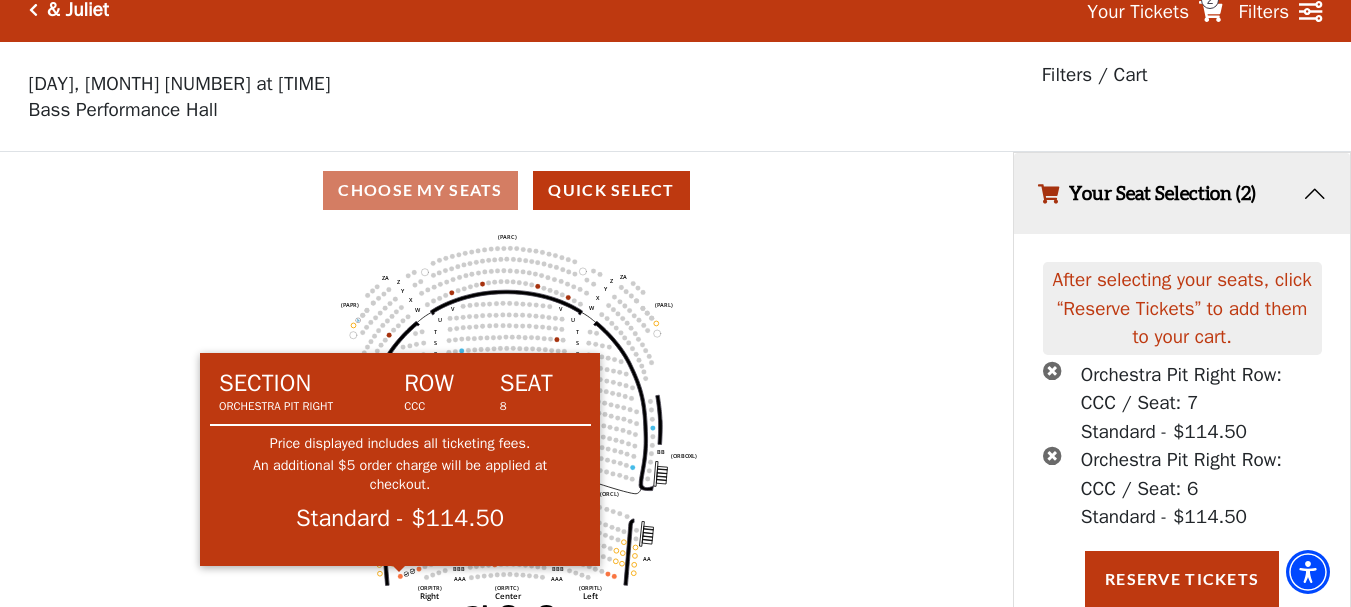 click 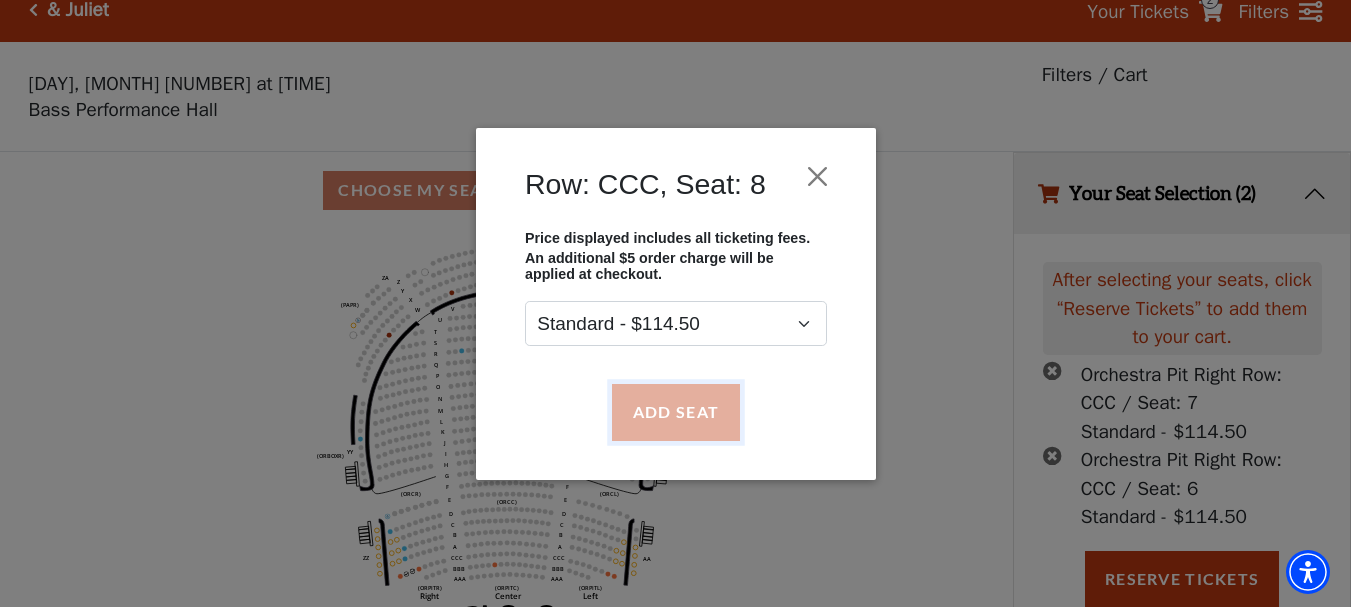 click on "Add Seat" at bounding box center [675, 412] 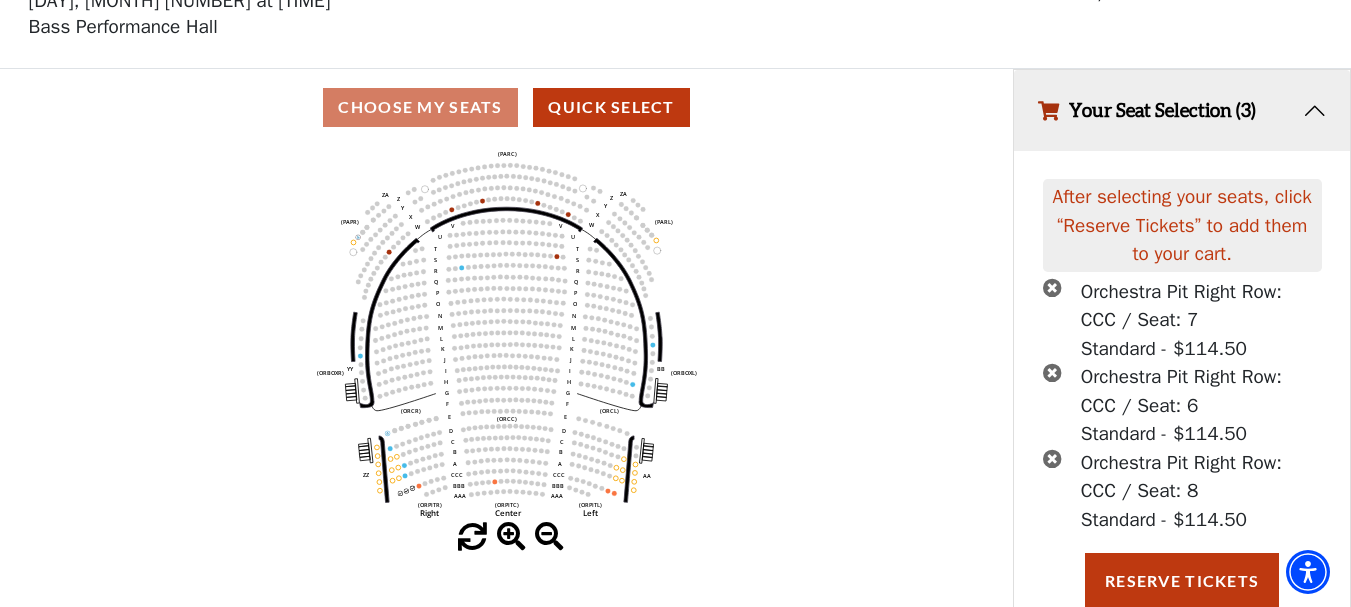 scroll, scrollTop: 108, scrollLeft: 0, axis: vertical 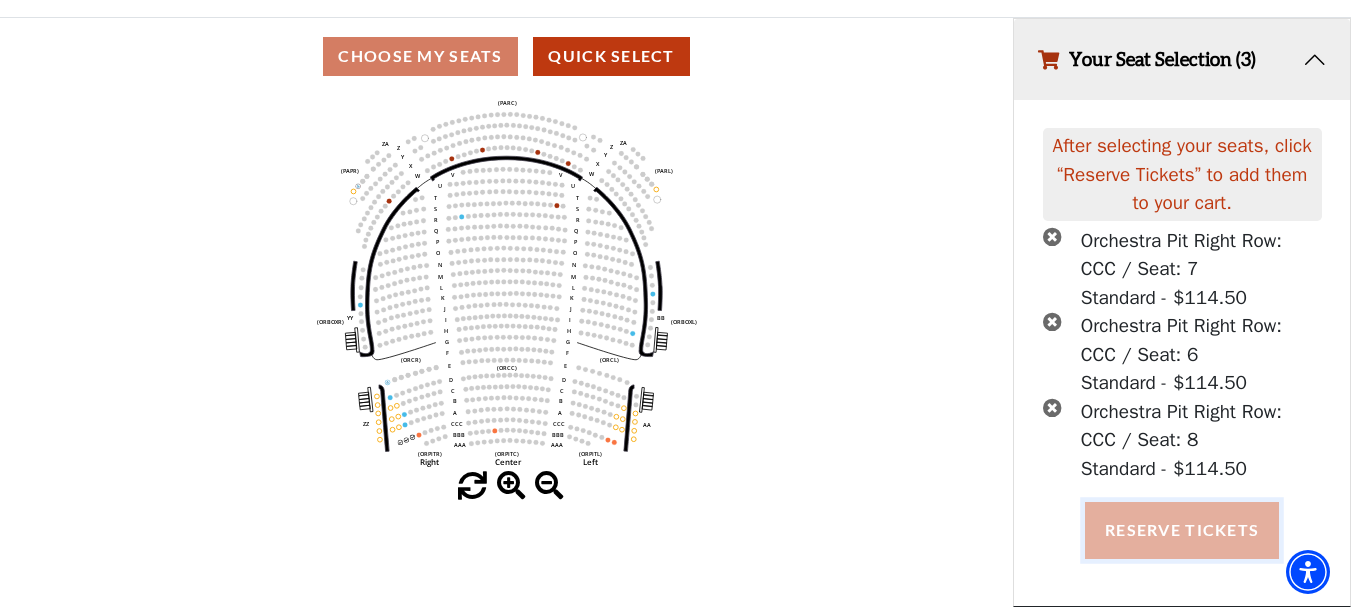 click on "Reserve Tickets" at bounding box center [1182, 530] 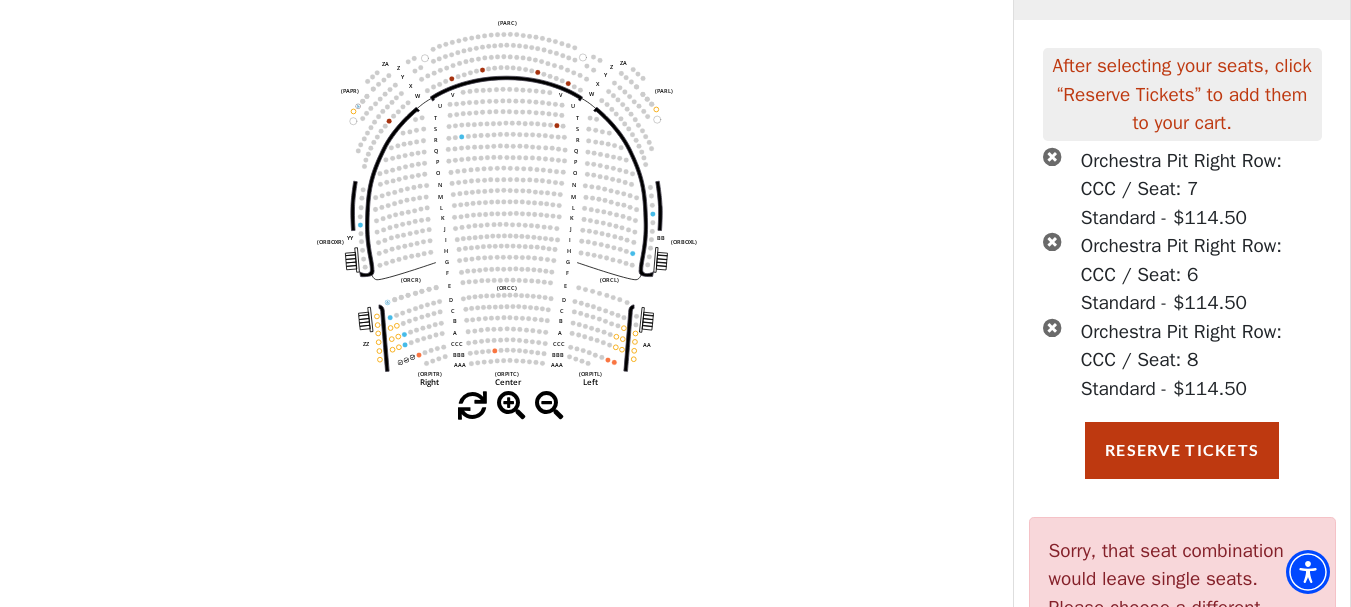 scroll, scrollTop: 156, scrollLeft: 0, axis: vertical 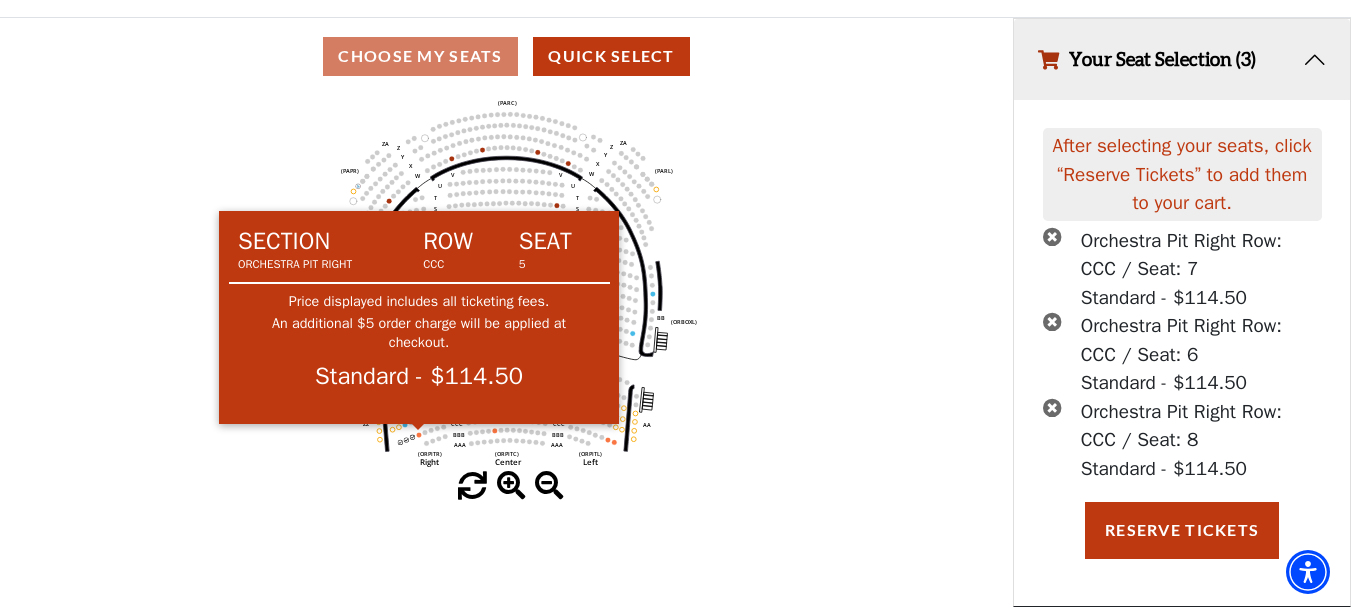 click 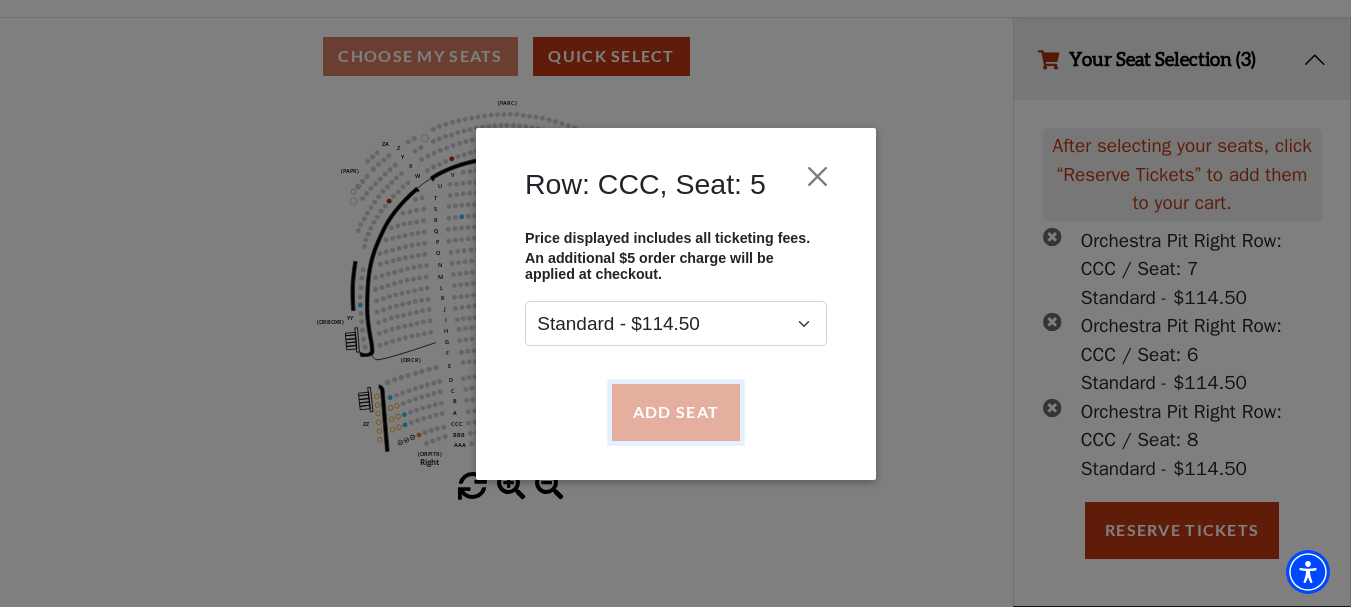 click on "Add Seat" at bounding box center (675, 412) 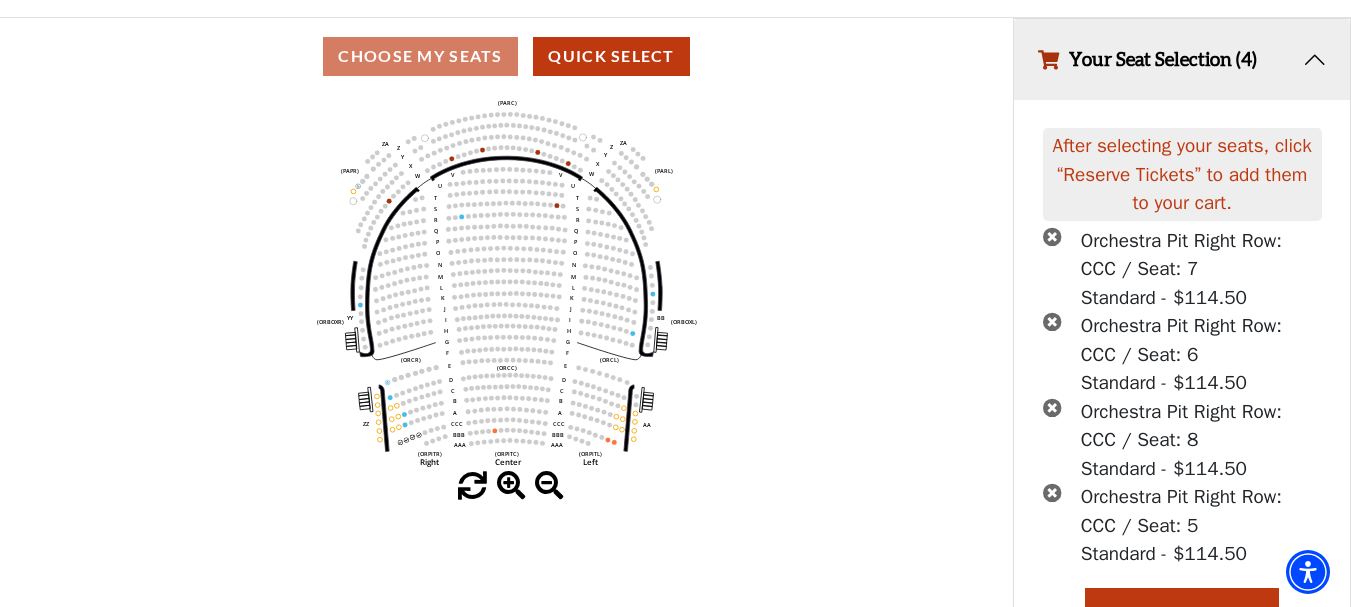 scroll, scrollTop: 193, scrollLeft: 0, axis: vertical 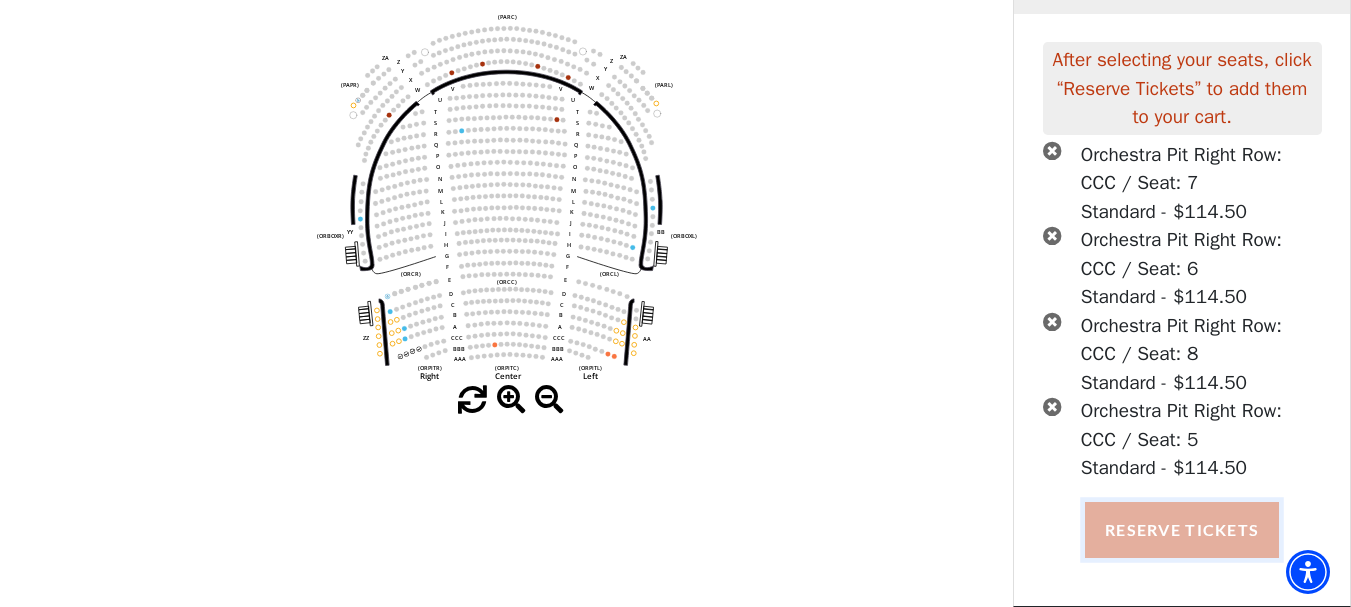click on "Reserve Tickets" at bounding box center [1182, 530] 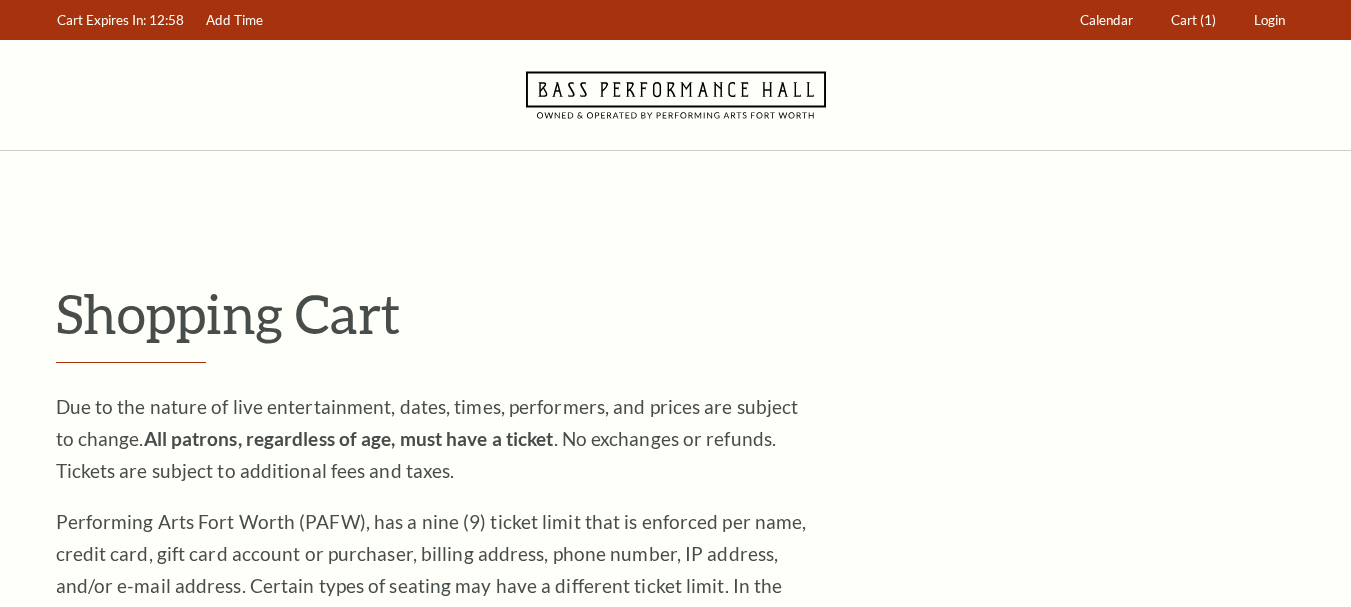 scroll, scrollTop: 0, scrollLeft: 0, axis: both 